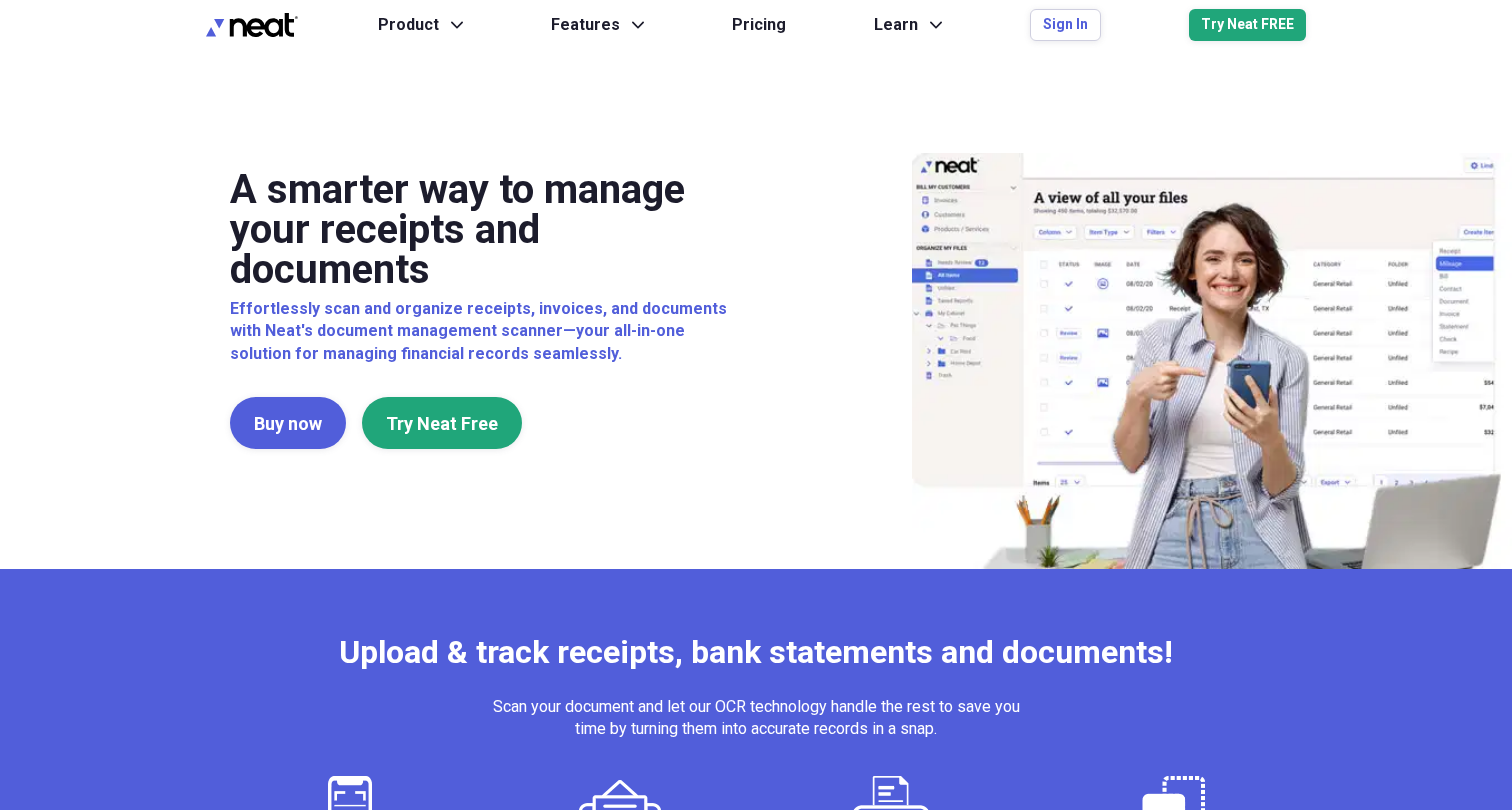 scroll, scrollTop: 0, scrollLeft: 0, axis: both 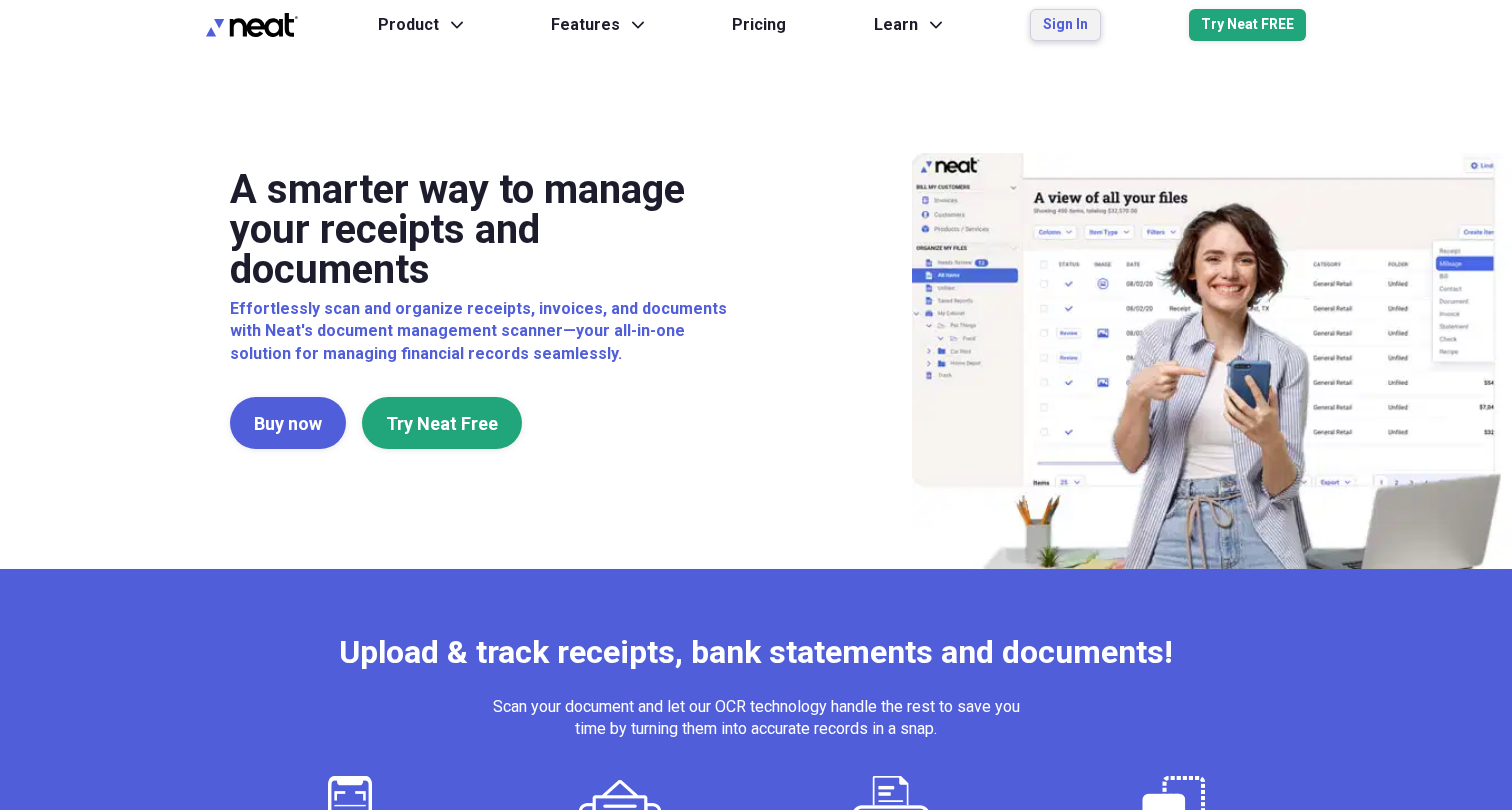 click on "Sign In" at bounding box center (1065, 25) 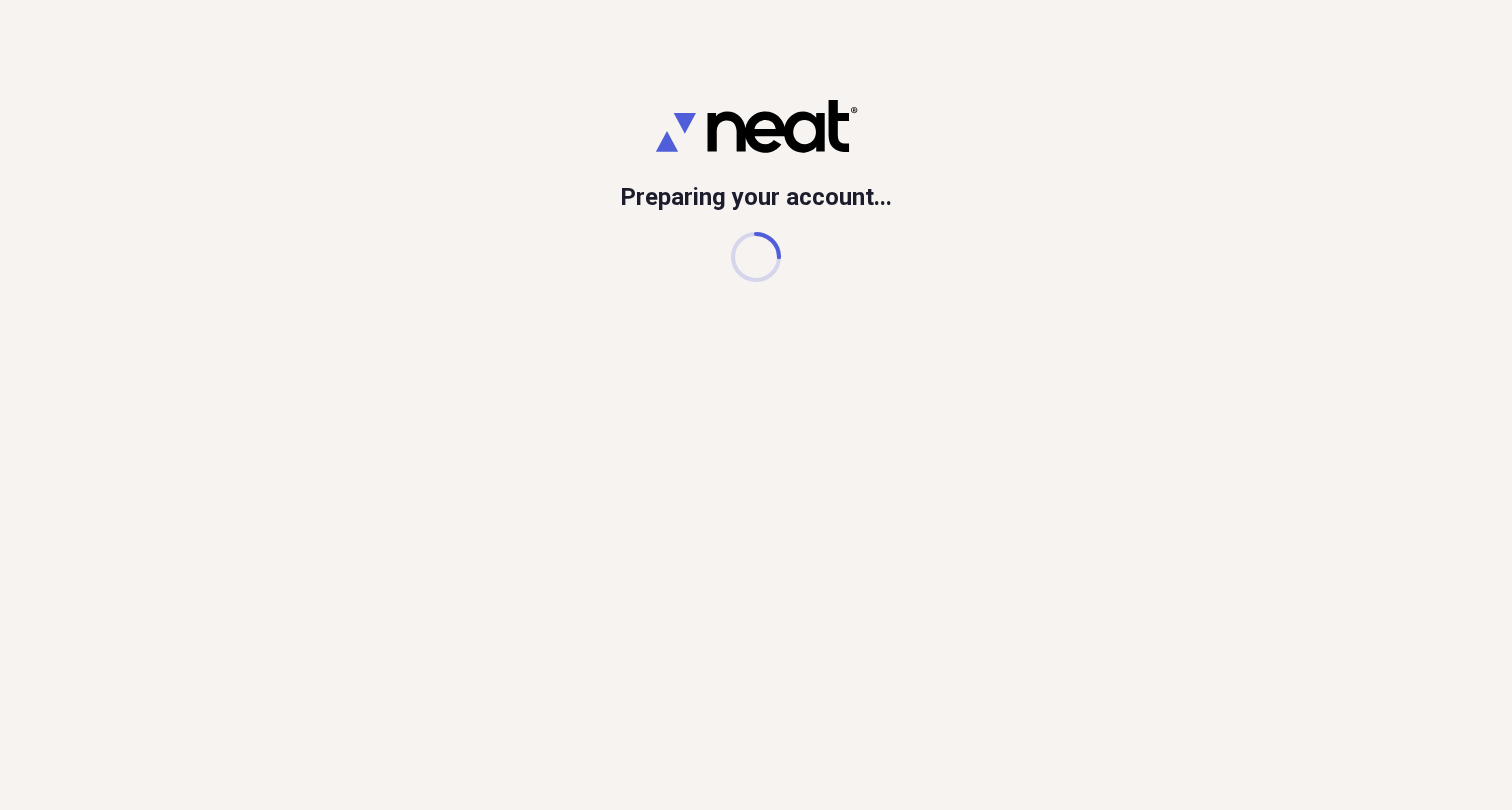 scroll, scrollTop: 0, scrollLeft: 0, axis: both 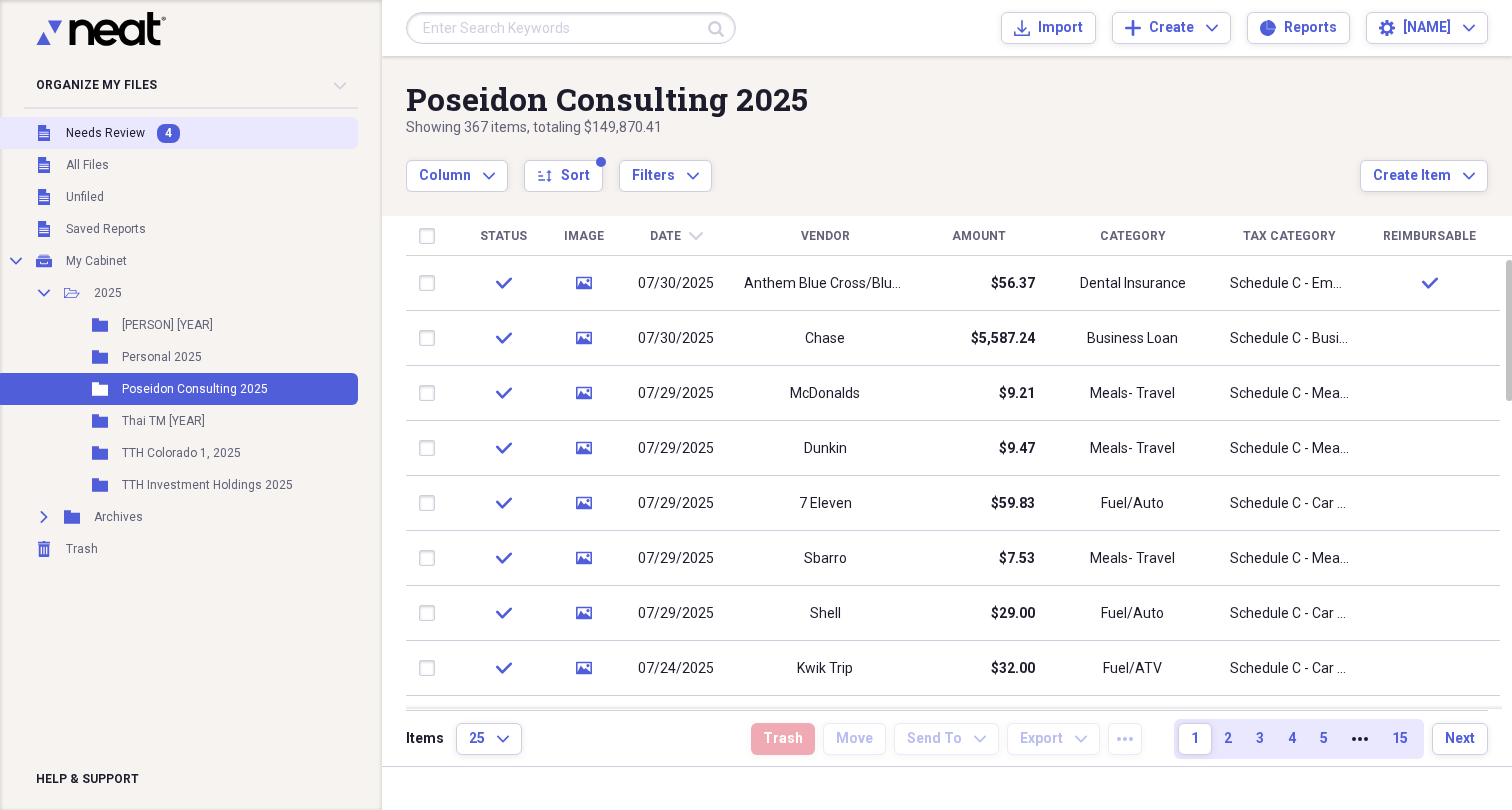 click on "Needs Review" at bounding box center [105, 133] 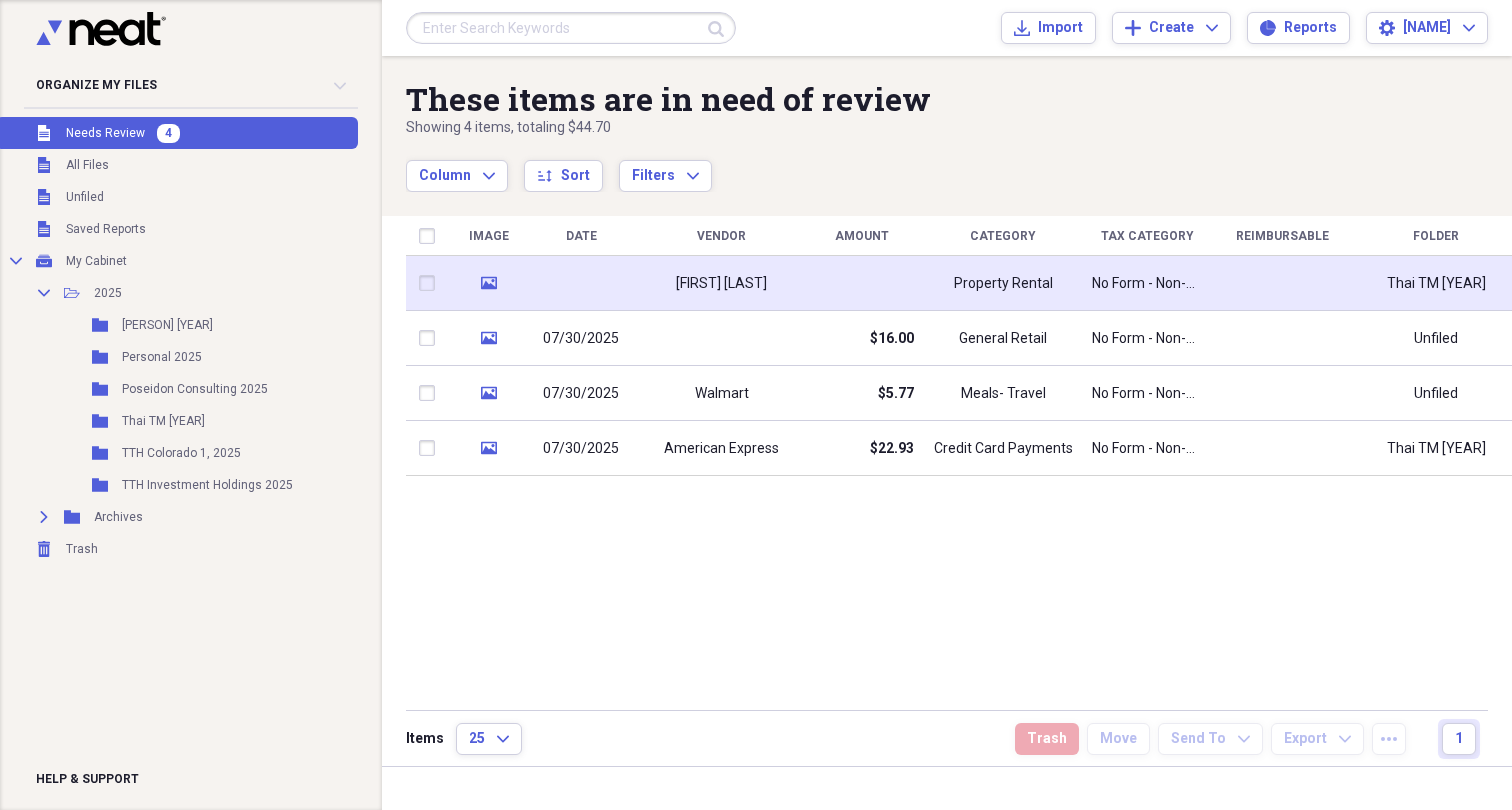 click on "[FIRST] [LAST]" at bounding box center (721, 284) 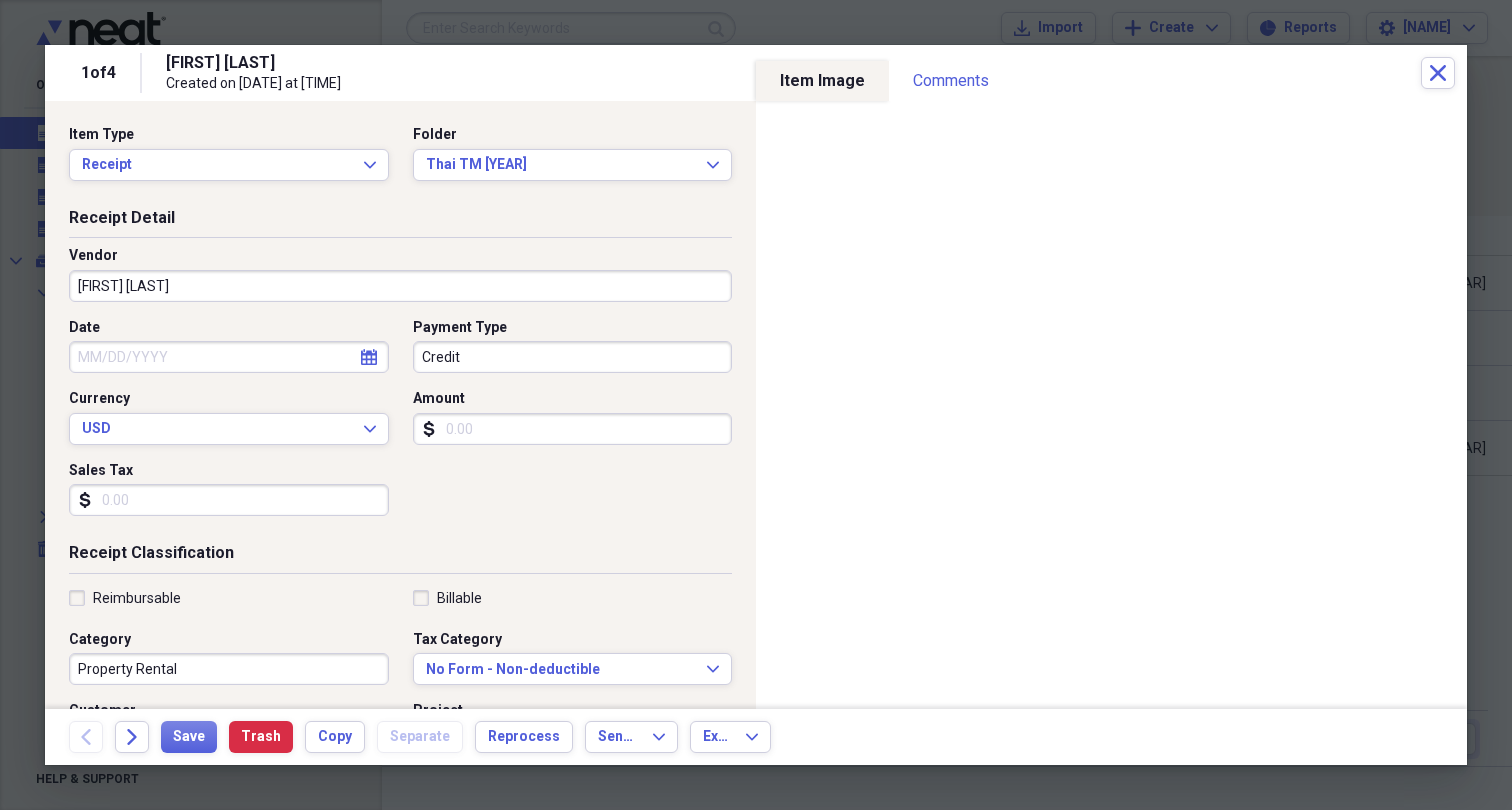 click on "calendar Calendar" at bounding box center (369, 357) 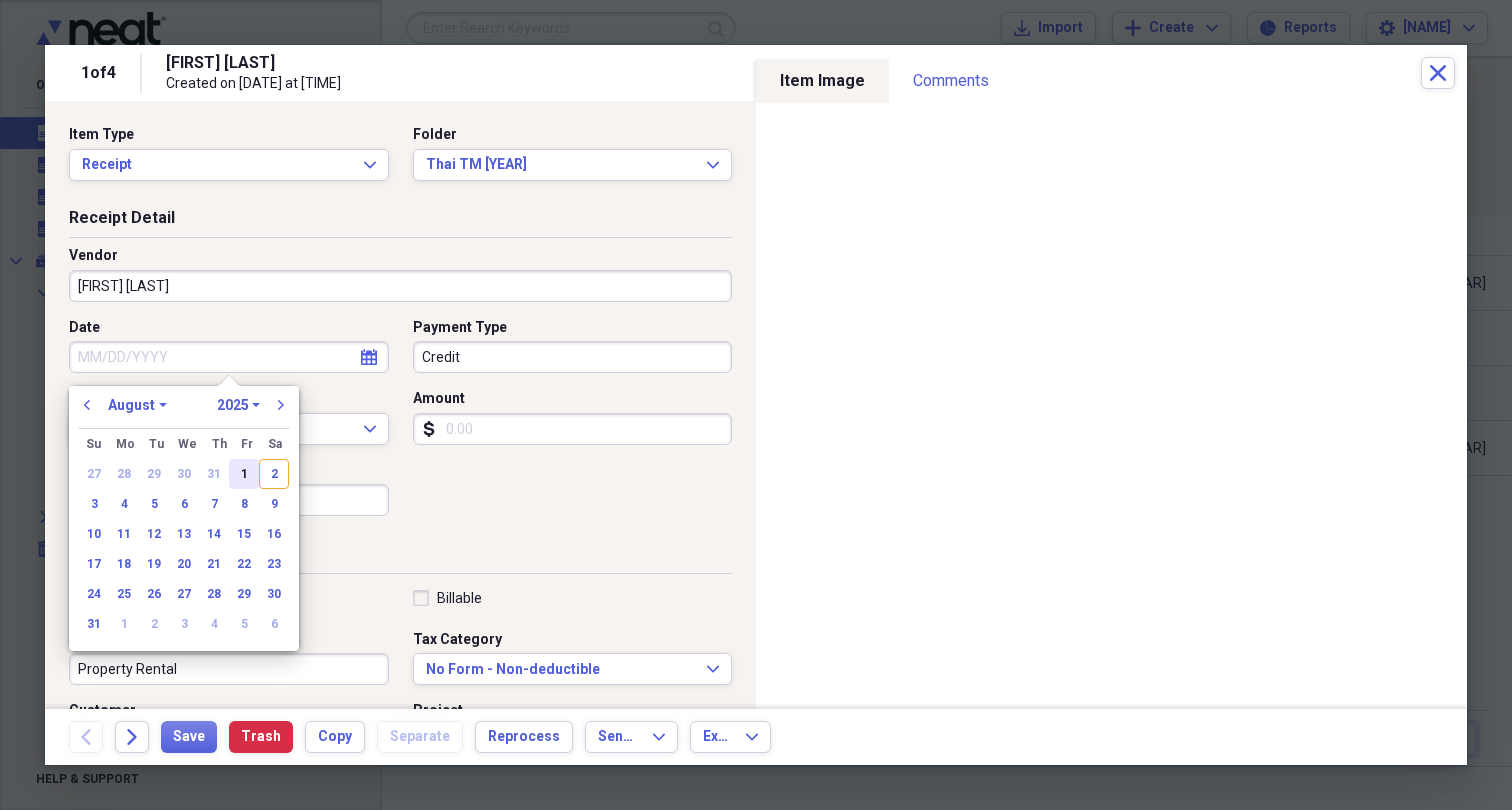 click on "1" at bounding box center (244, 474) 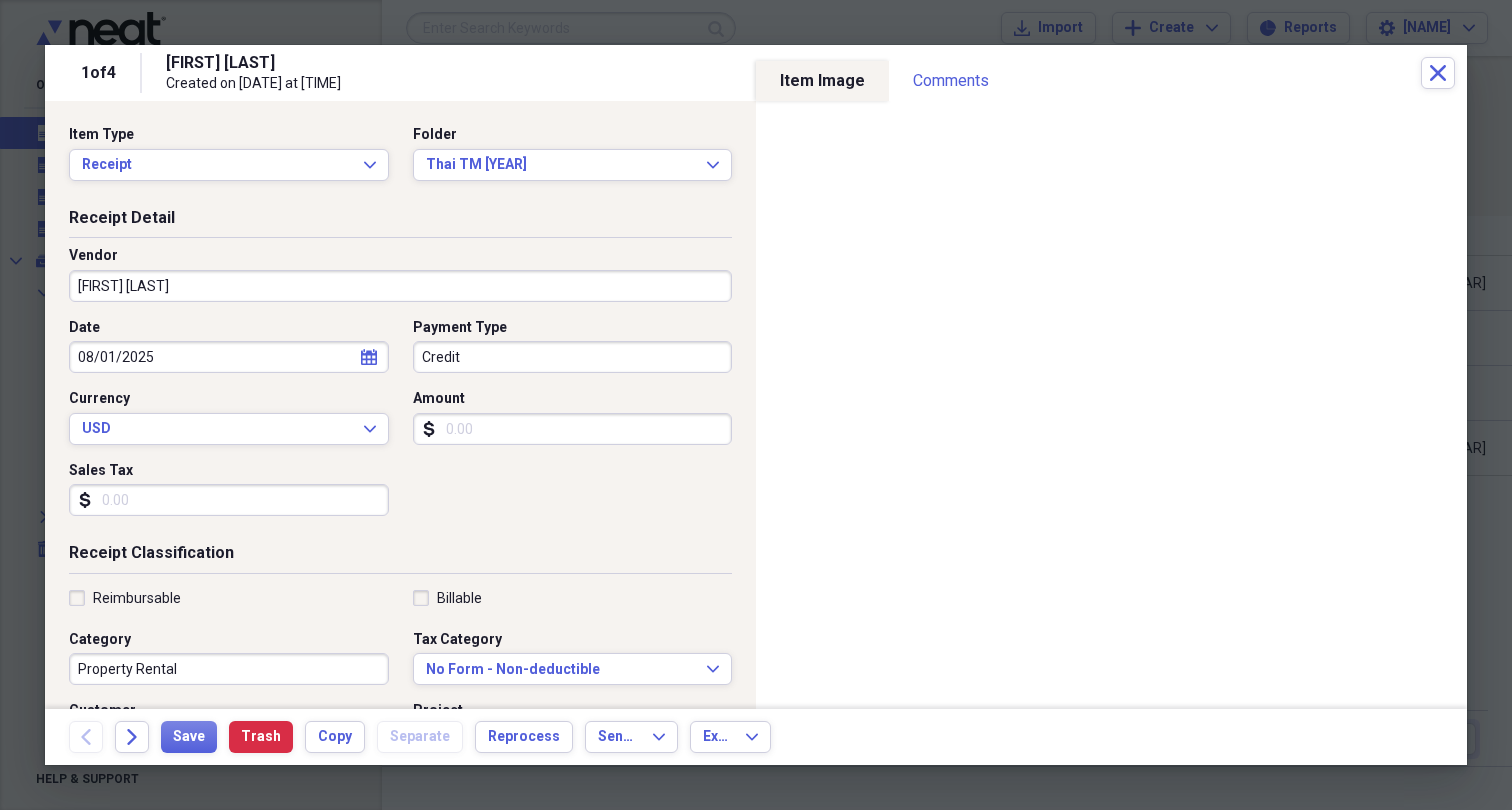 click on "Amount" at bounding box center (573, 429) 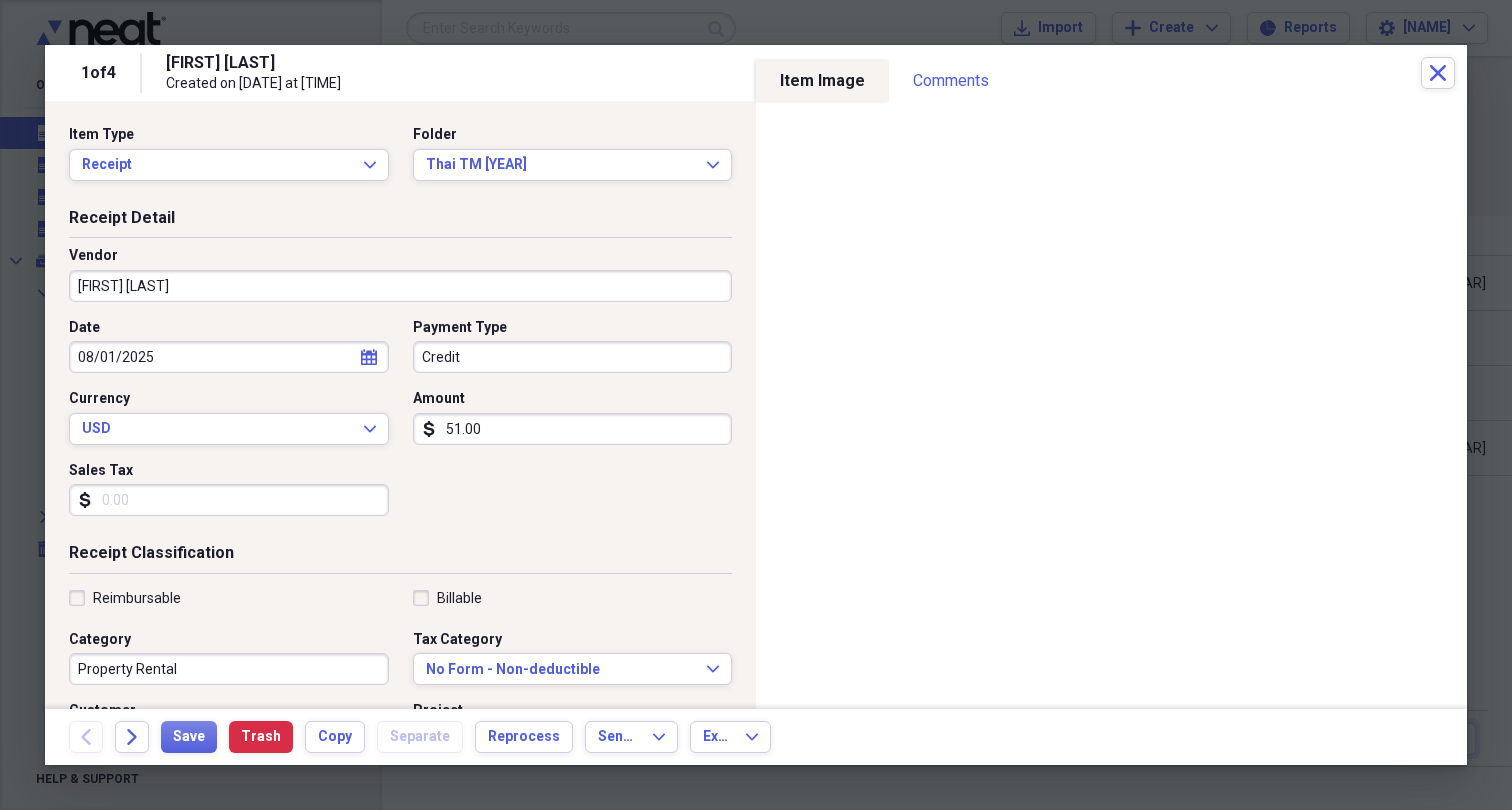type on "510.00" 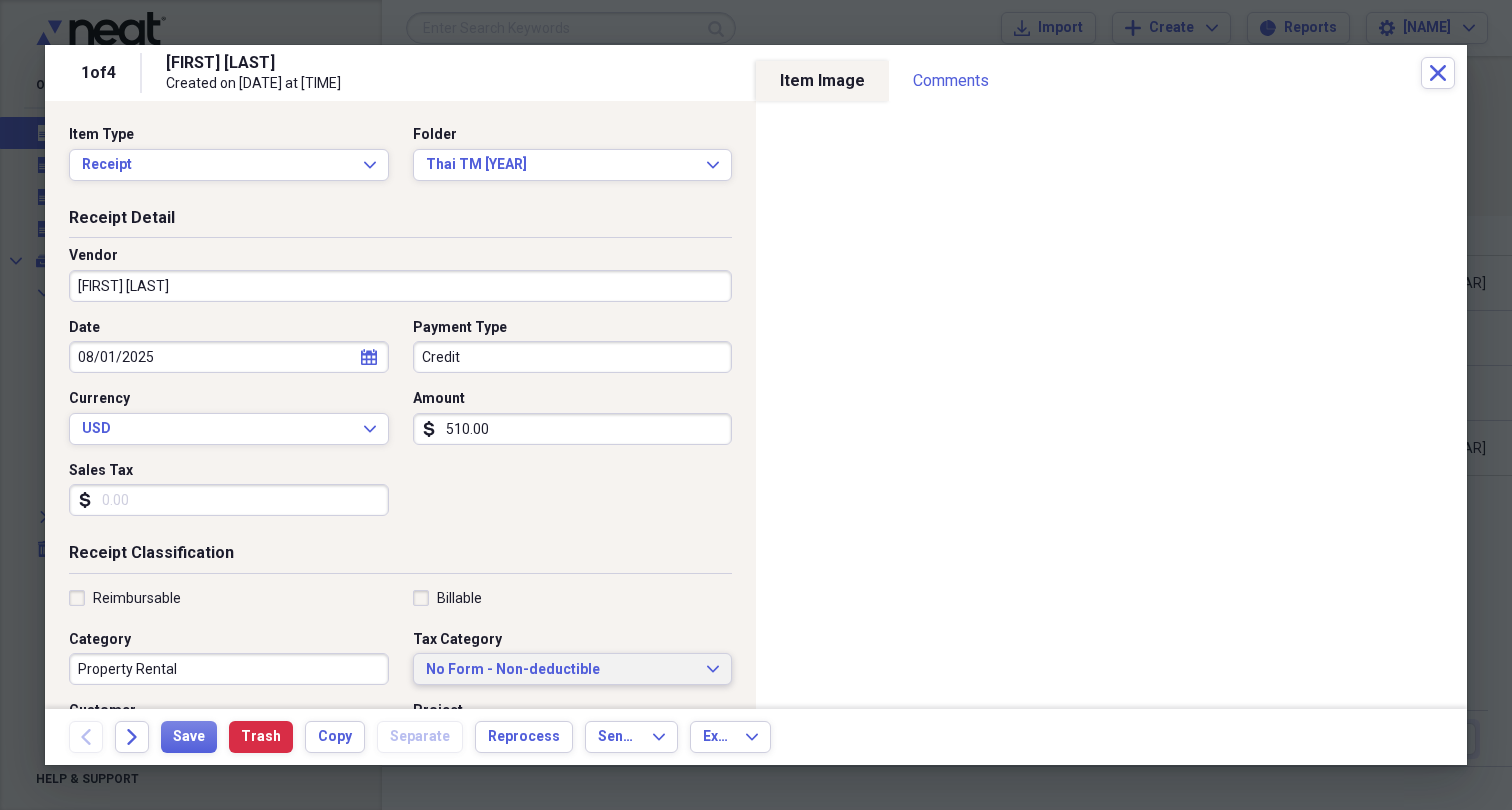 click on "No Form - Non-deductible" at bounding box center [561, 670] 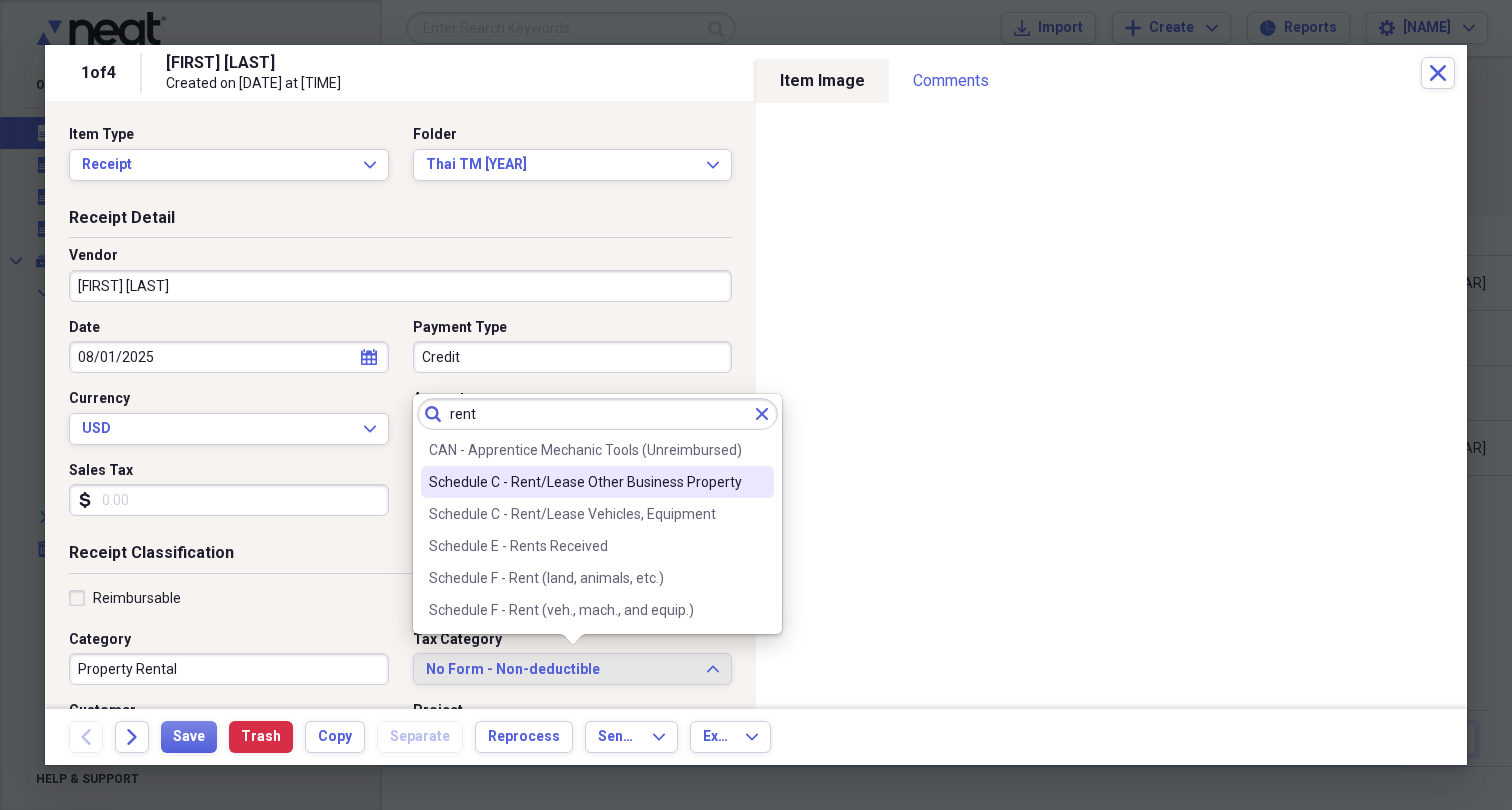 type on "rent" 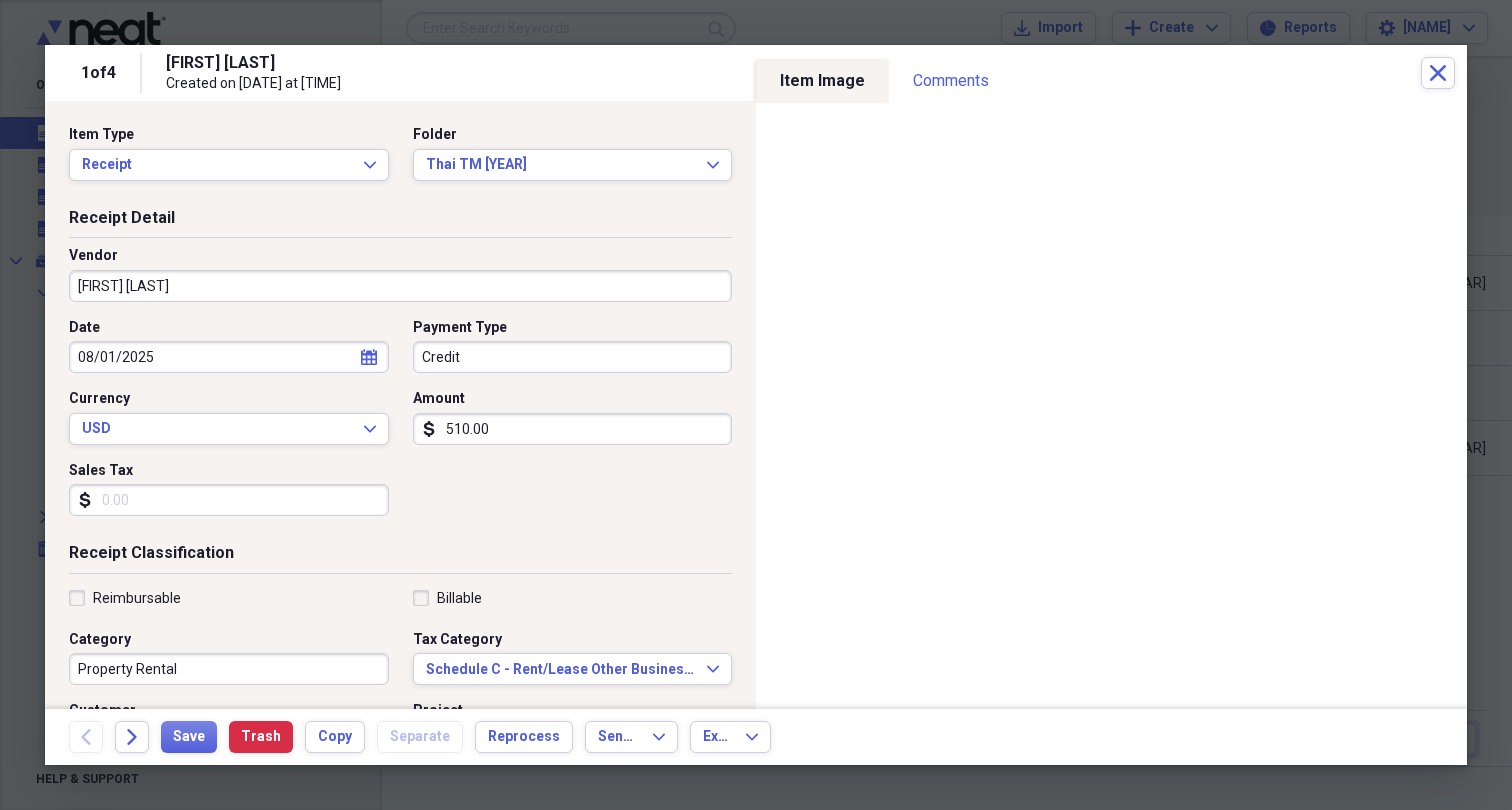 click on "Date 08/01/2025 calendar Calendar Payment Type Credit Currency USD Expand Amount dollar-sign 510.00 Sales Tax dollar-sign" at bounding box center [400, 425] 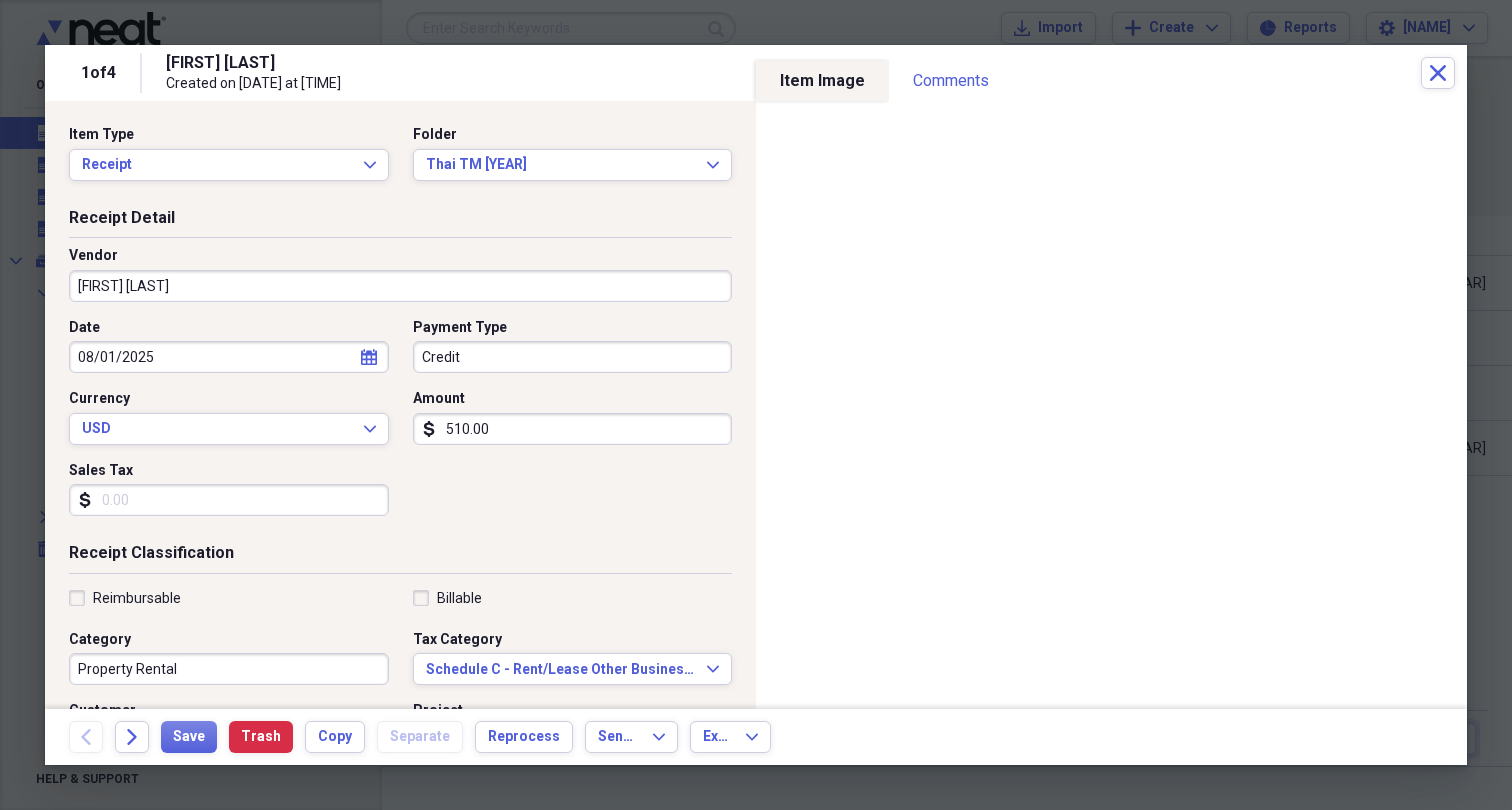 scroll, scrollTop: 0, scrollLeft: 0, axis: both 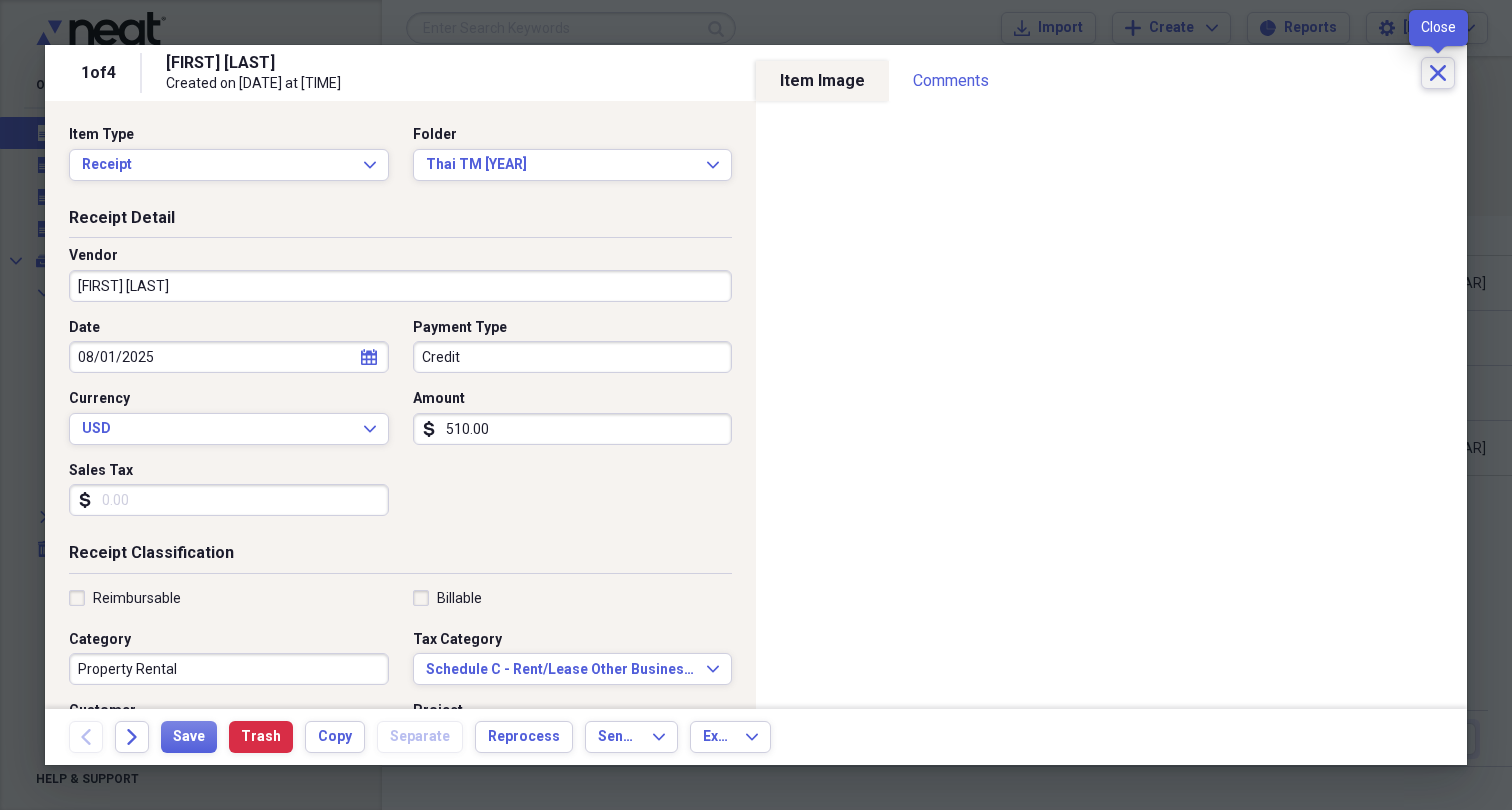 click 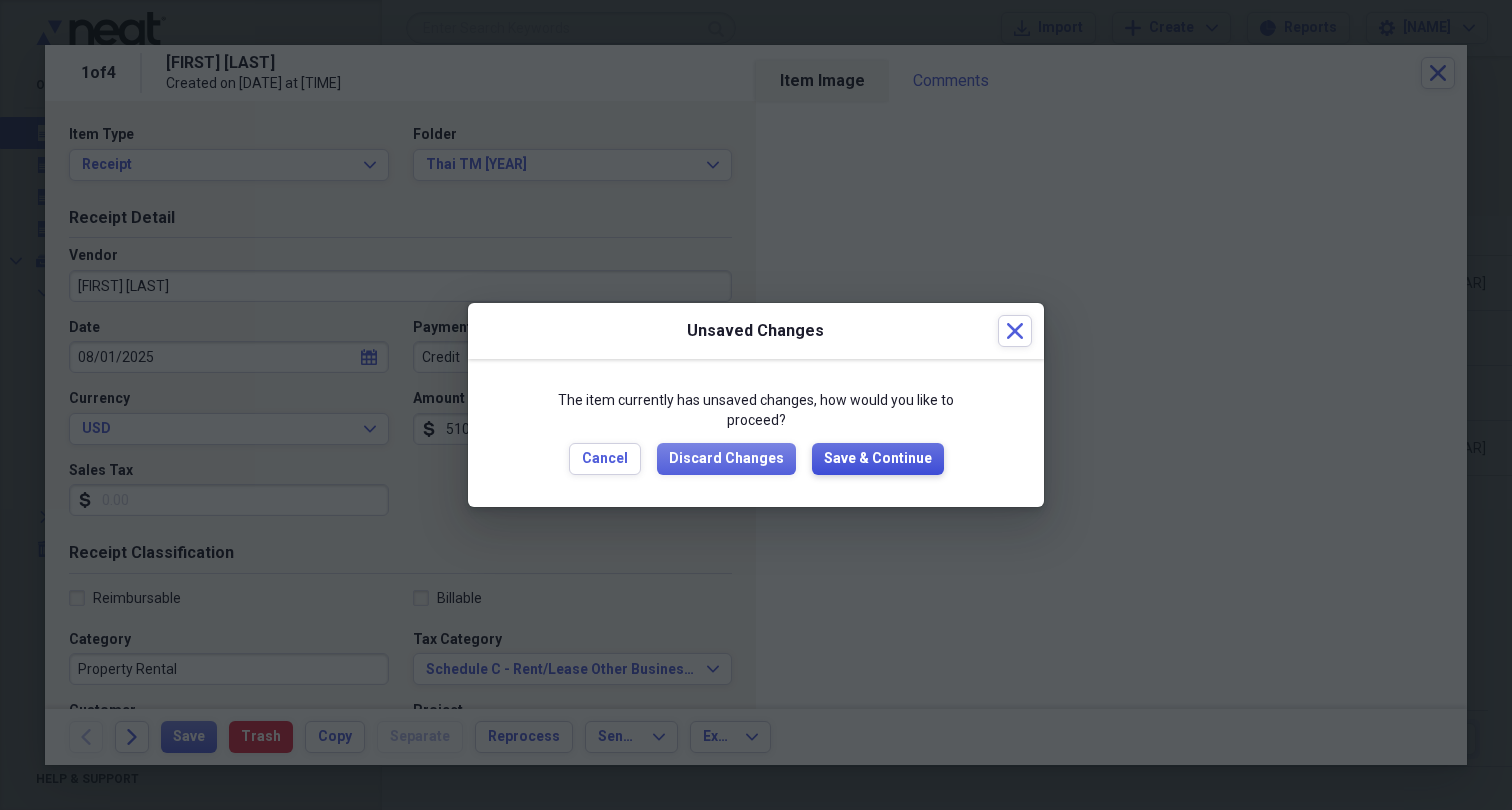 click on "Save & Continue" at bounding box center [878, 459] 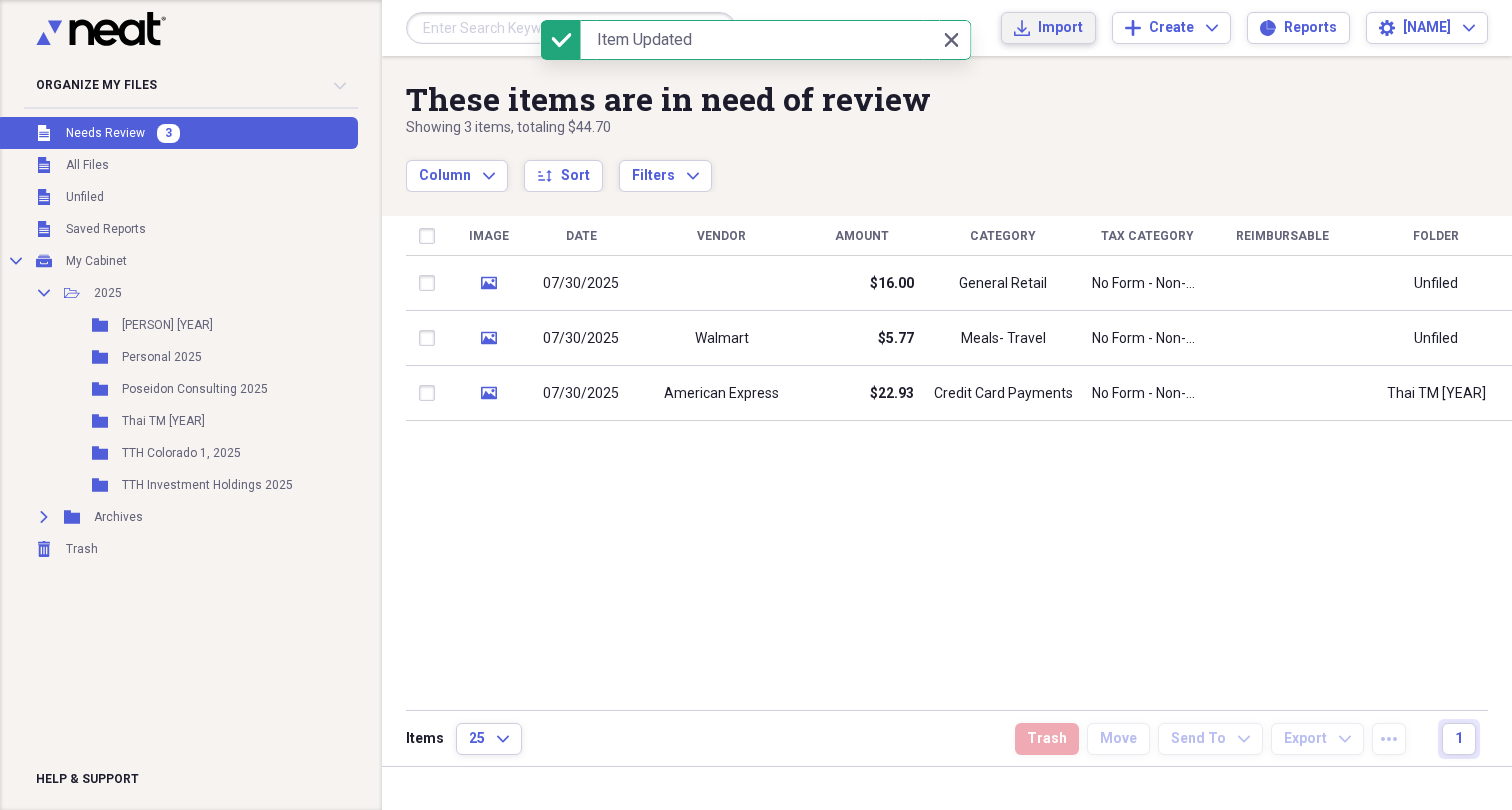click on "Import" at bounding box center (1060, 28) 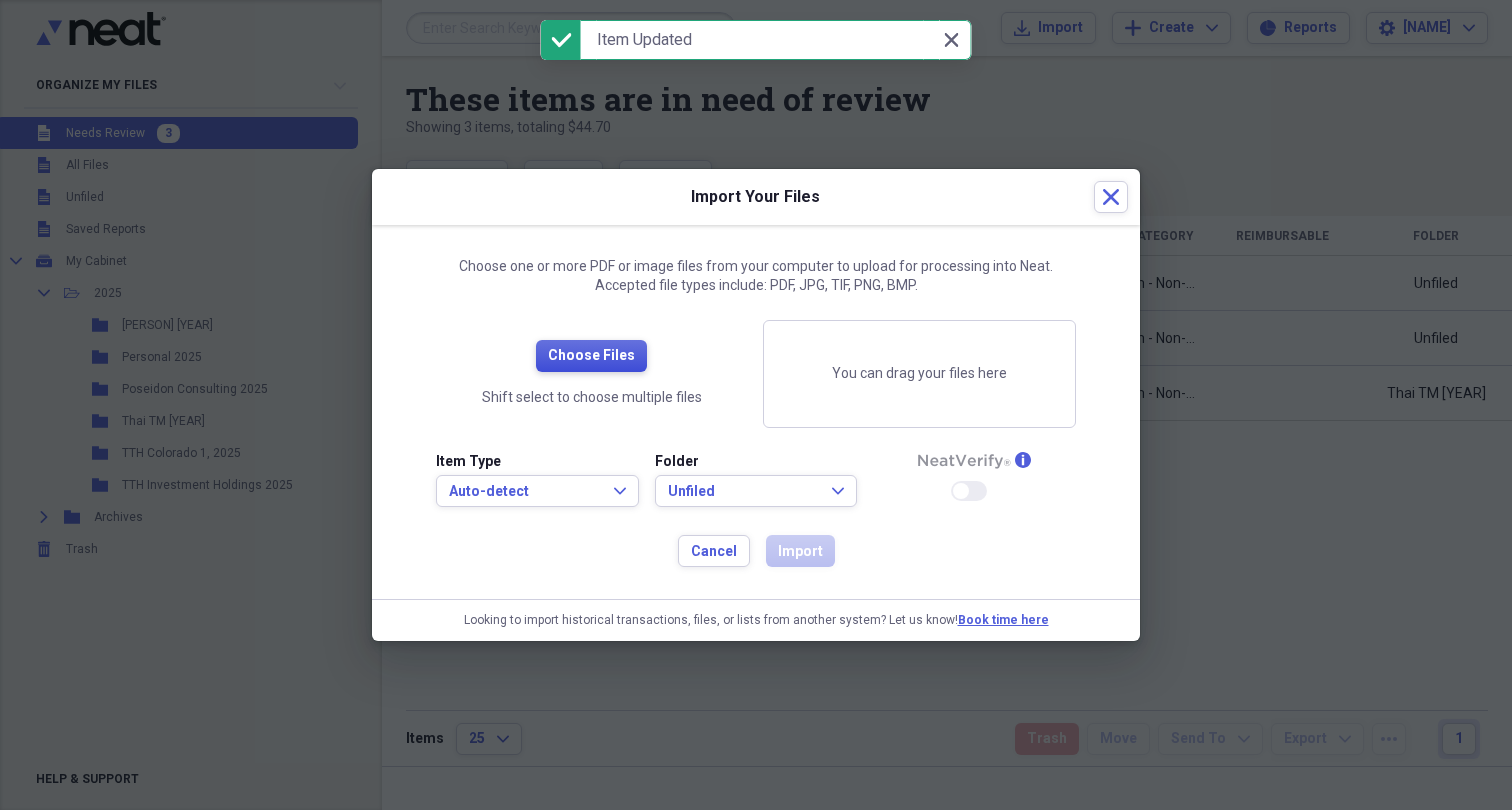 click on "Choose Files" at bounding box center [591, 356] 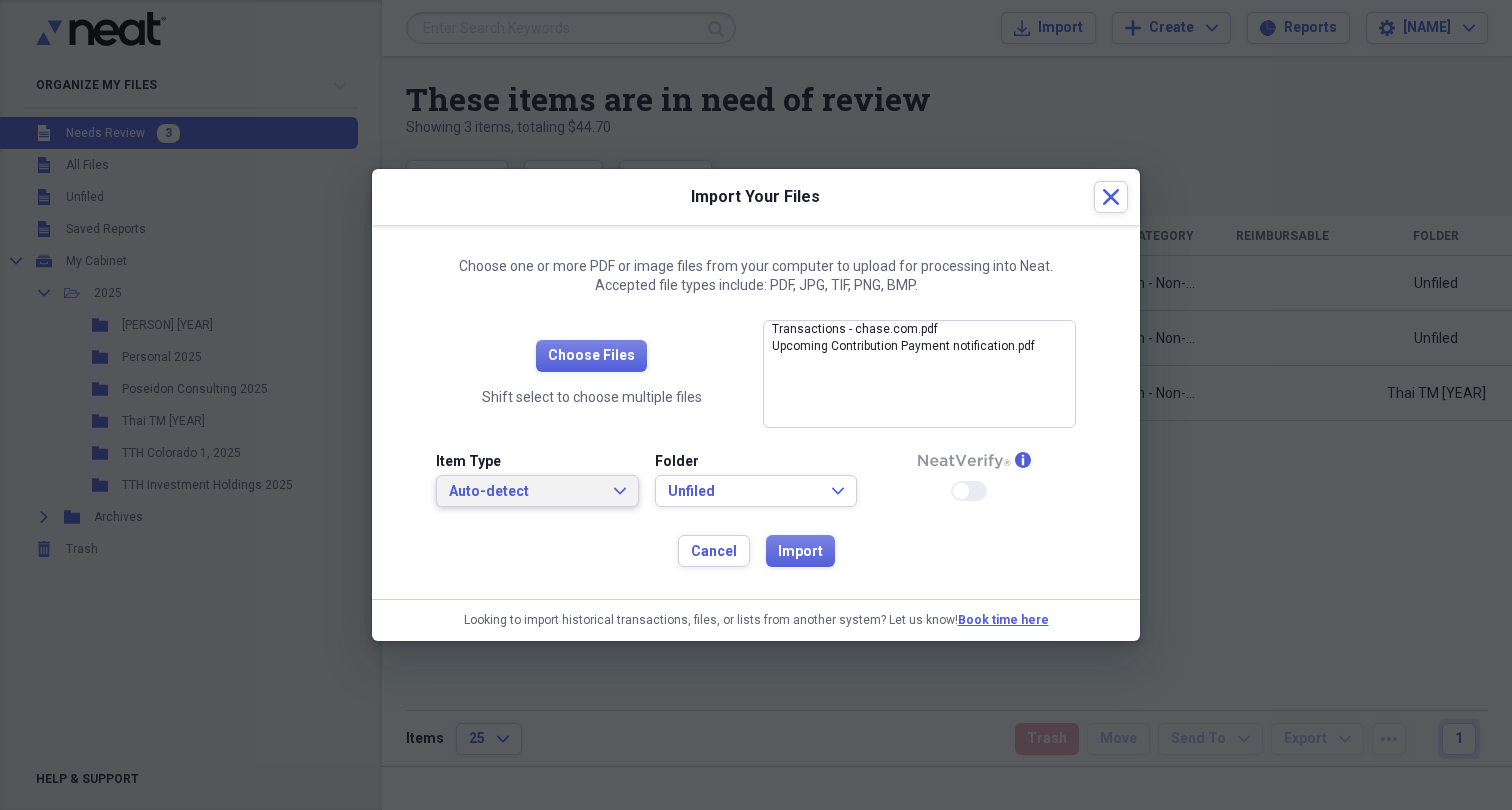 click on "Auto-detect Expand" at bounding box center (537, 492) 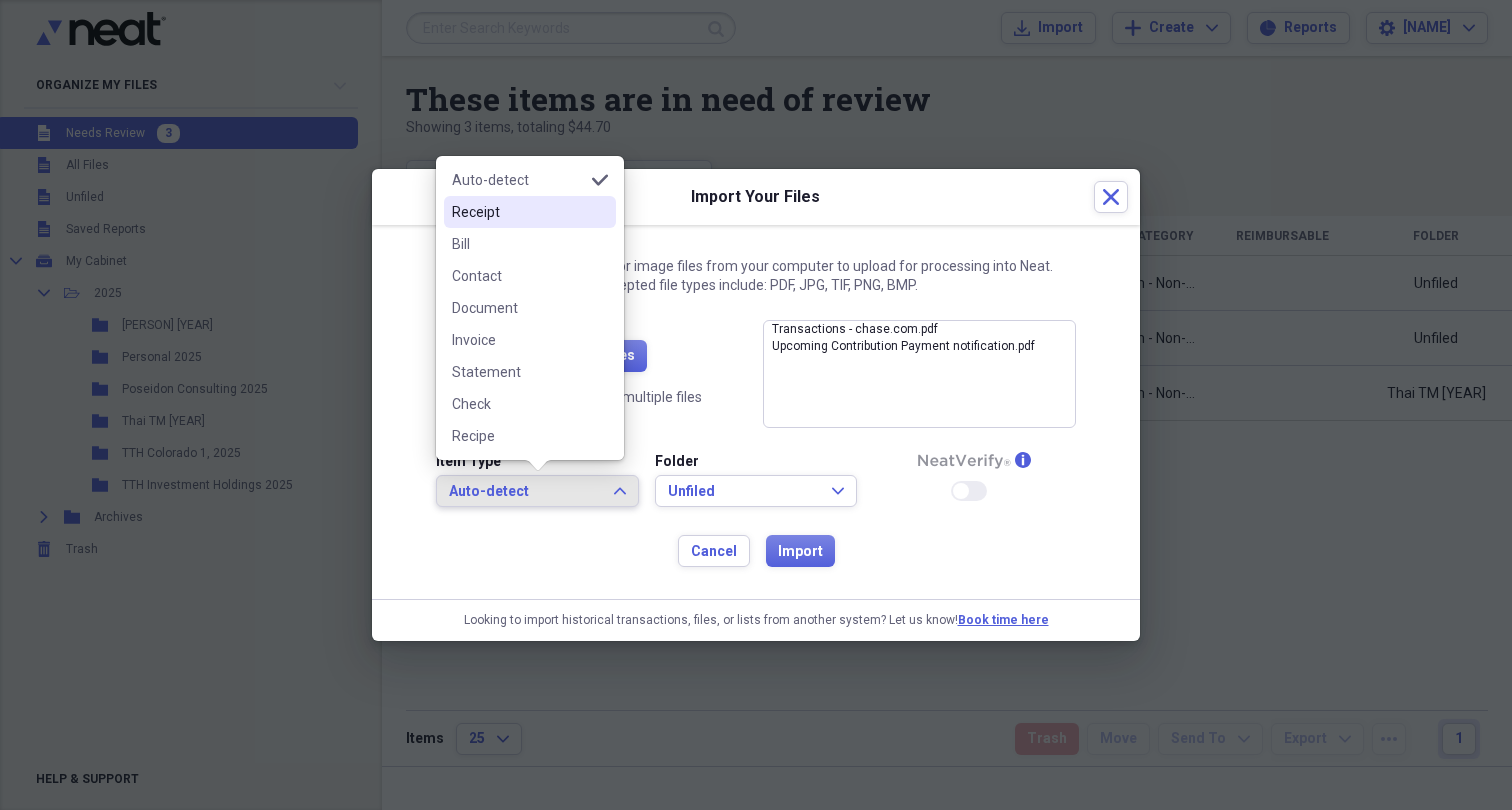 click on "Receipt" at bounding box center (530, 212) 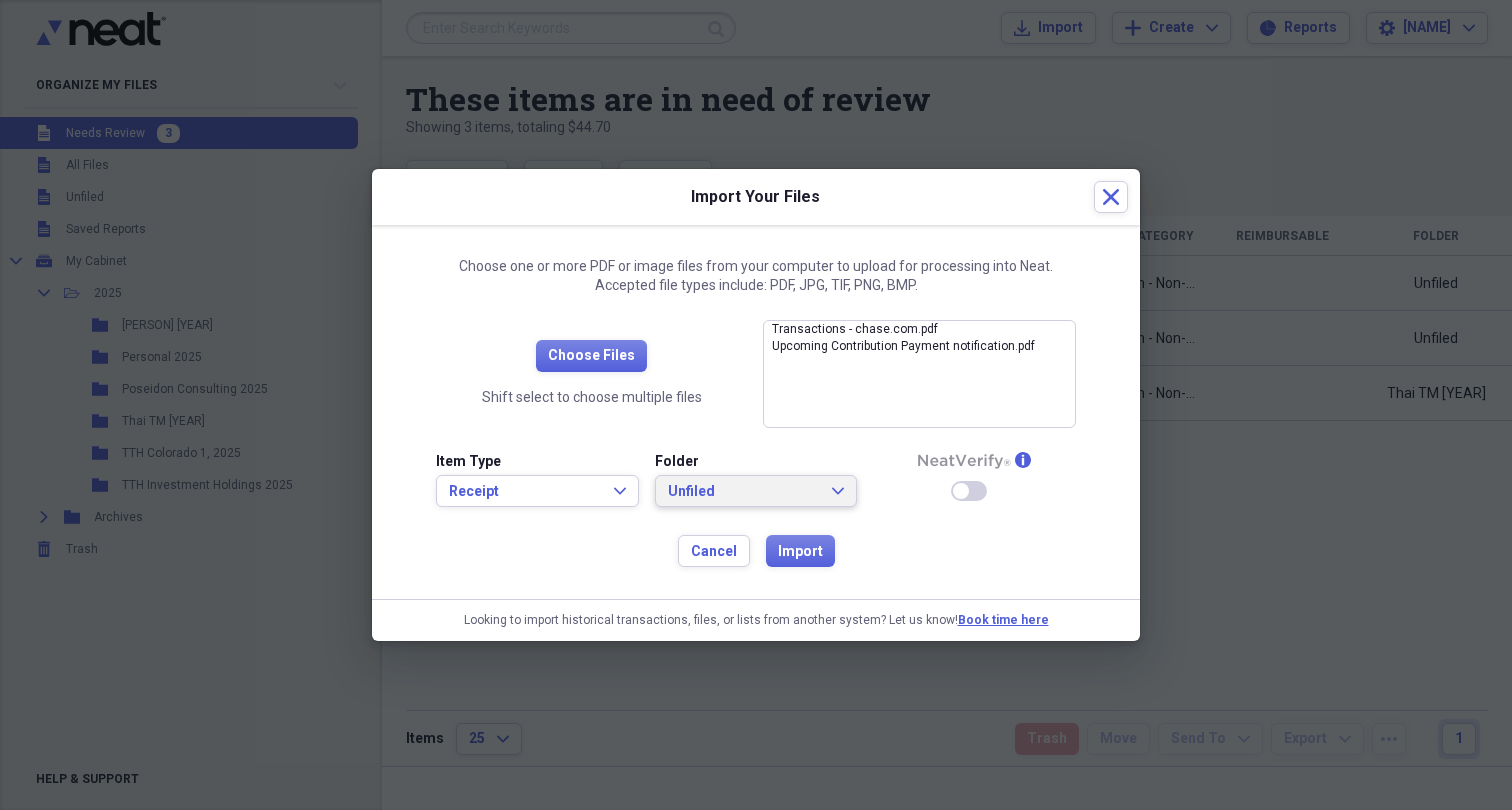 click on "Unfiled" at bounding box center (744, 492) 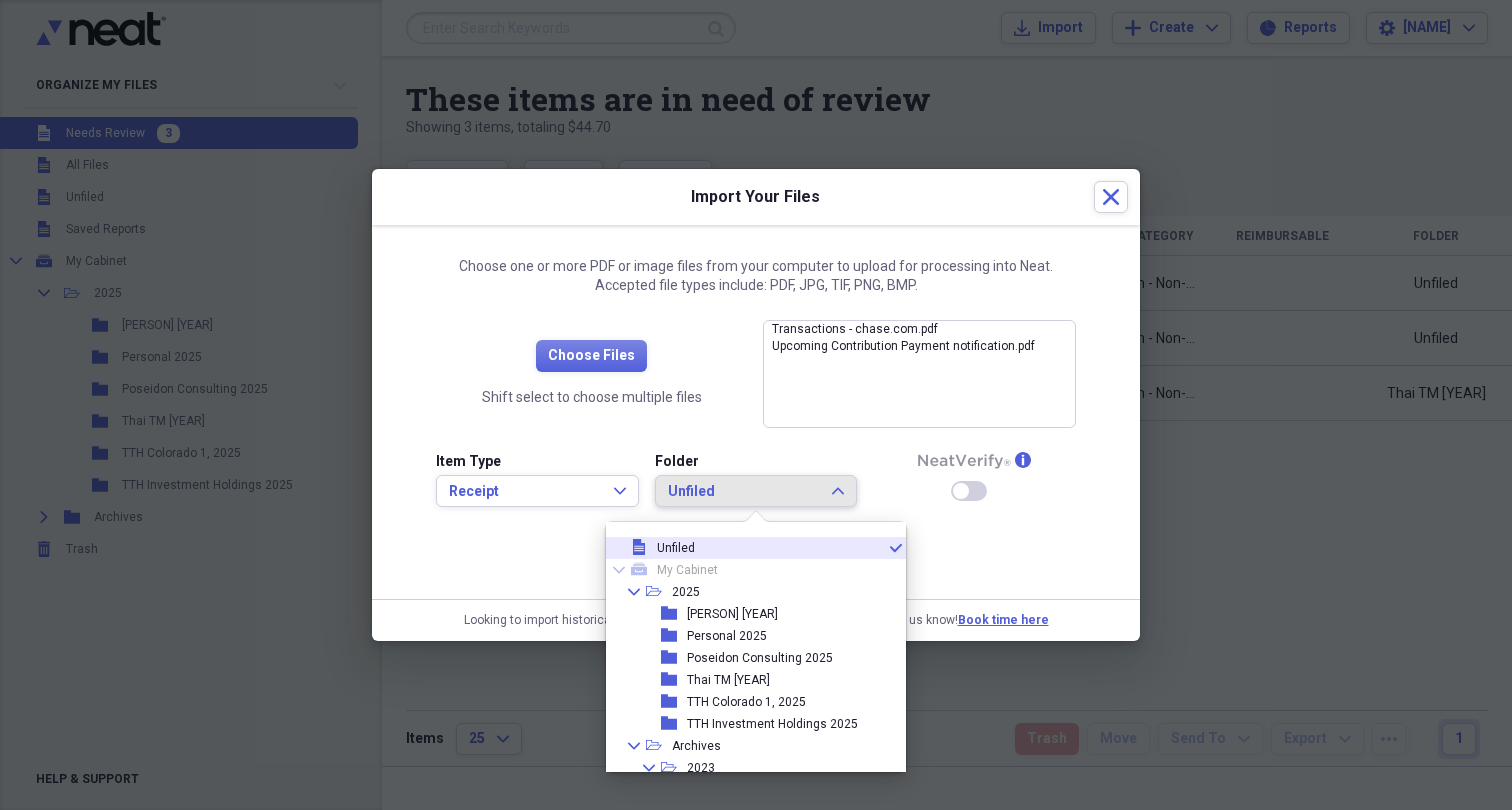 click on "Unfiled" at bounding box center [676, 548] 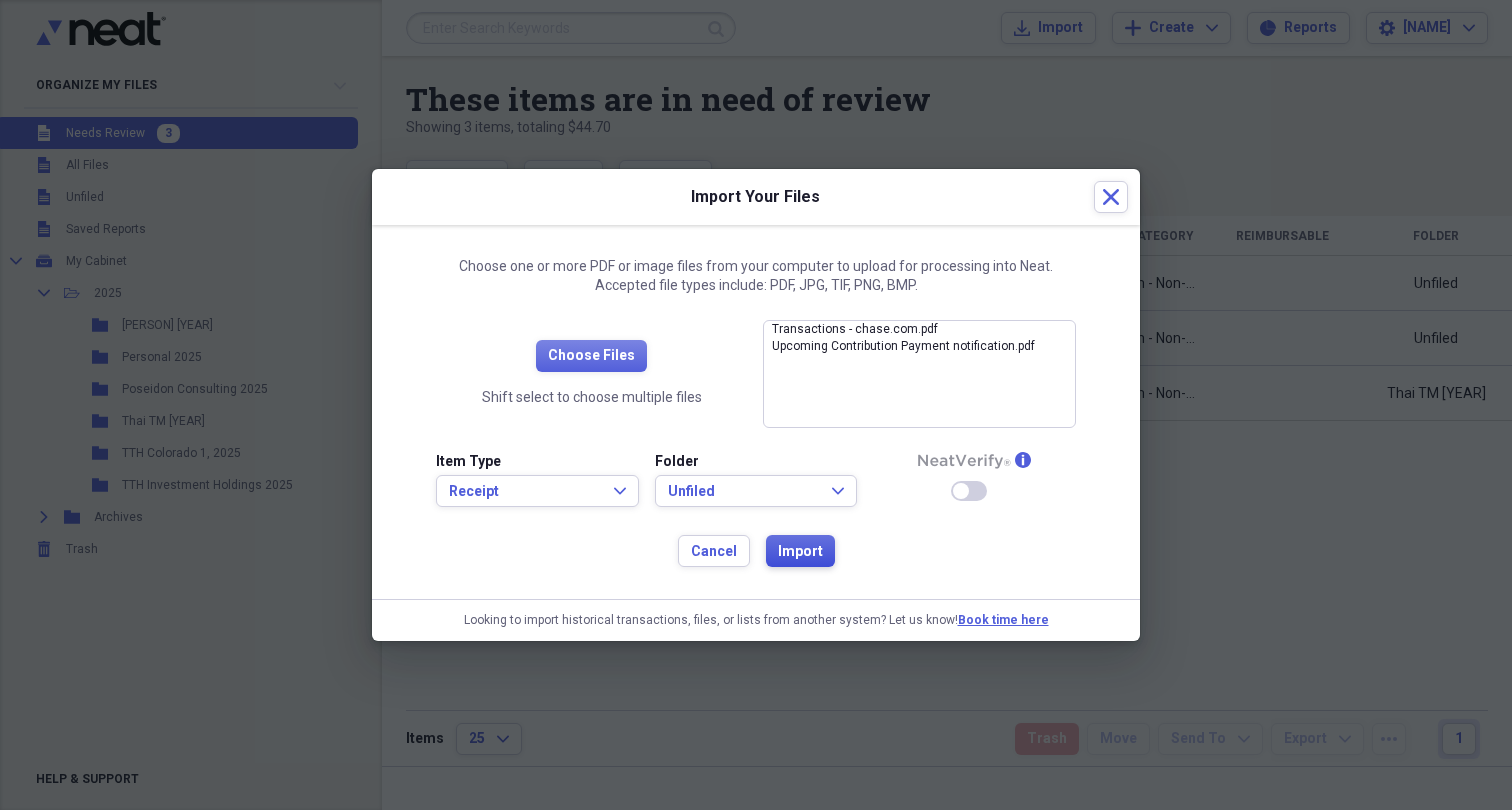 click on "Import" at bounding box center [800, 552] 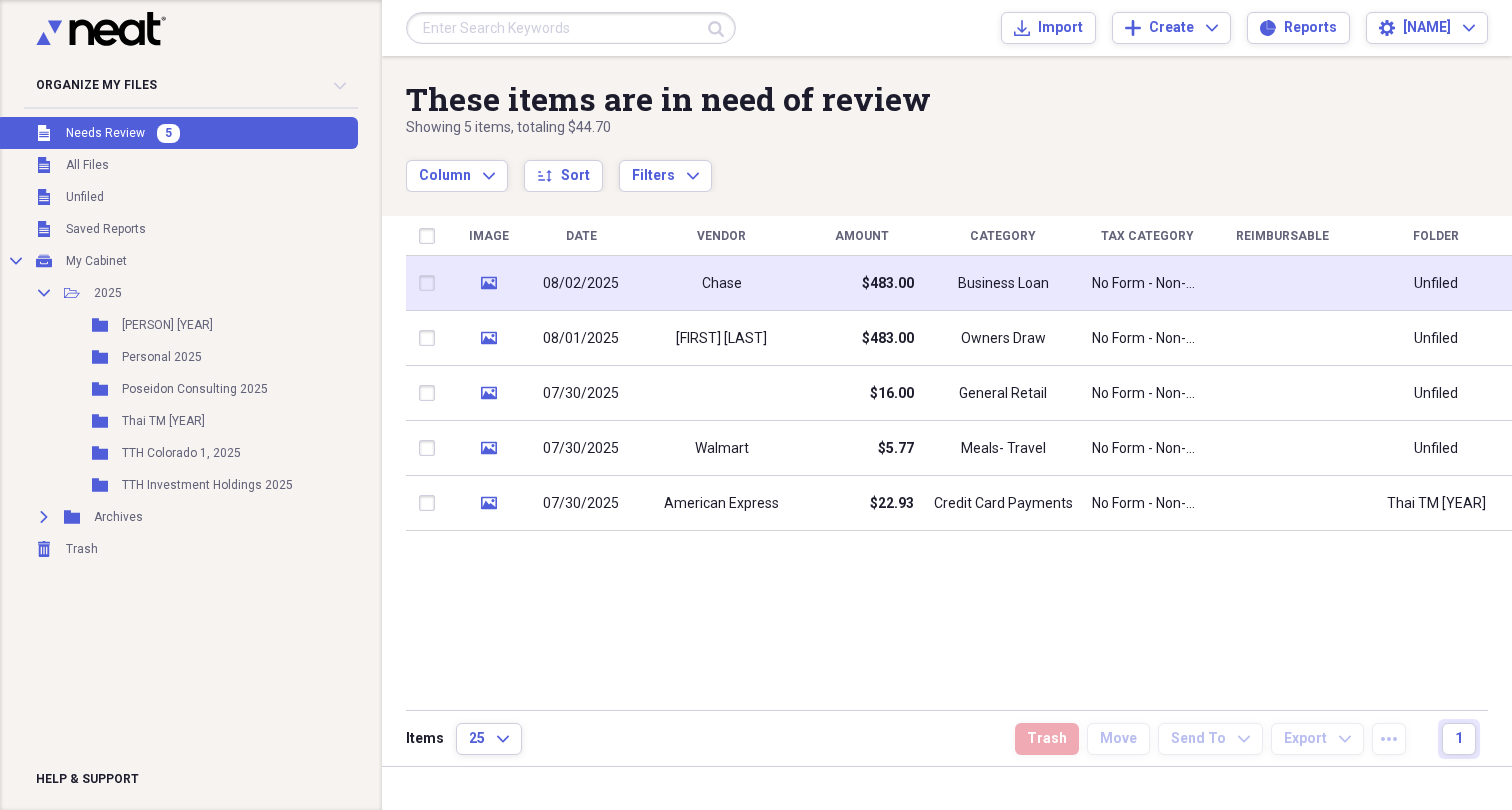 click on "Chase" at bounding box center (721, 283) 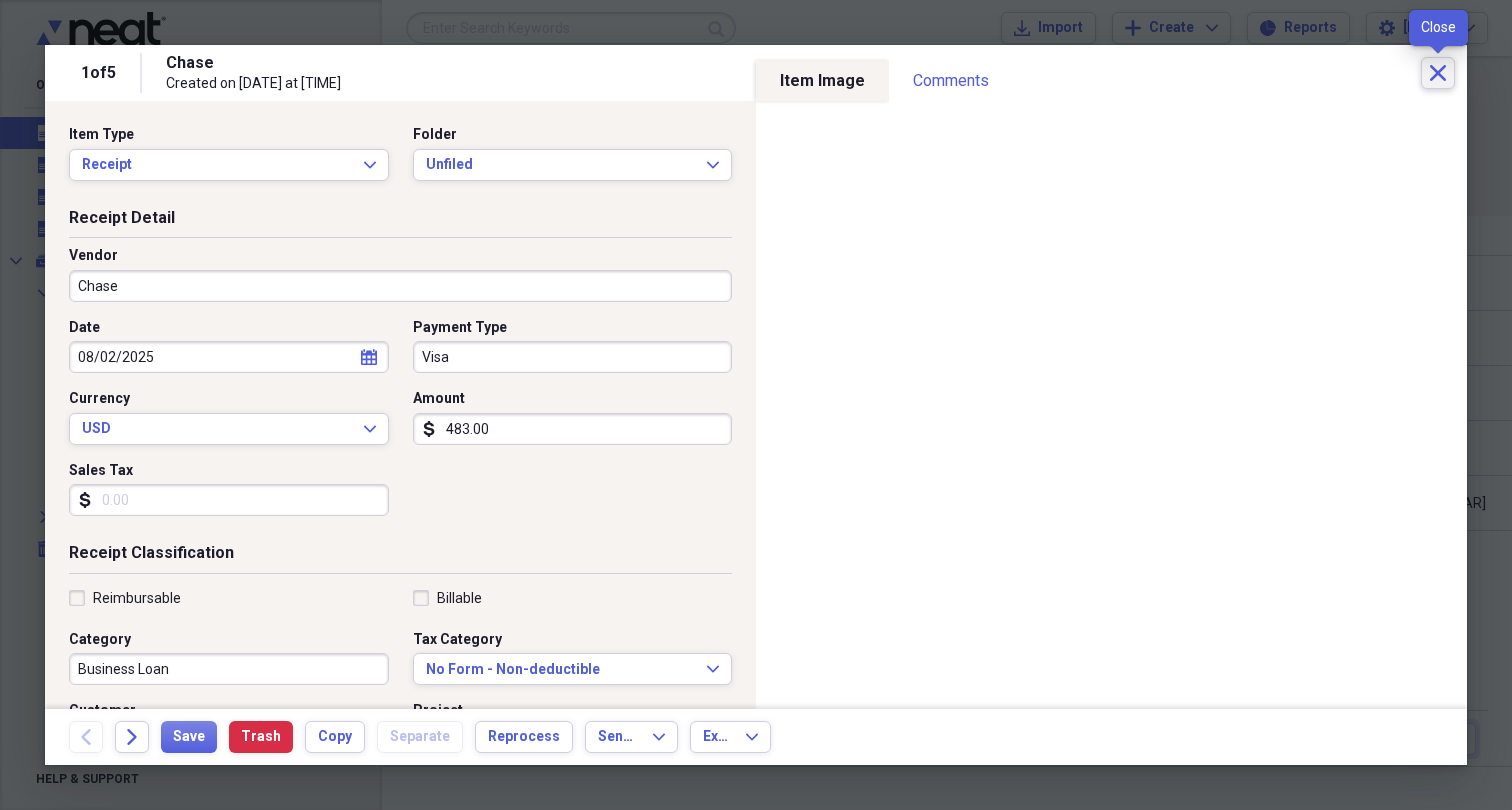 click 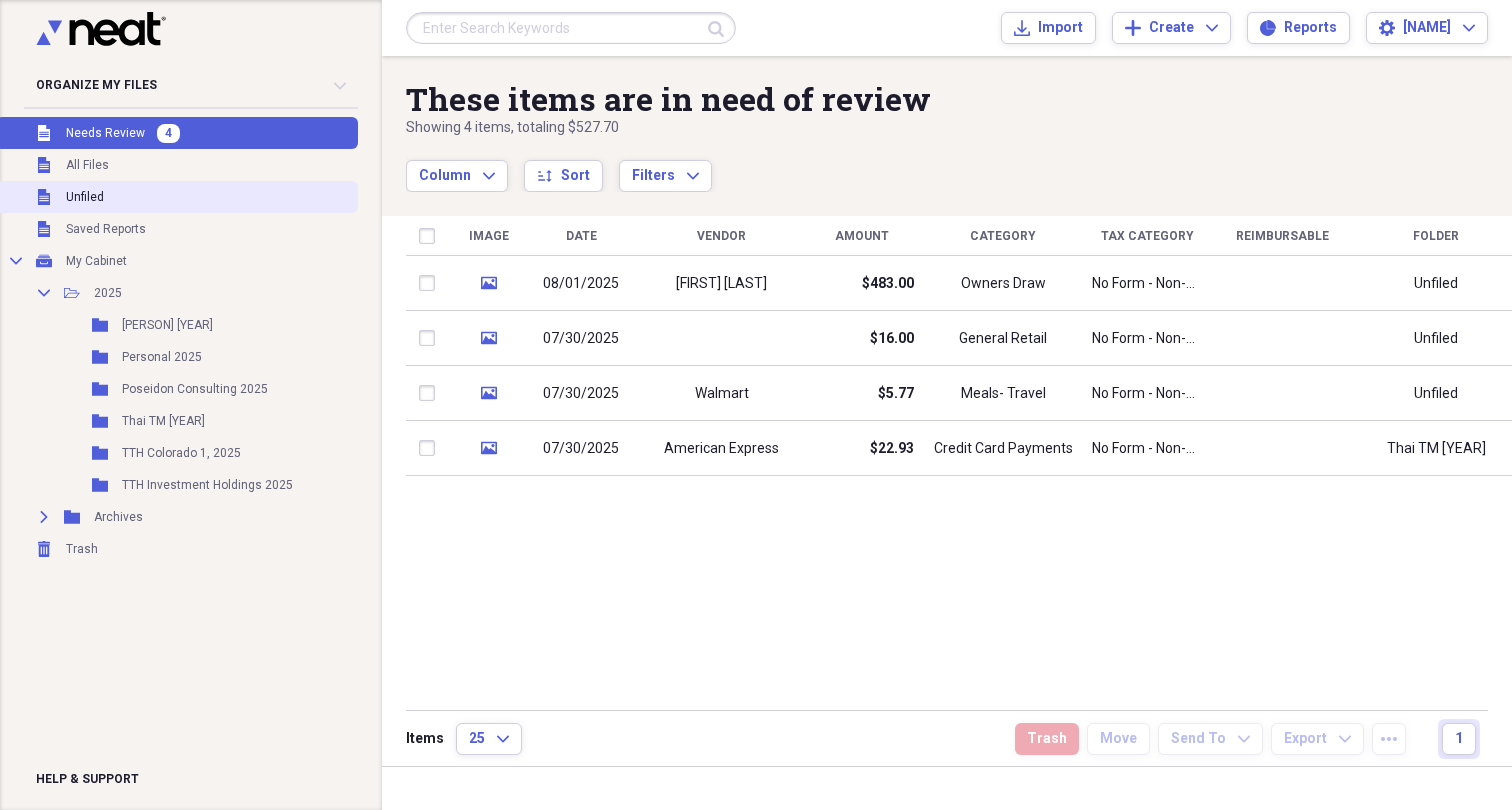 click on "Unfiled Unfiled" at bounding box center [177, 197] 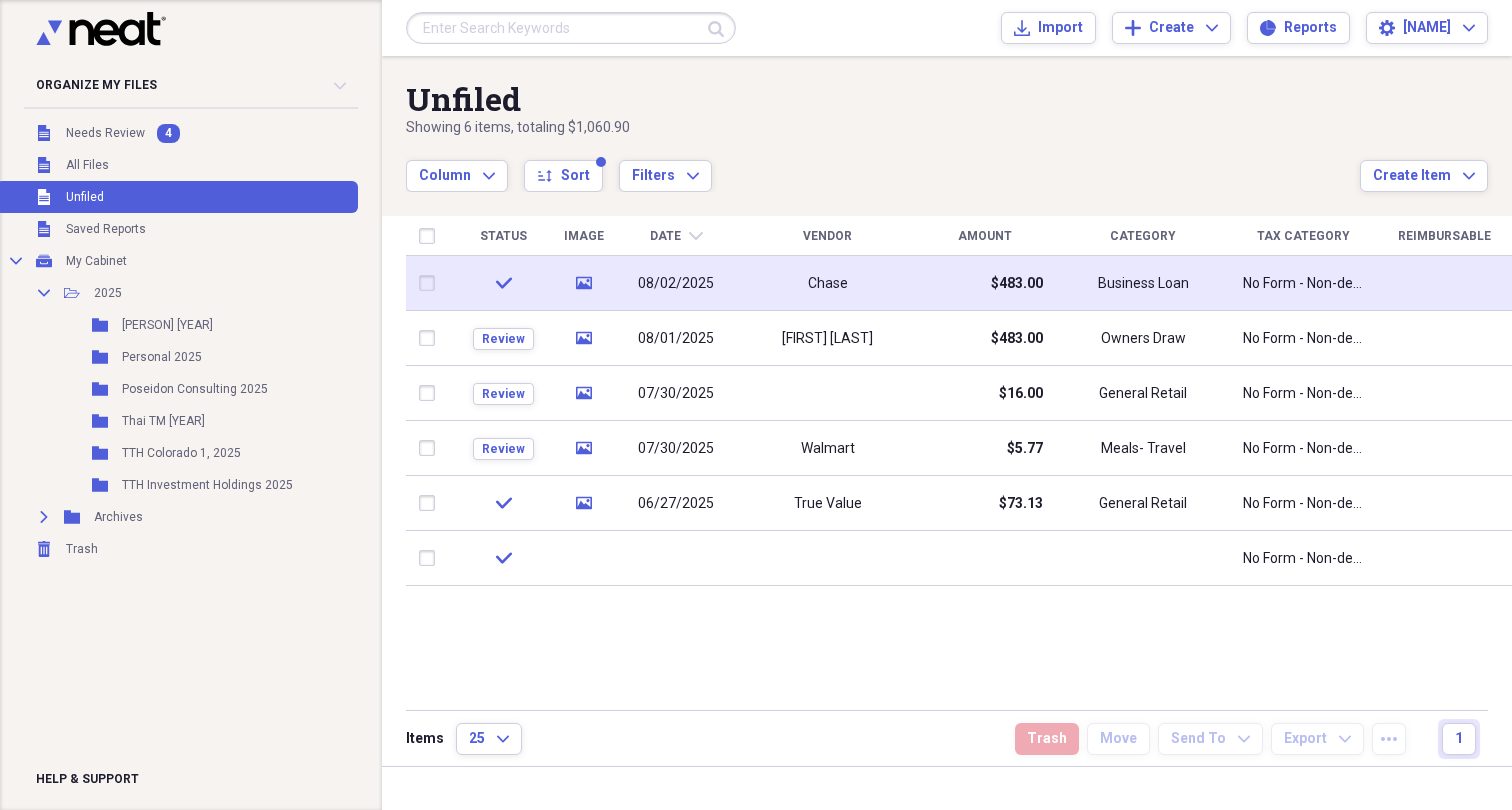 click at bounding box center (431, 283) 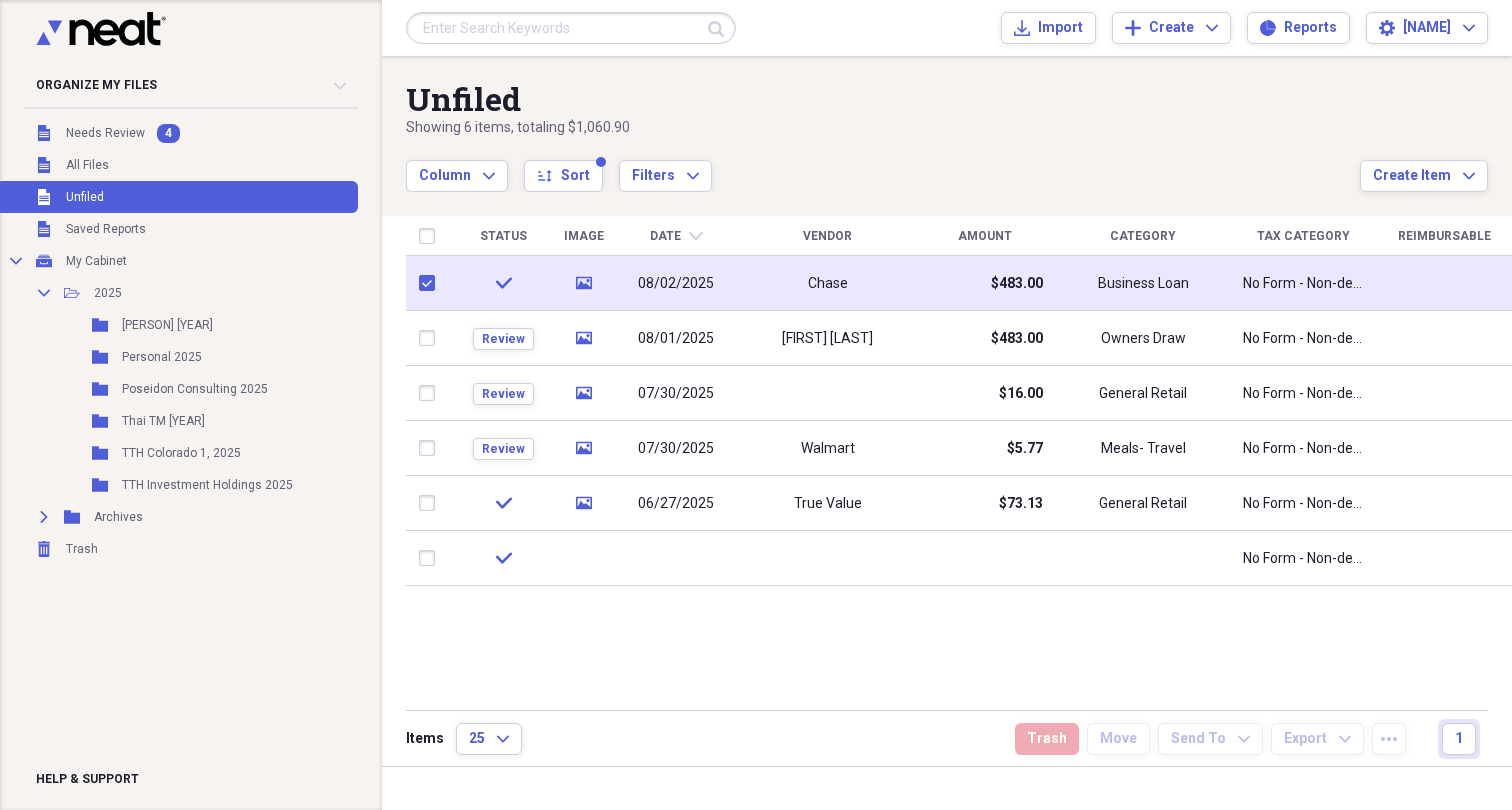 checkbox on "true" 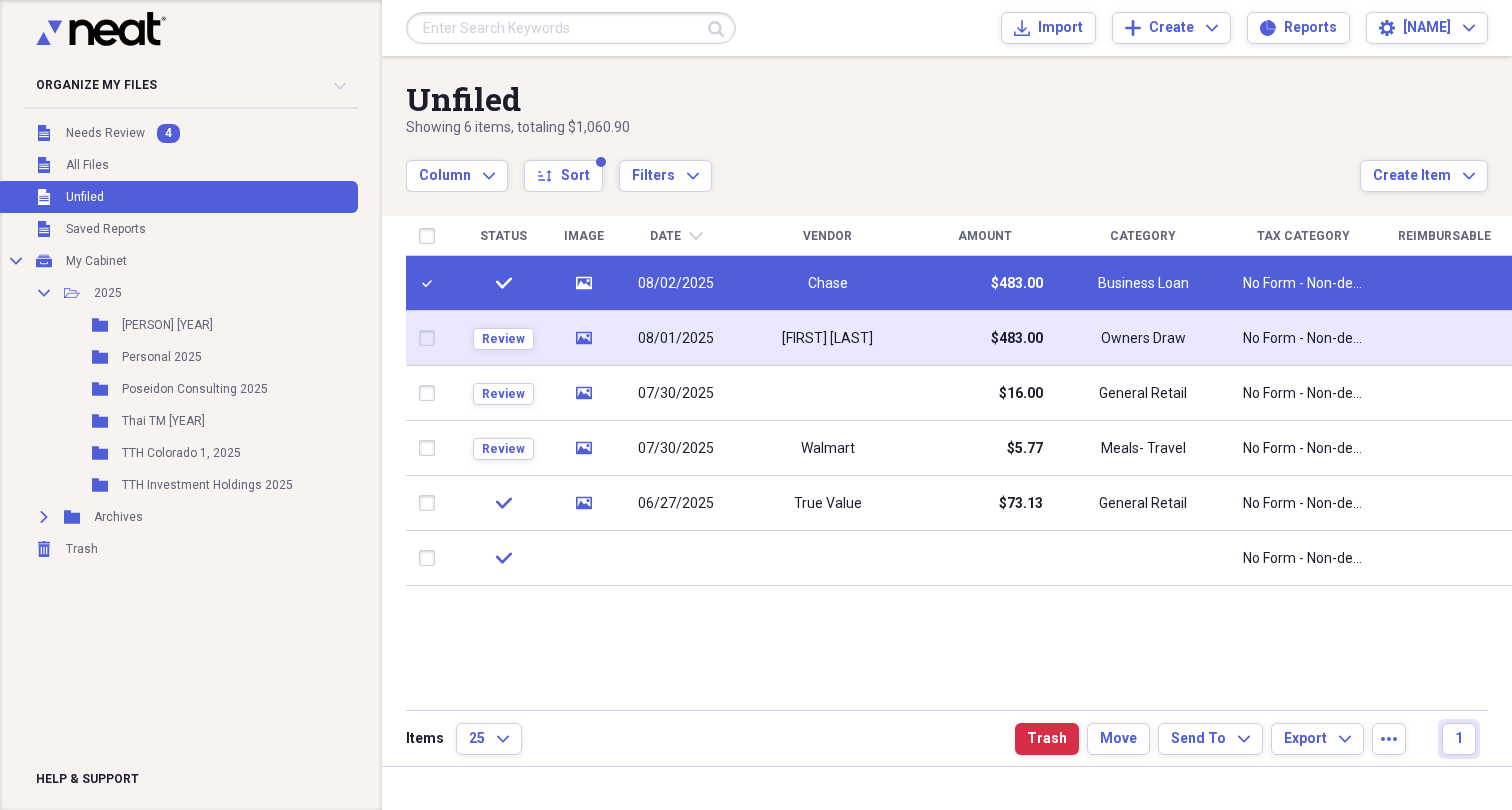 click at bounding box center [431, 338] 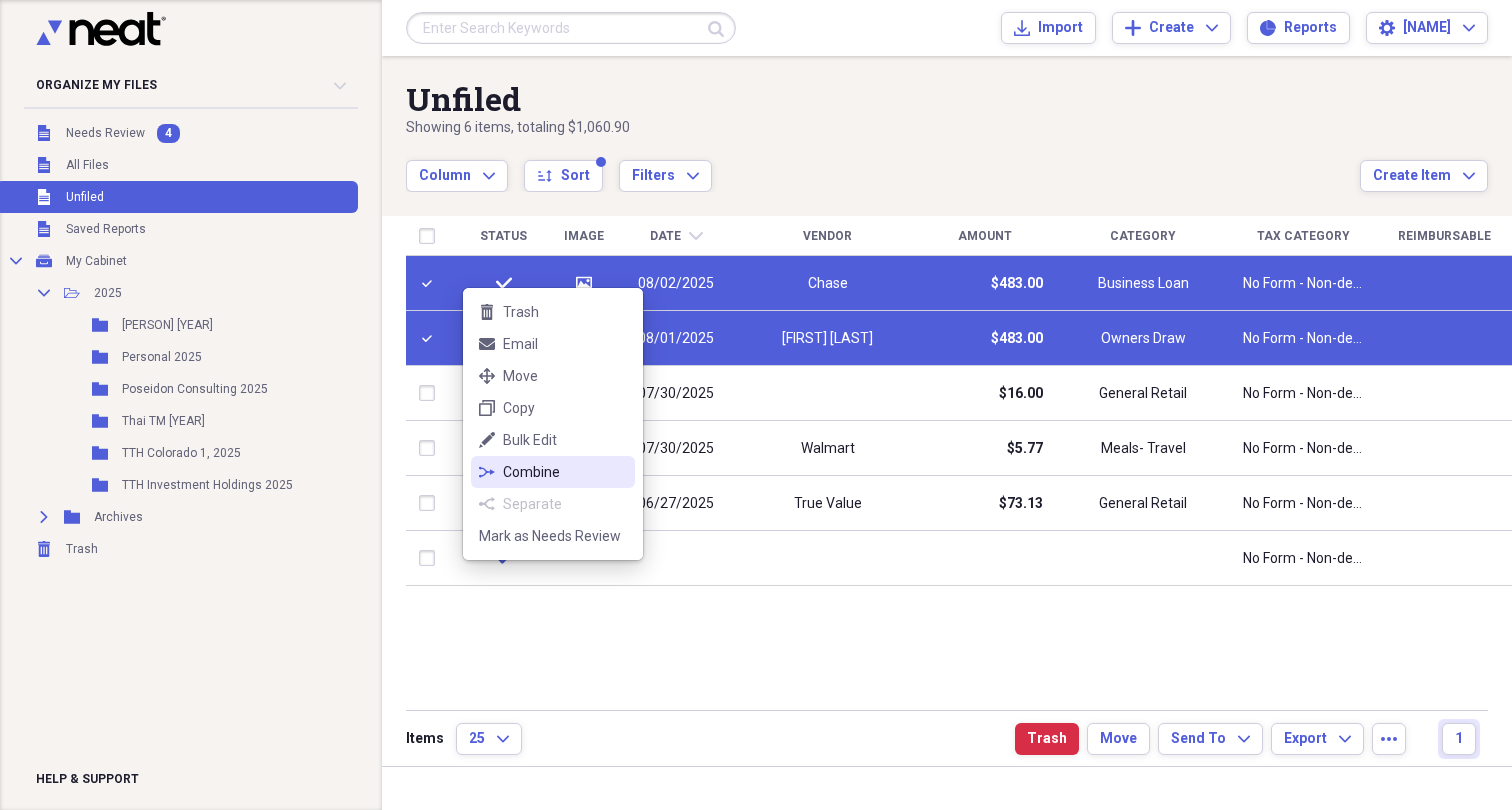 click on "Combine" at bounding box center (565, 472) 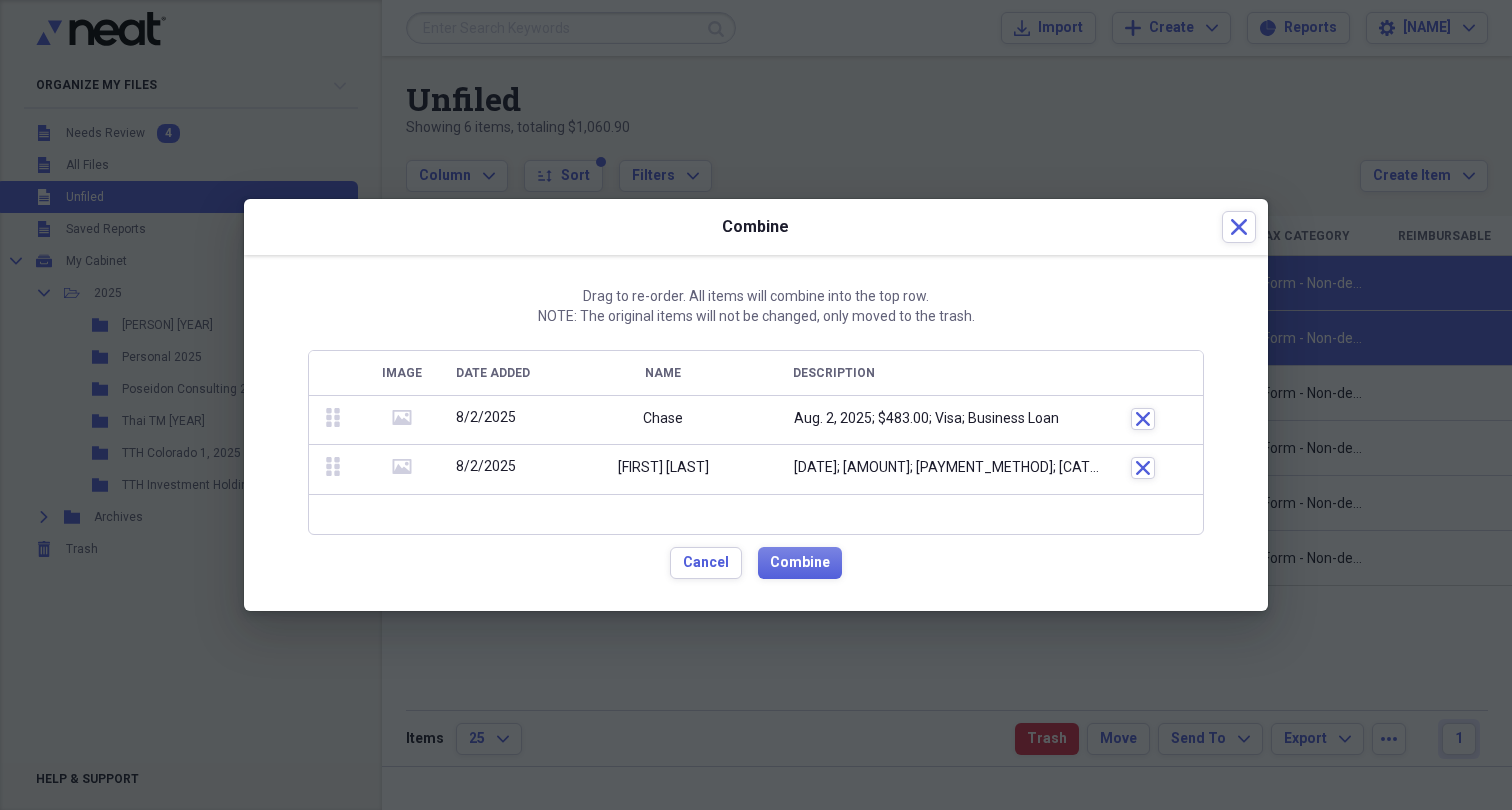 click 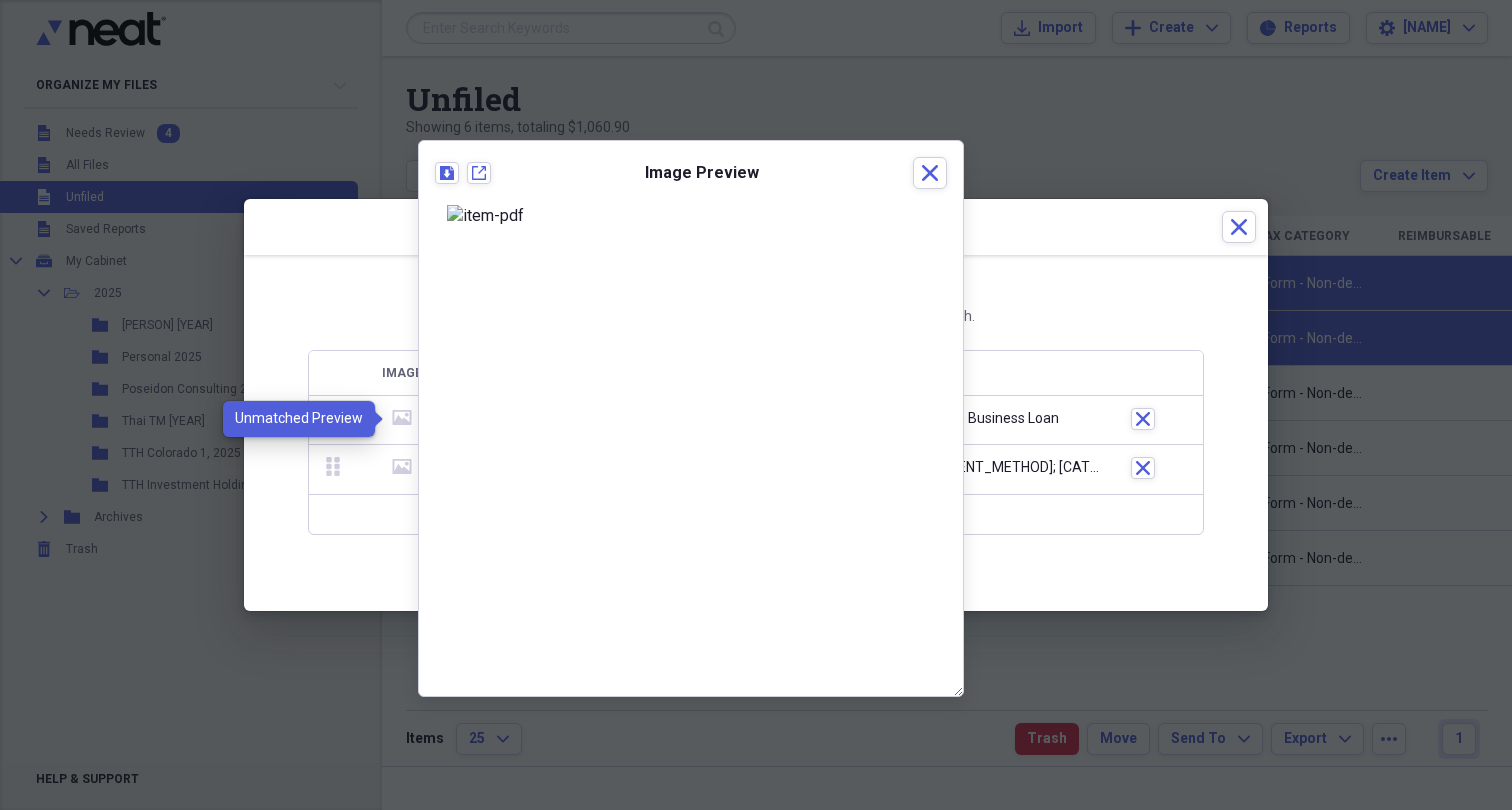 click 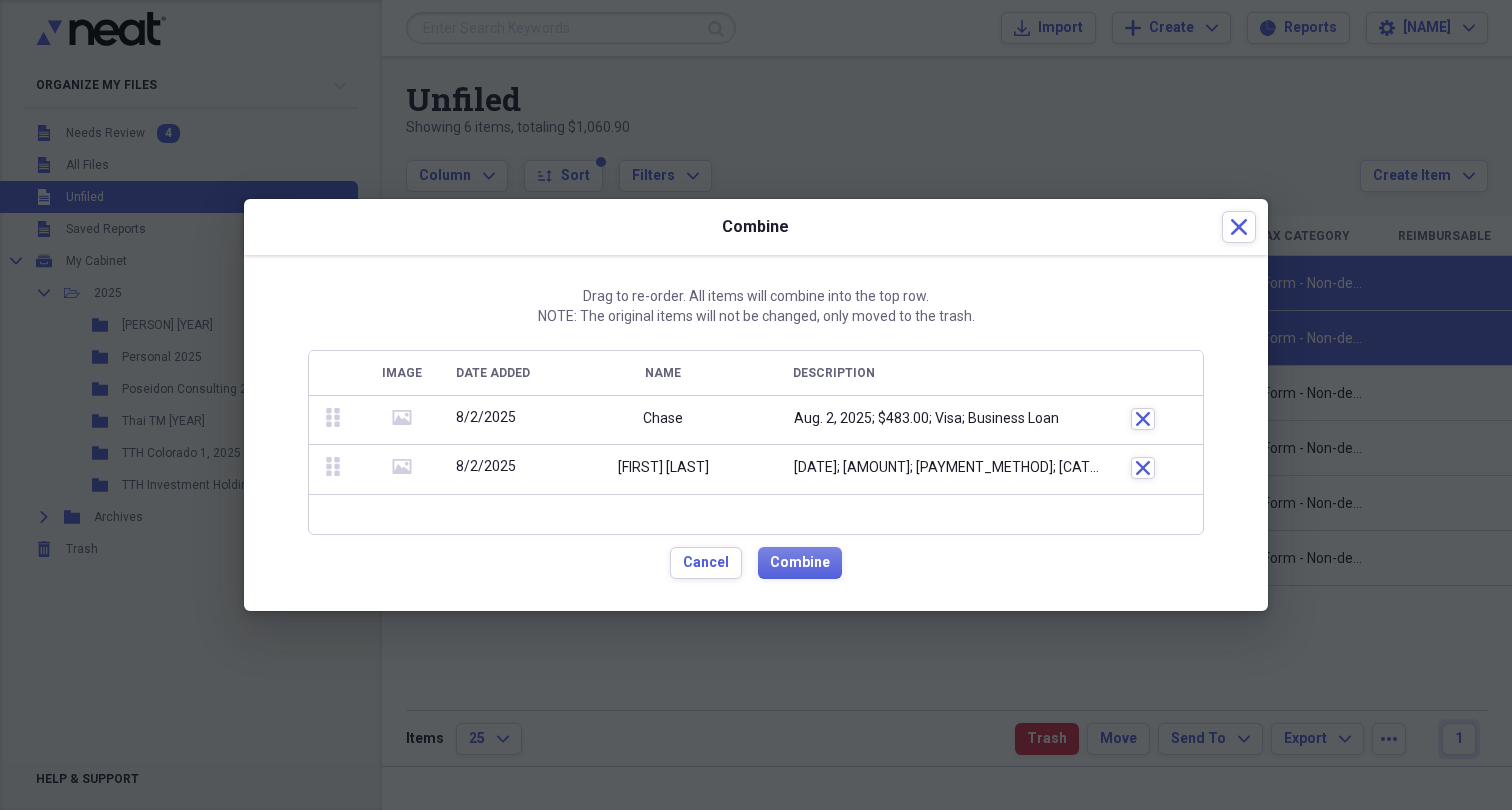 click 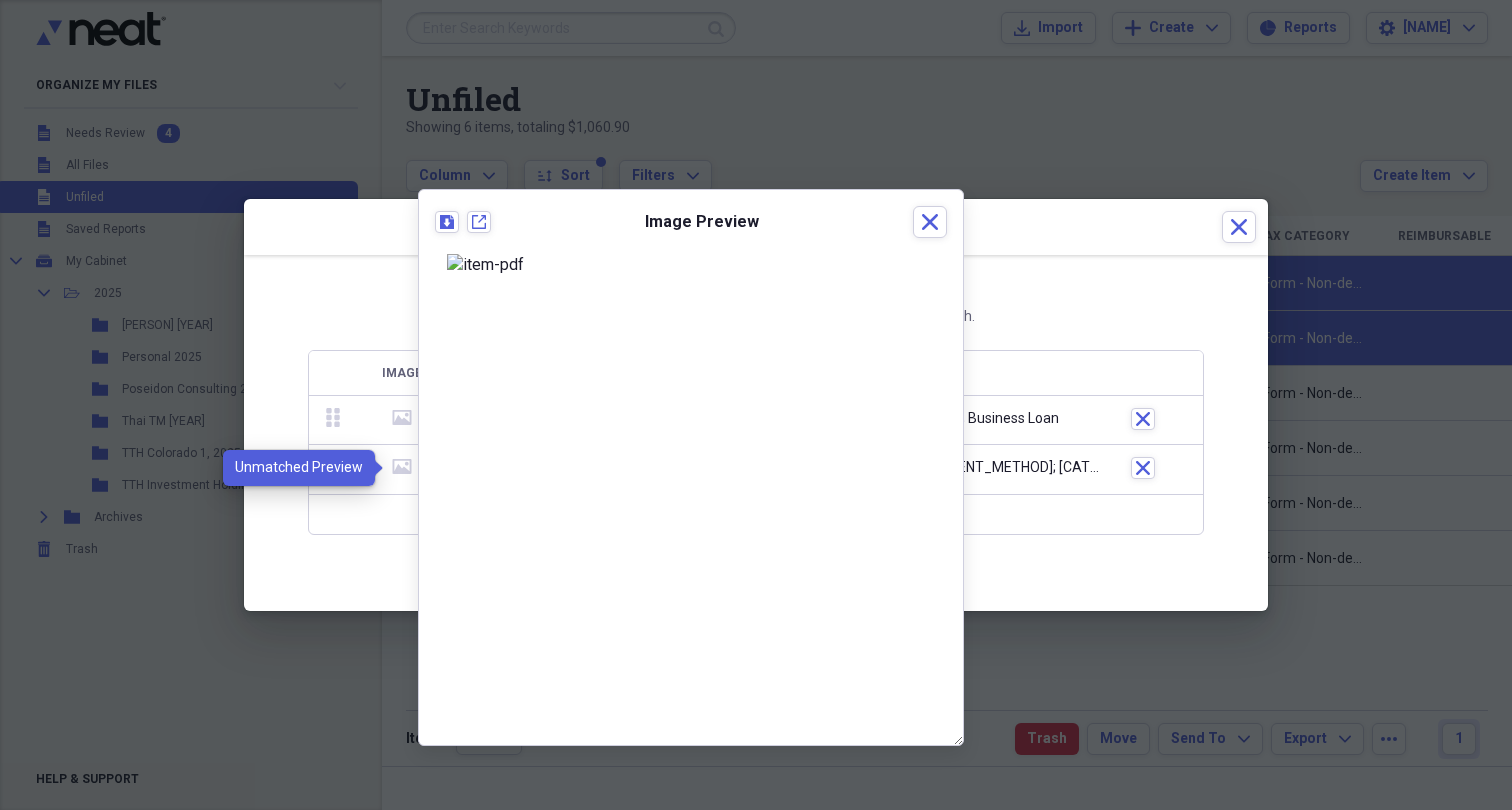 click 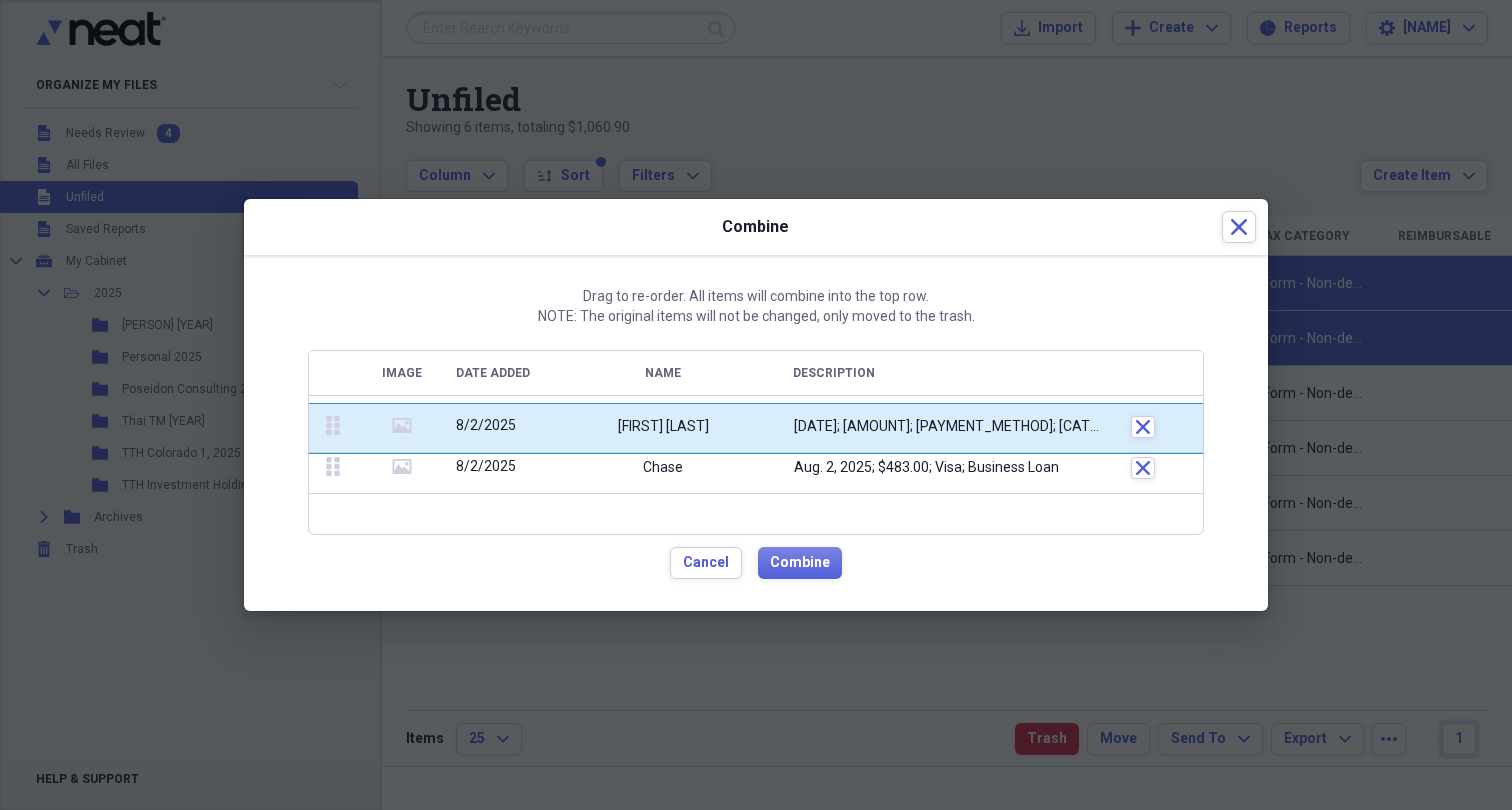 drag, startPoint x: 339, startPoint y: 467, endPoint x: 340, endPoint y: 426, distance: 41.01219 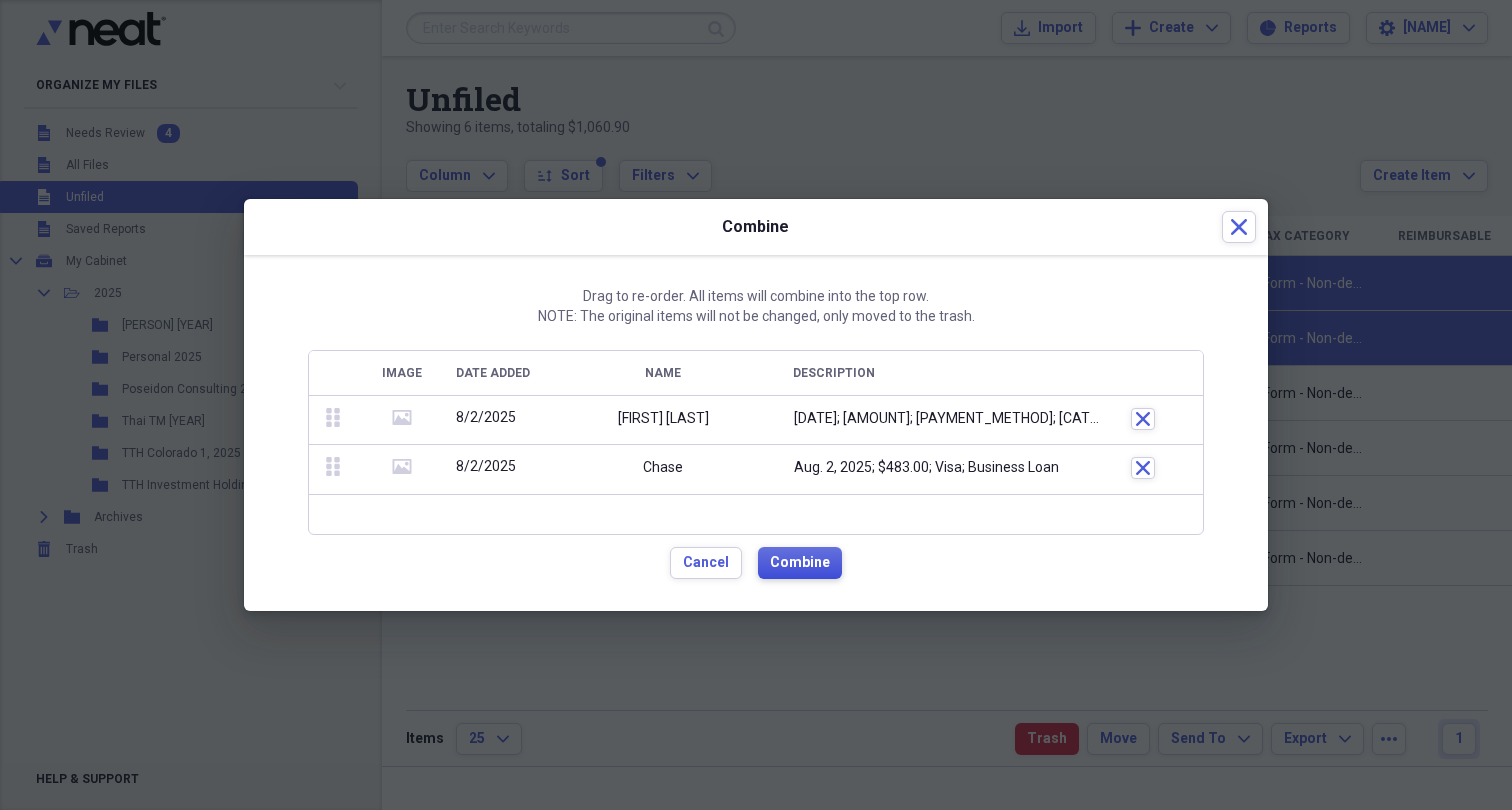 click on "Combine" at bounding box center [800, 563] 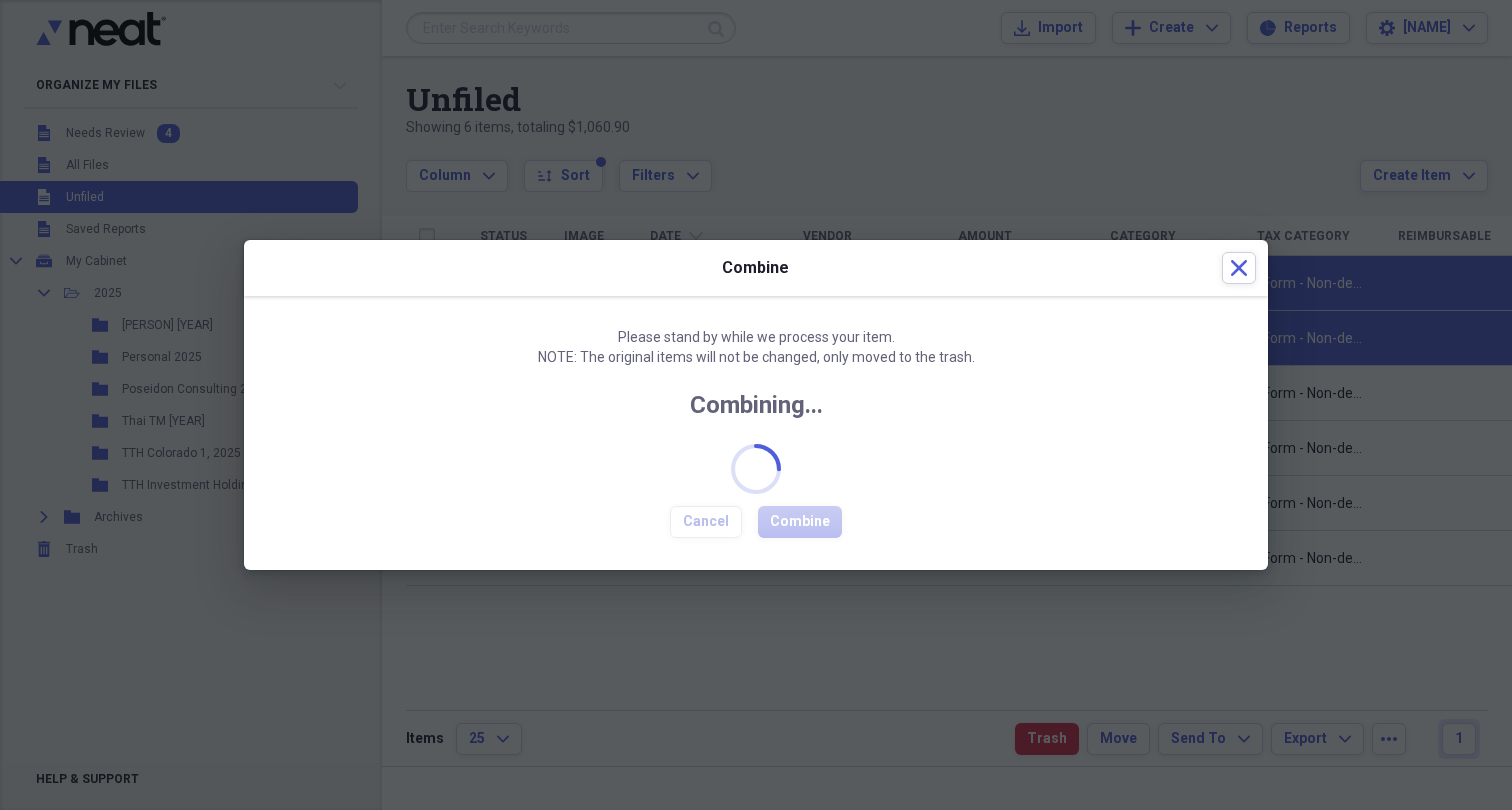 checkbox on "false" 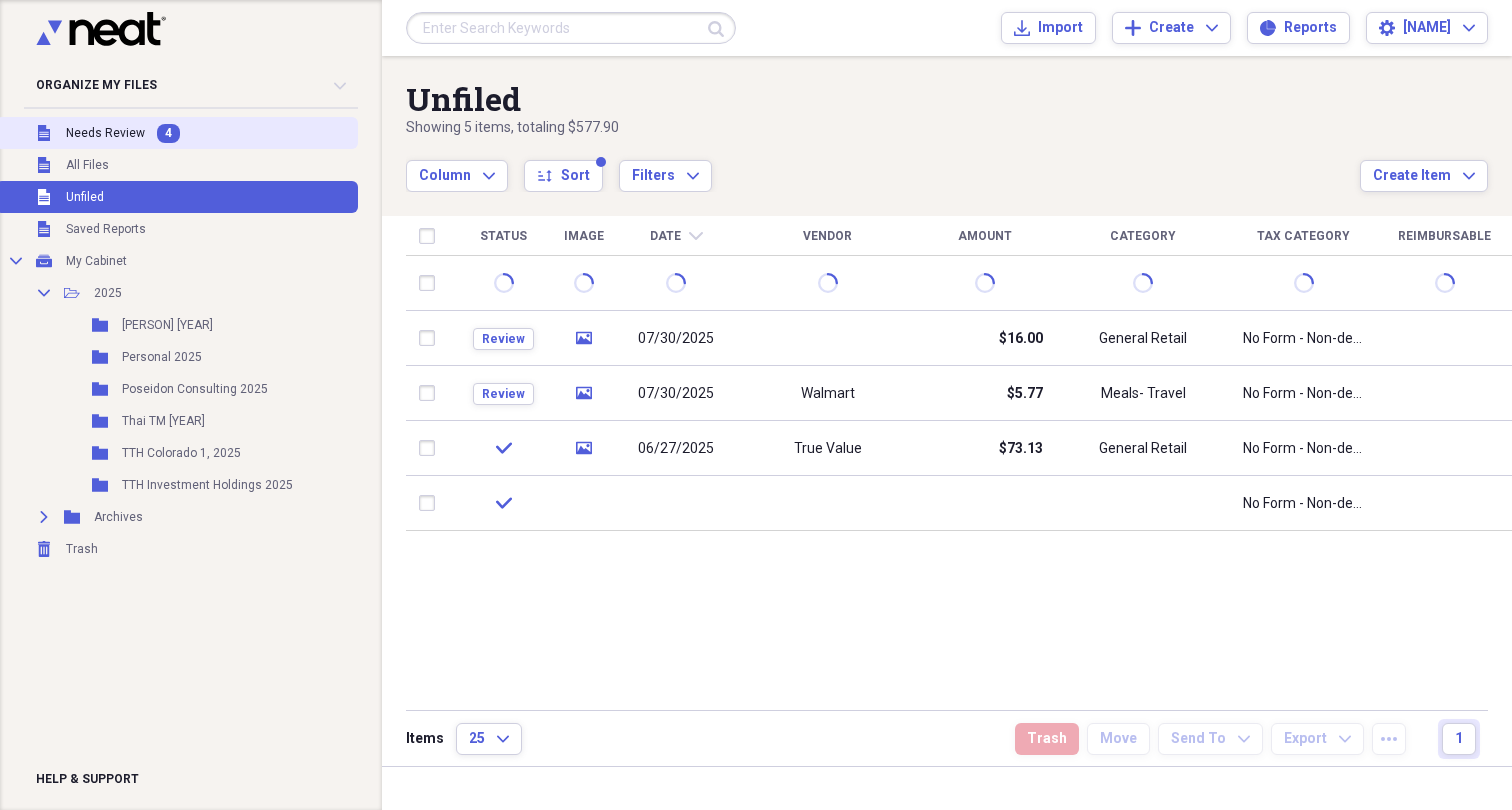 click on "Needs Review" at bounding box center (105, 133) 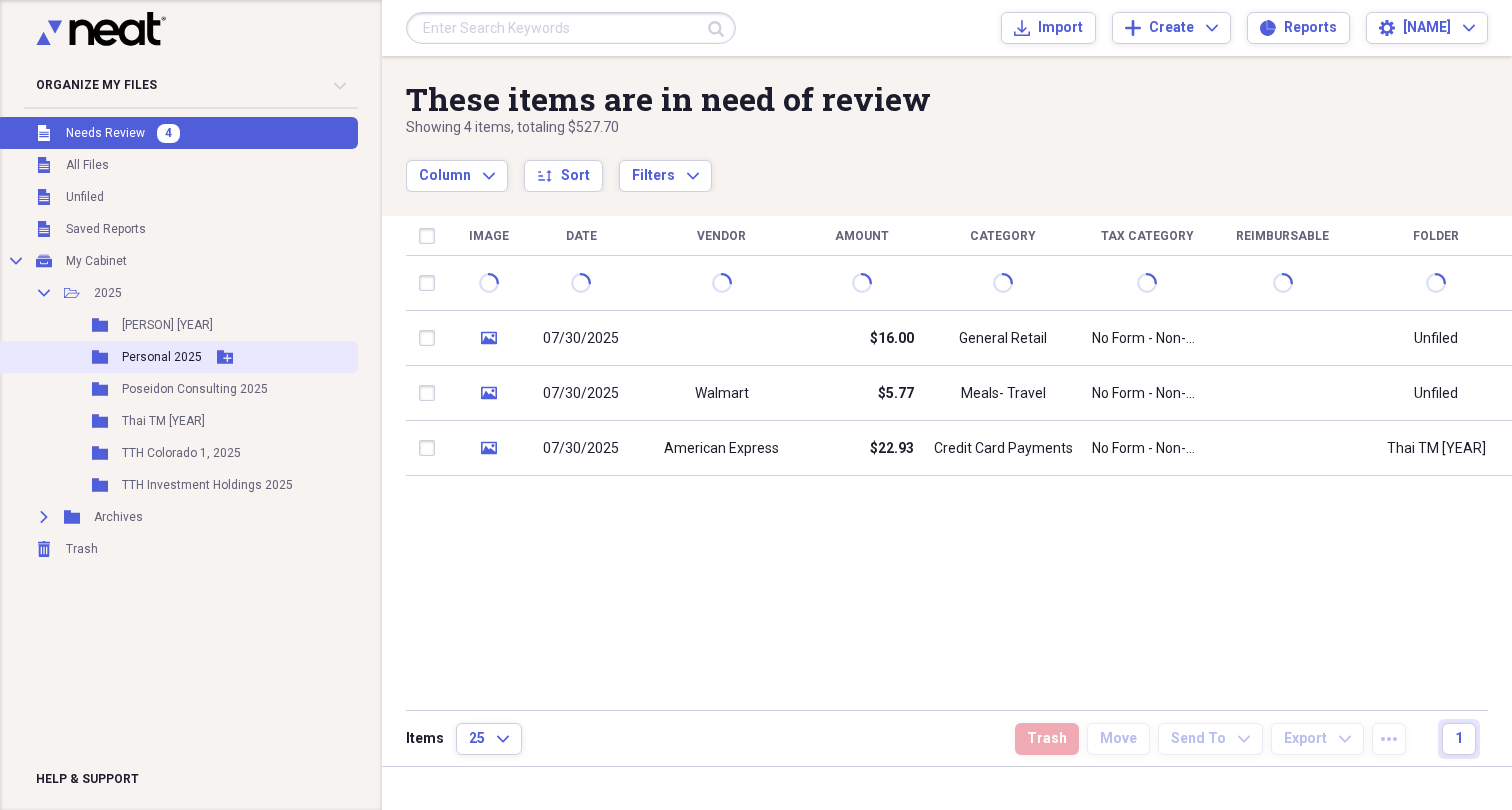 click on "Personal 2025" at bounding box center (162, 357) 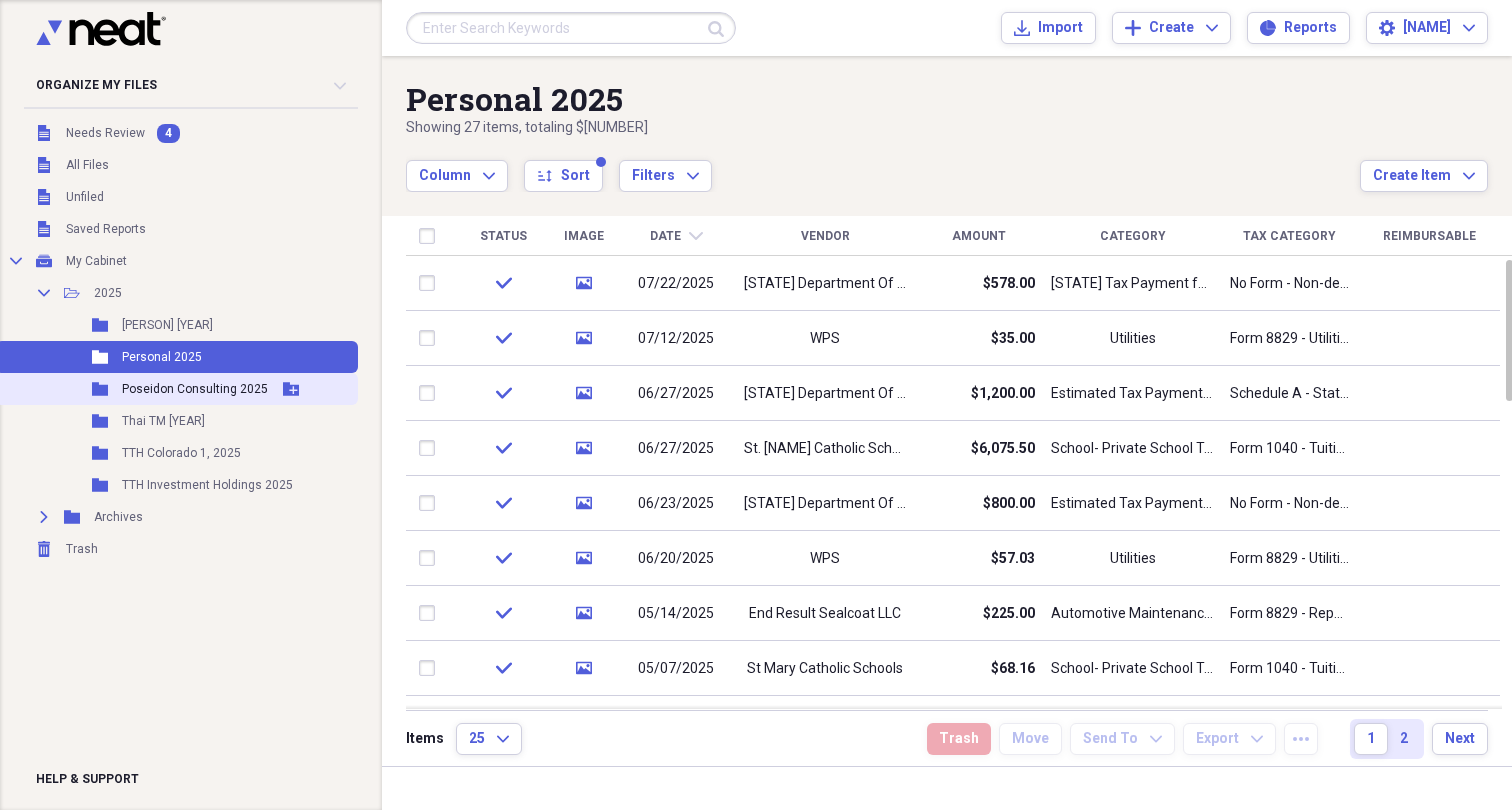 click on "Poseidon Consulting 2025" at bounding box center (195, 389) 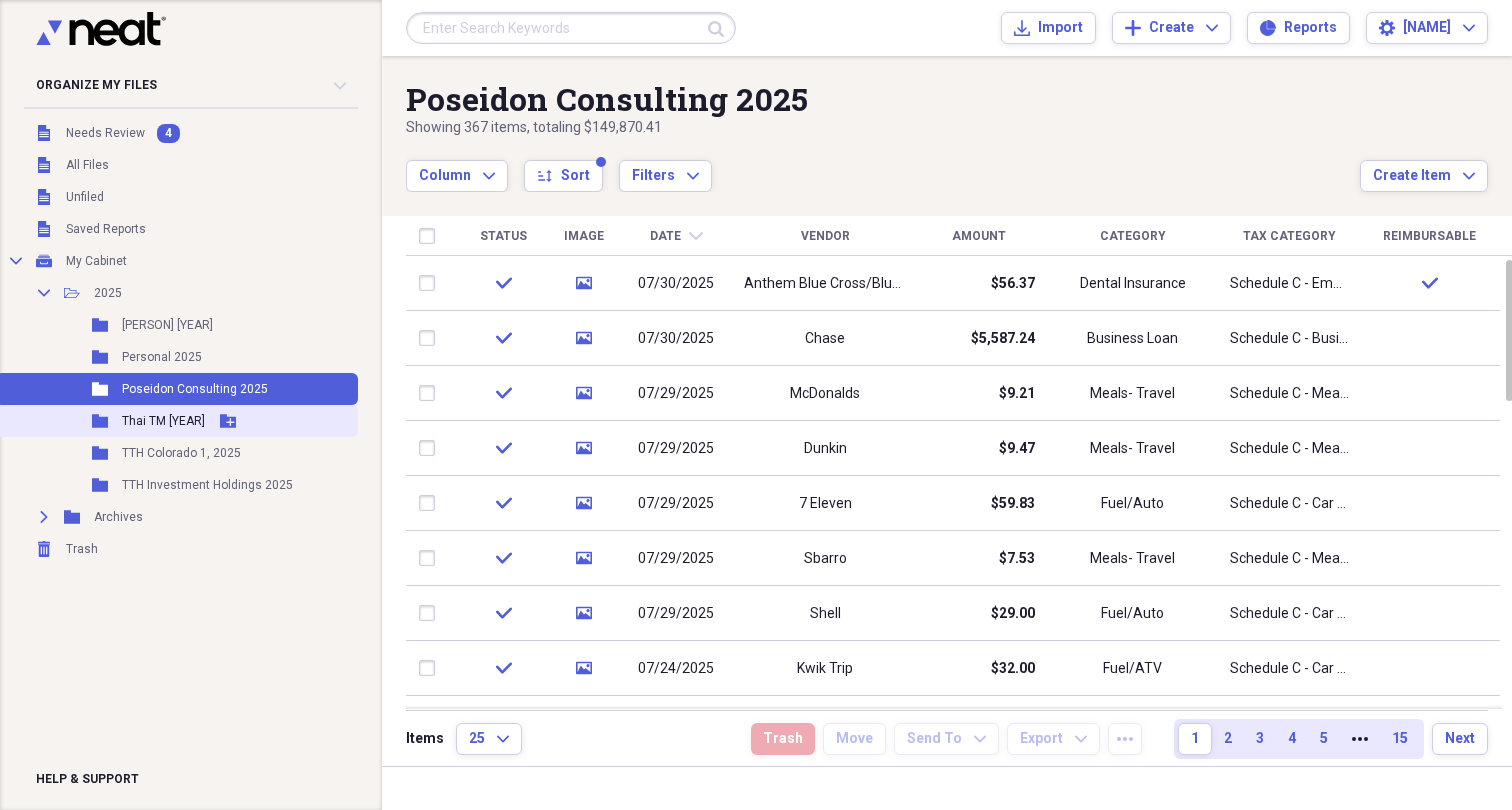 click on "Thai TM 2025" at bounding box center [163, 421] 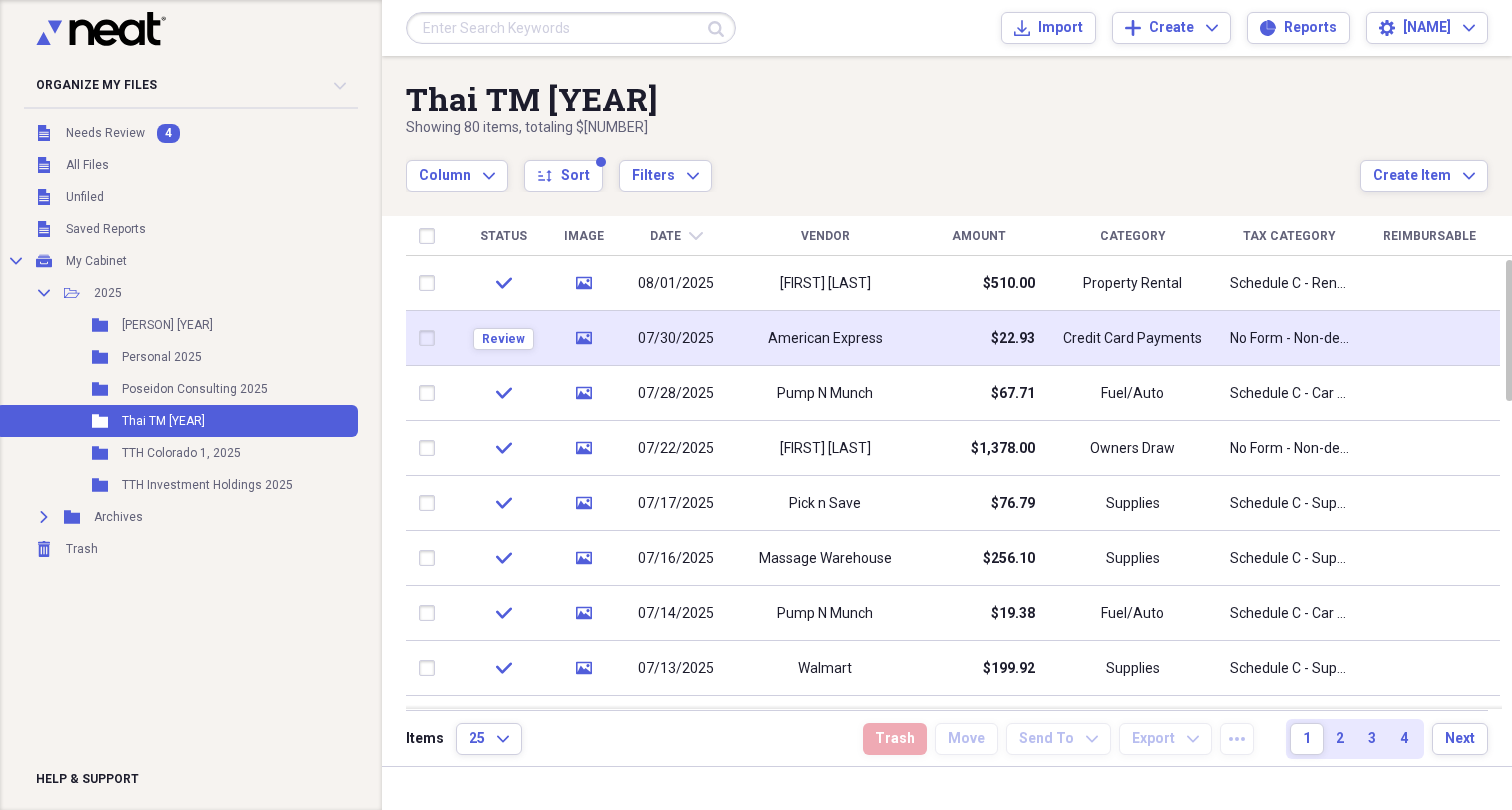 click on "media" at bounding box center [583, 338] 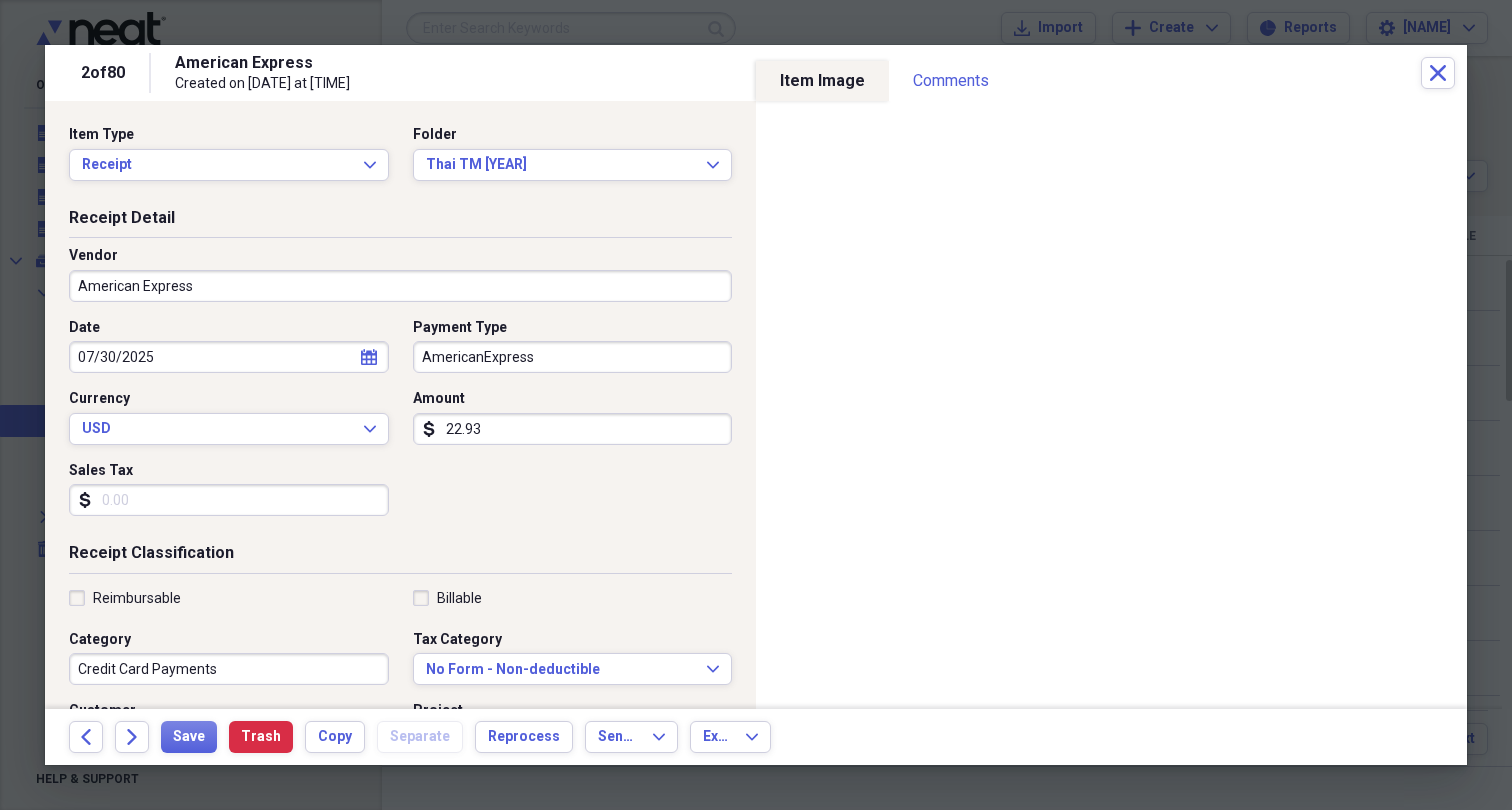 click on "American Express" at bounding box center [400, 286] 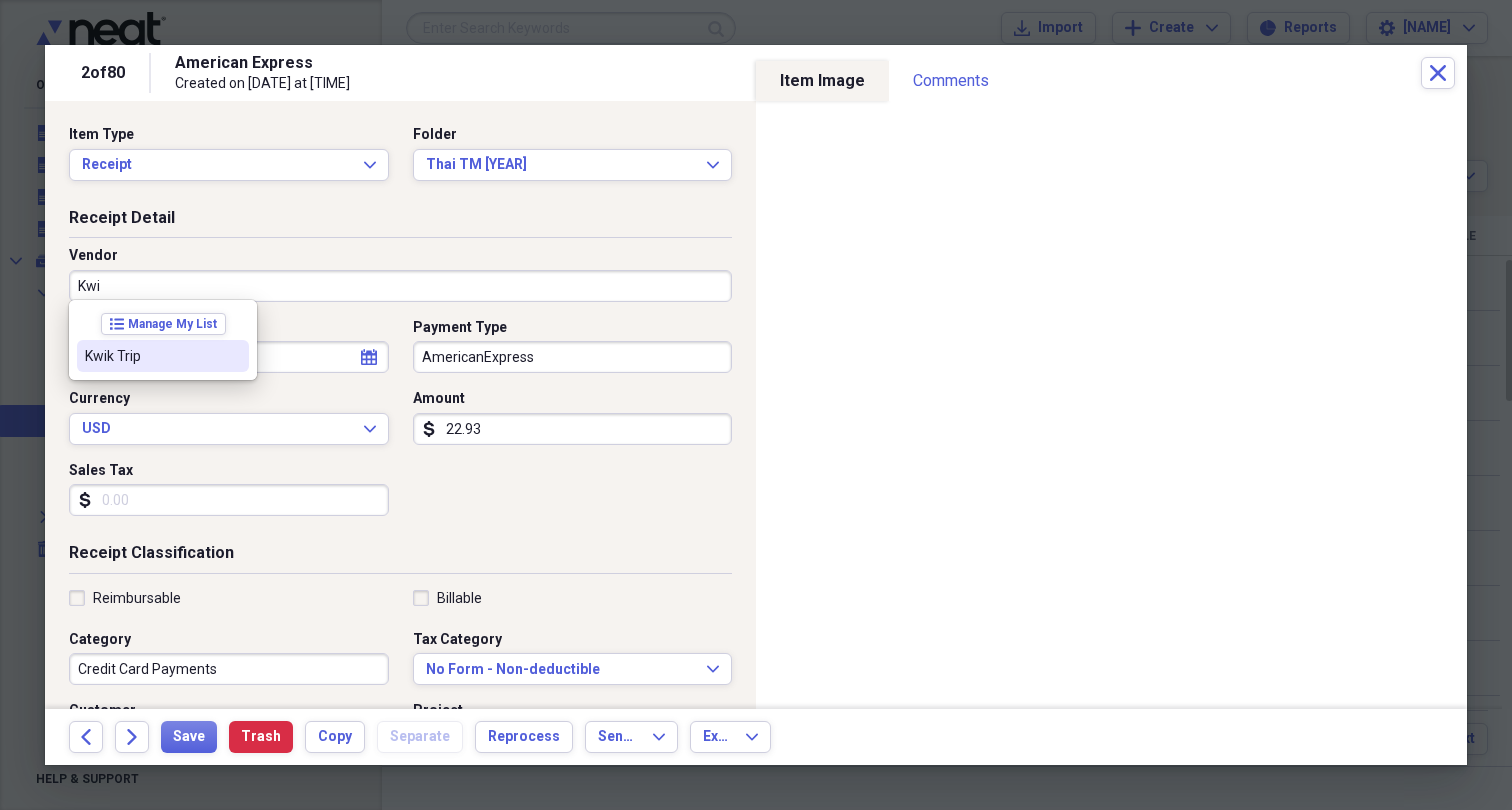 click on "Kwik Trip" at bounding box center (151, 356) 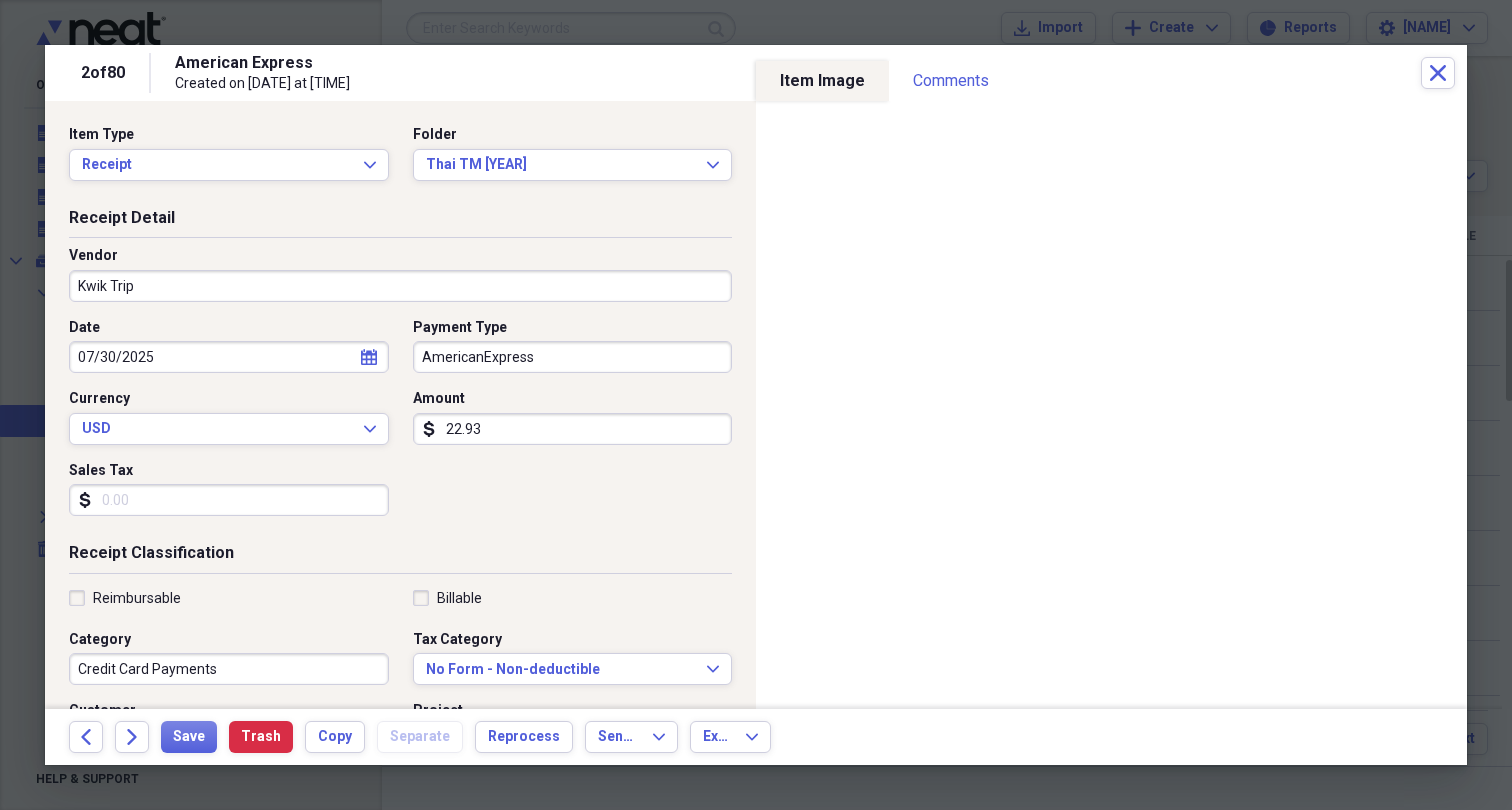 type on "Fuel/Auto" 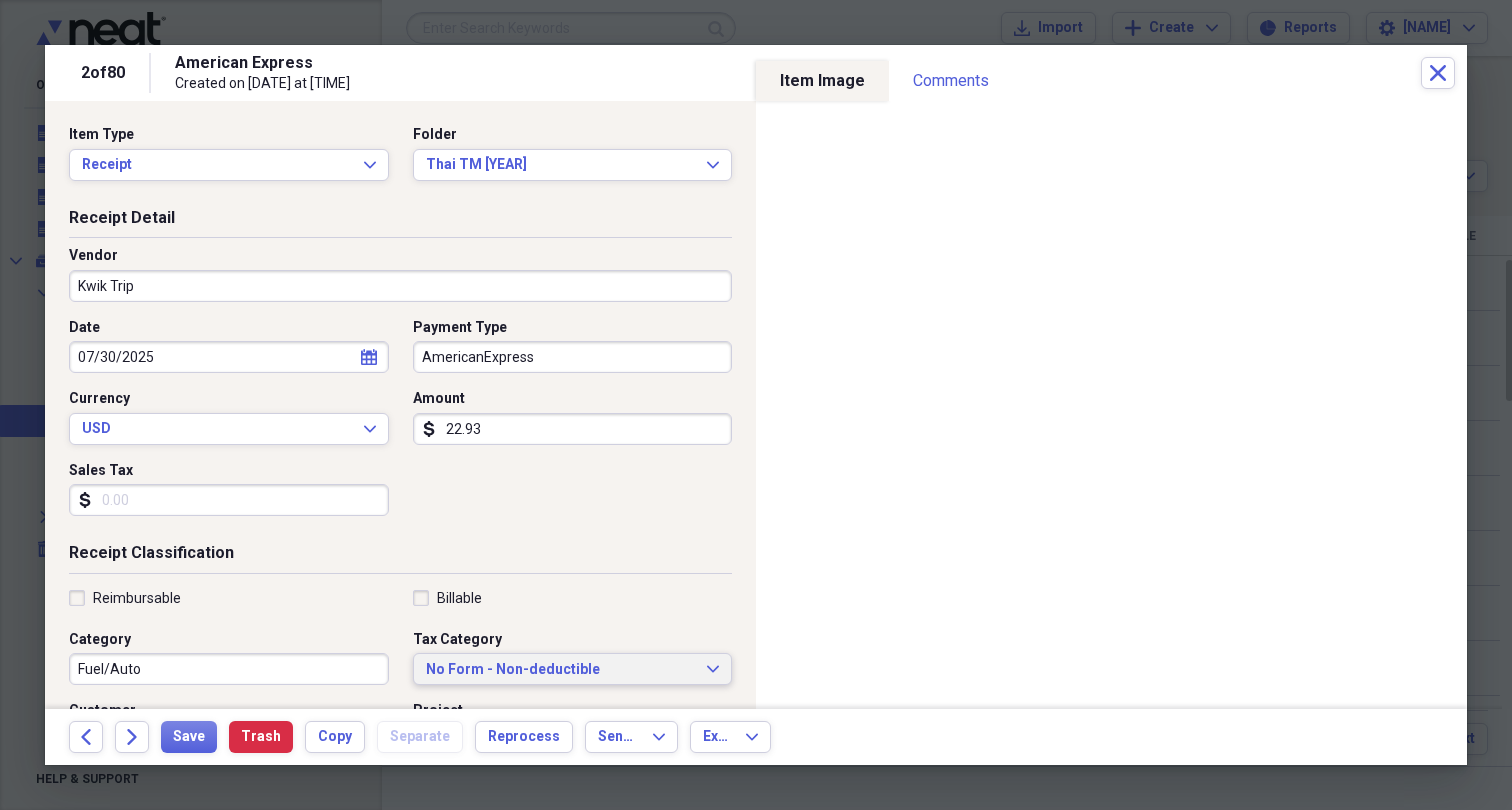 click on "No Form - Non-deductible" at bounding box center [561, 670] 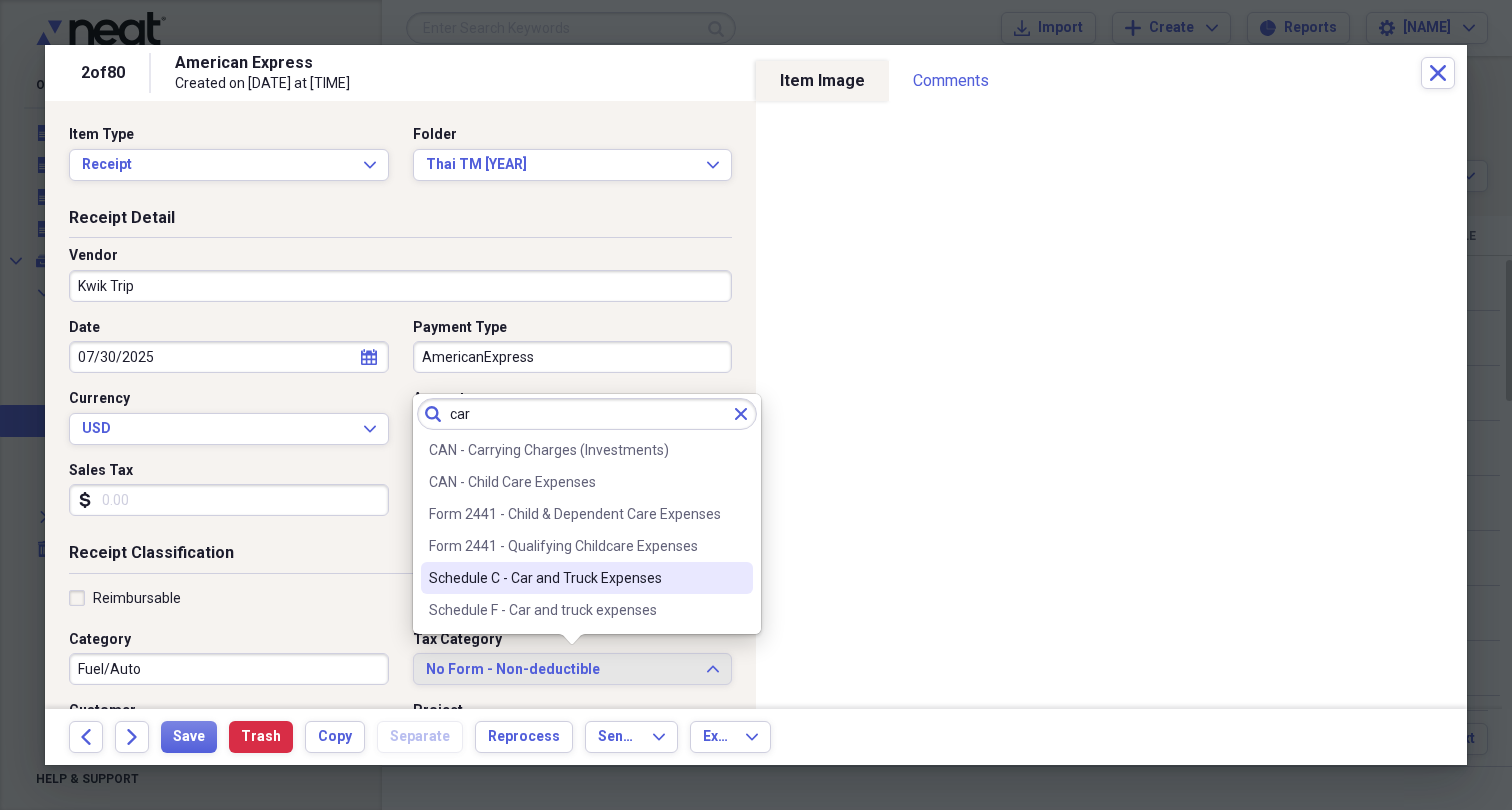 type on "car" 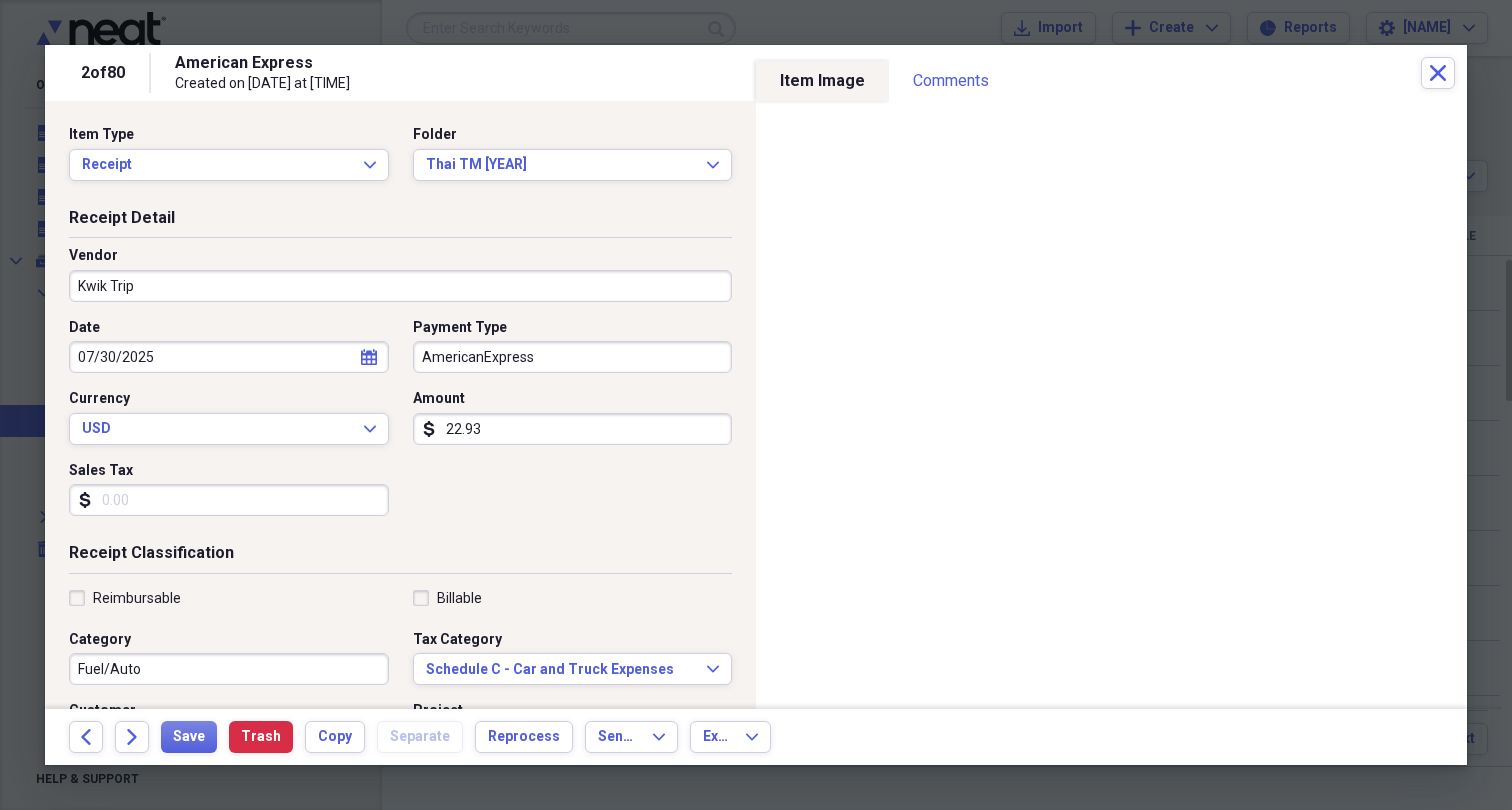 click on "Date 07/30/2025 calendar Calendar Payment Type AmericanExpress Currency USD Expand Amount dollar-sign 22.93 Sales Tax dollar-sign" at bounding box center [400, 425] 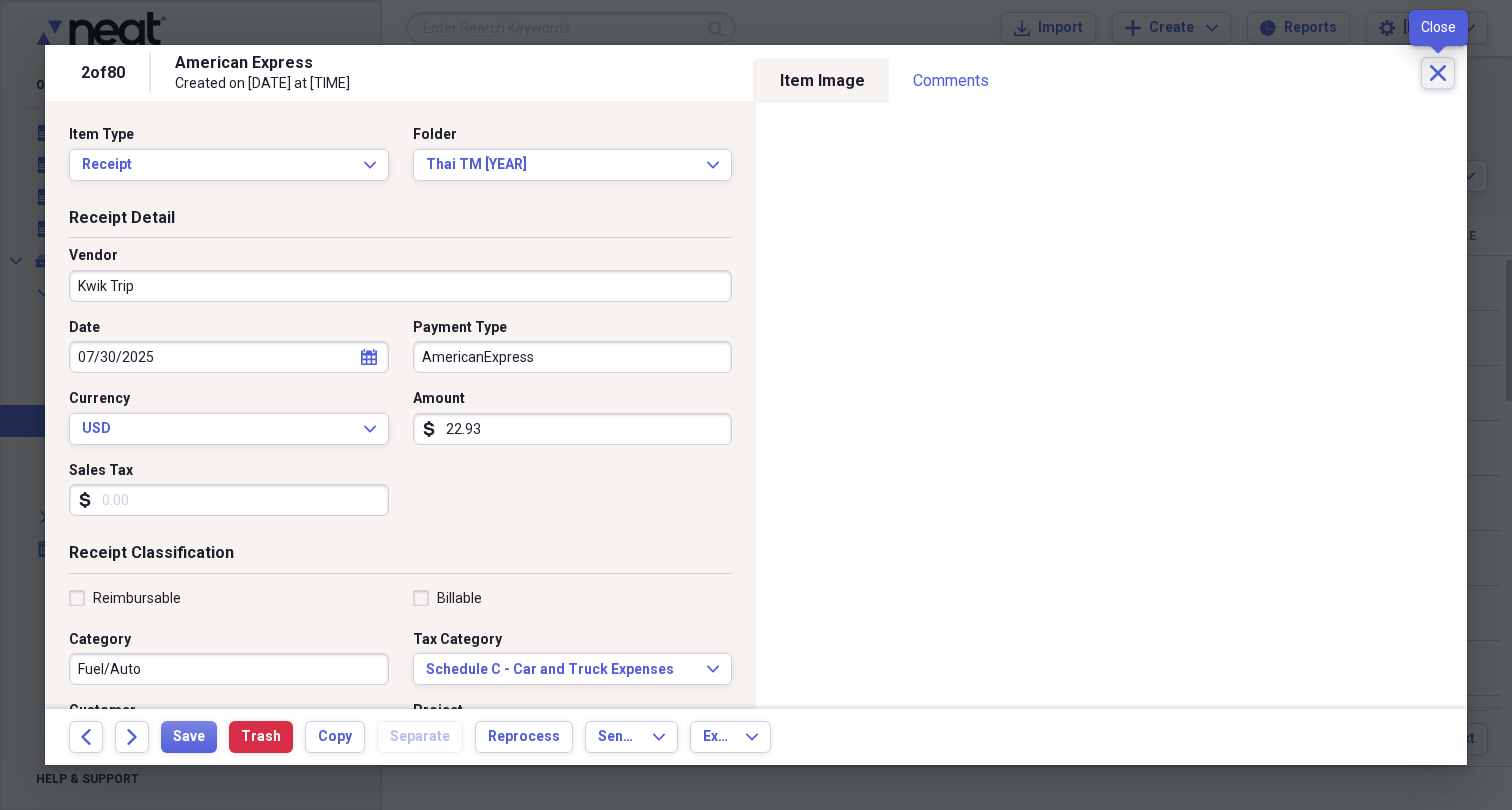 click on "Close" 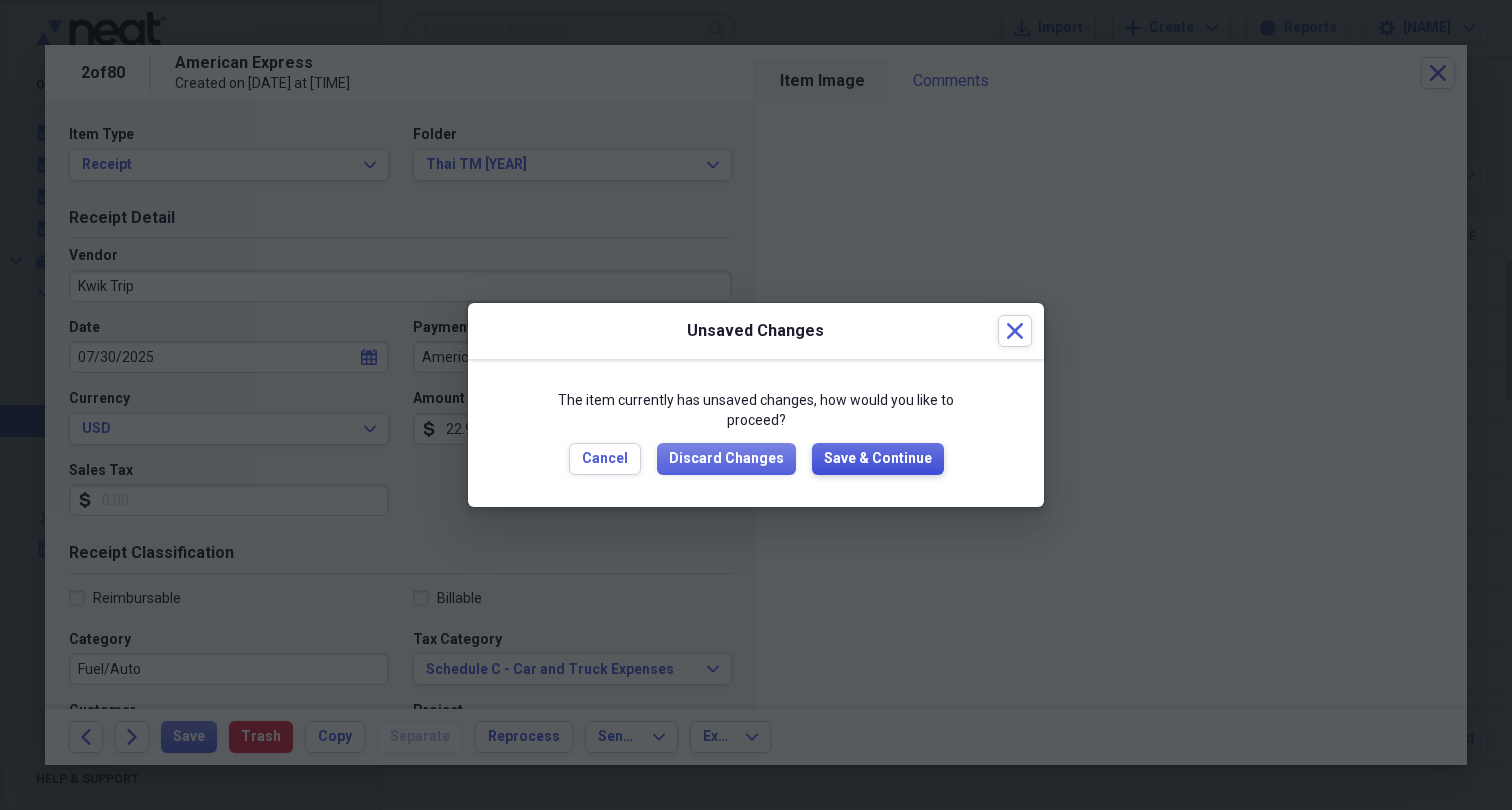 click on "Save & Continue" at bounding box center [878, 459] 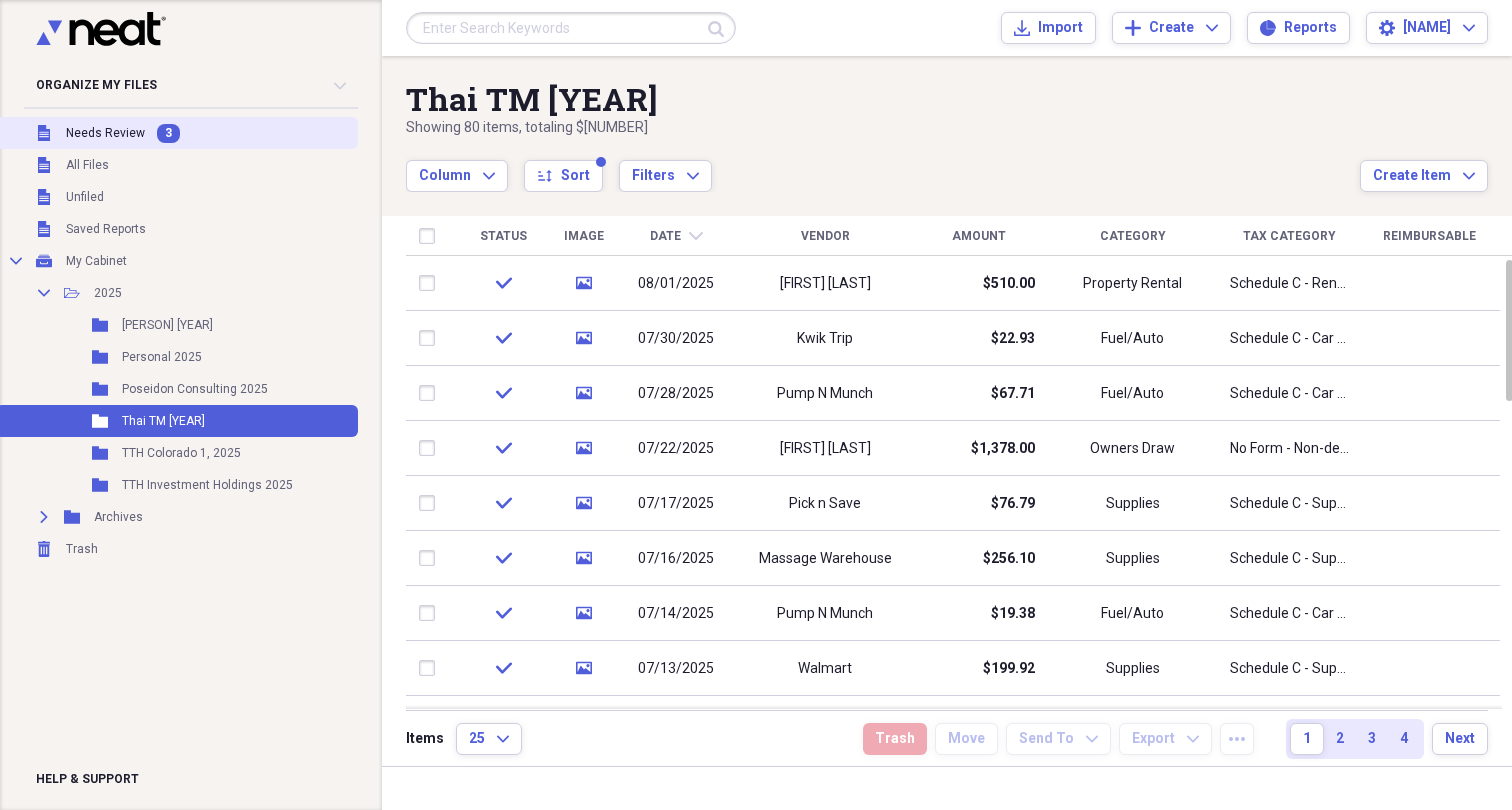 click on "Needs Review" at bounding box center (105, 133) 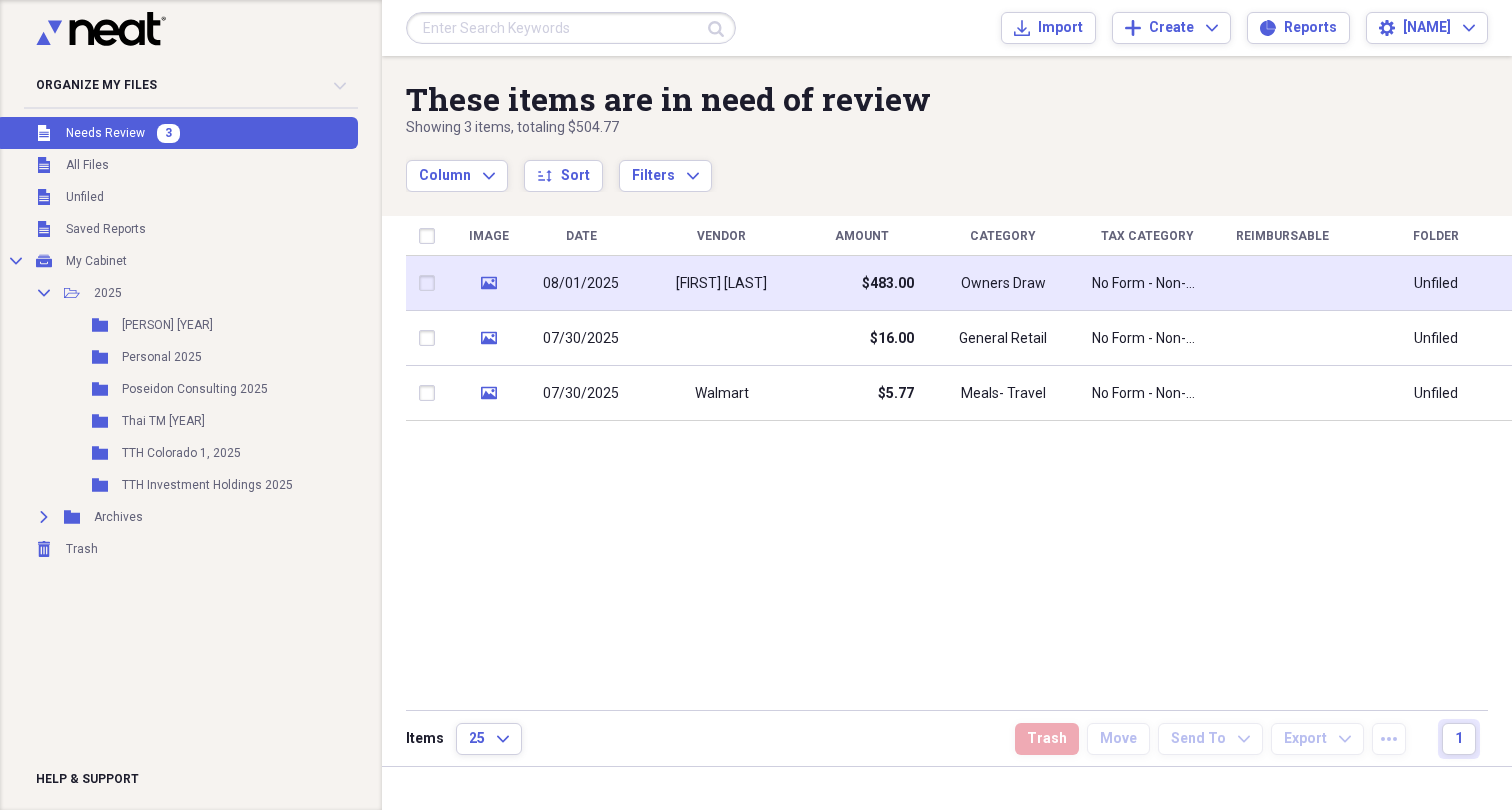 click on "Manthana Hamidi" at bounding box center [721, 283] 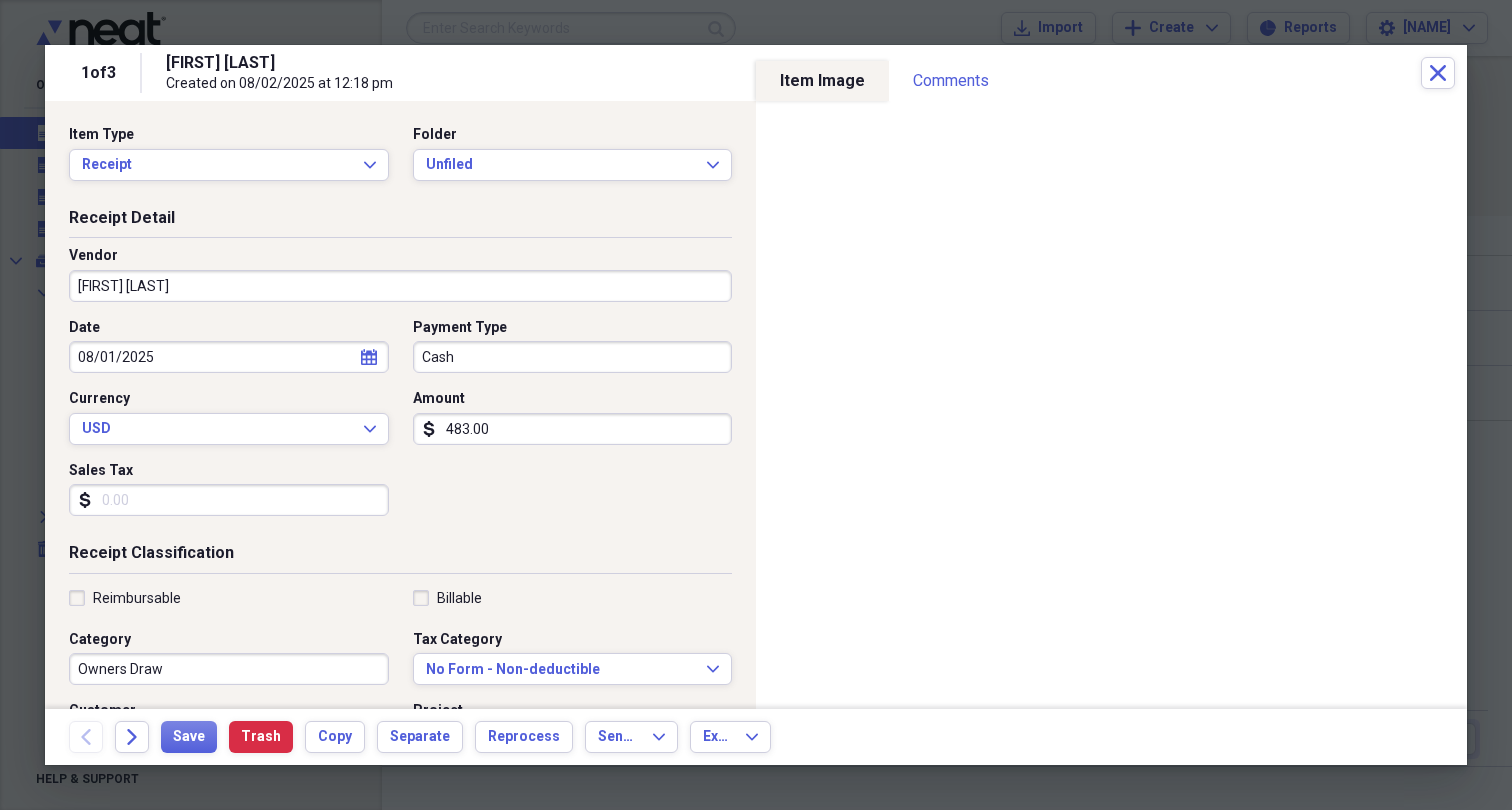 click on "Reimbursable" at bounding box center (125, 598) 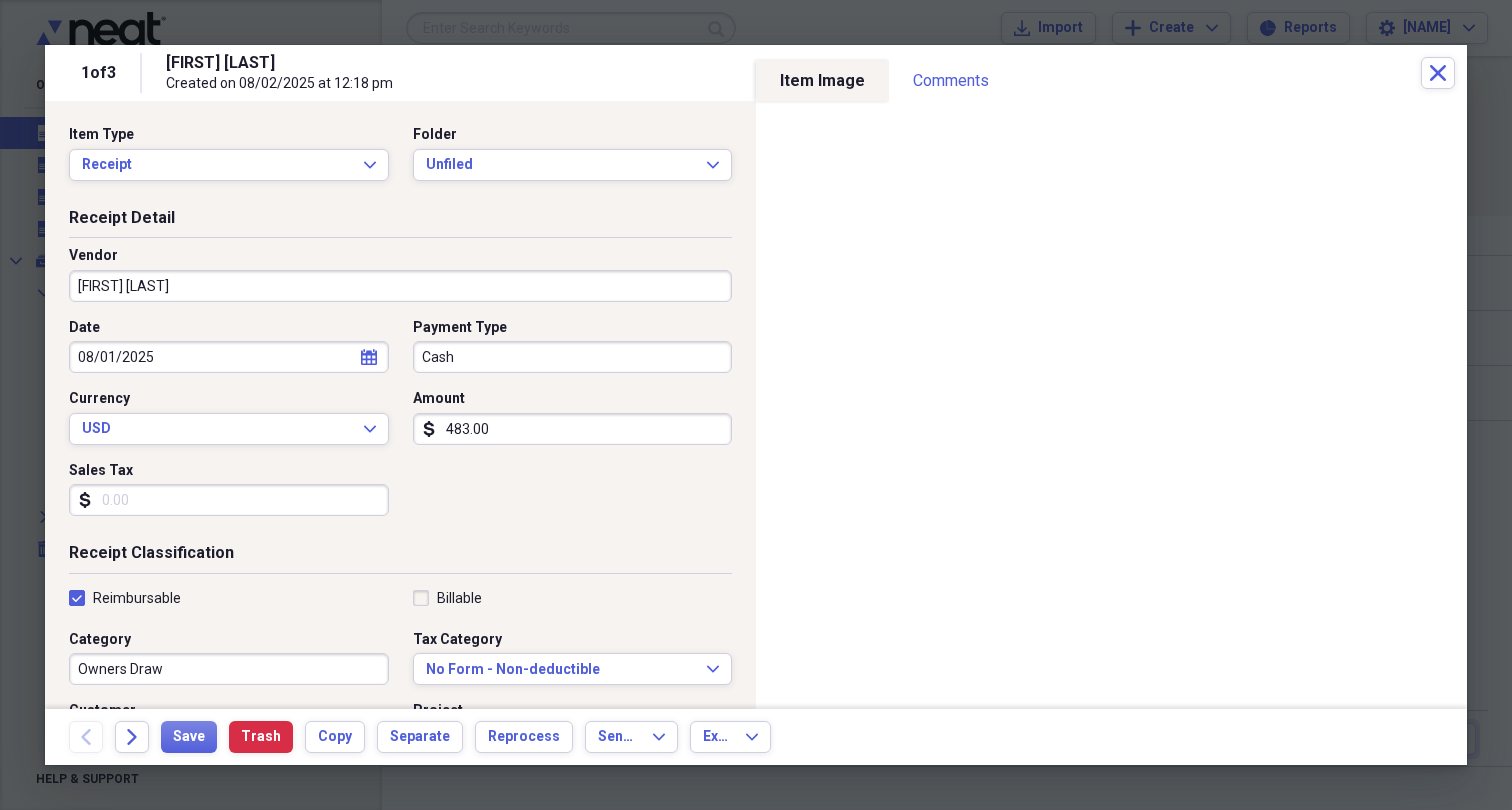 checkbox on "true" 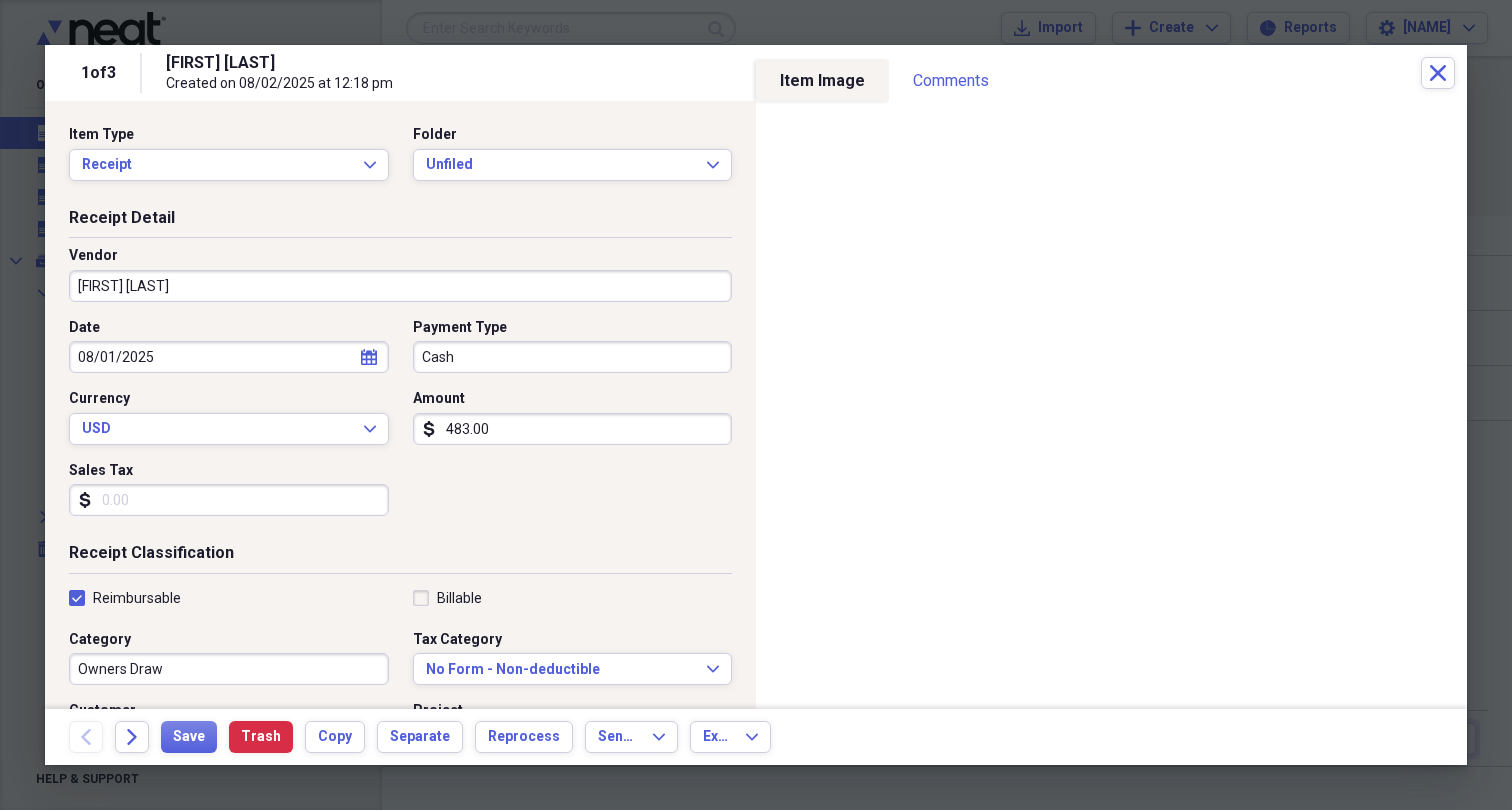 click on "Manthana Hamidi" at bounding box center (400, 286) 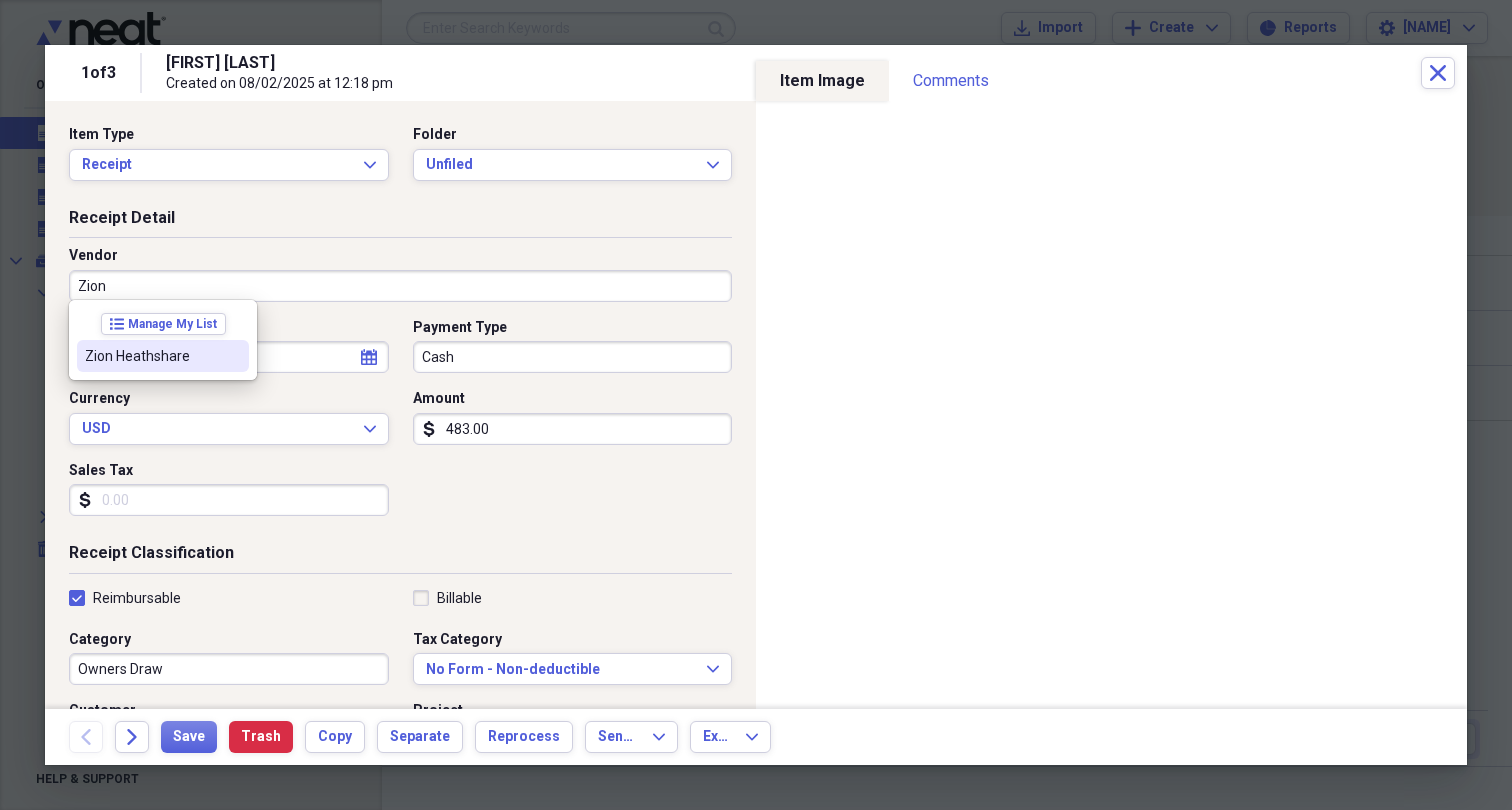 click on "Zion Heathshare" at bounding box center [151, 356] 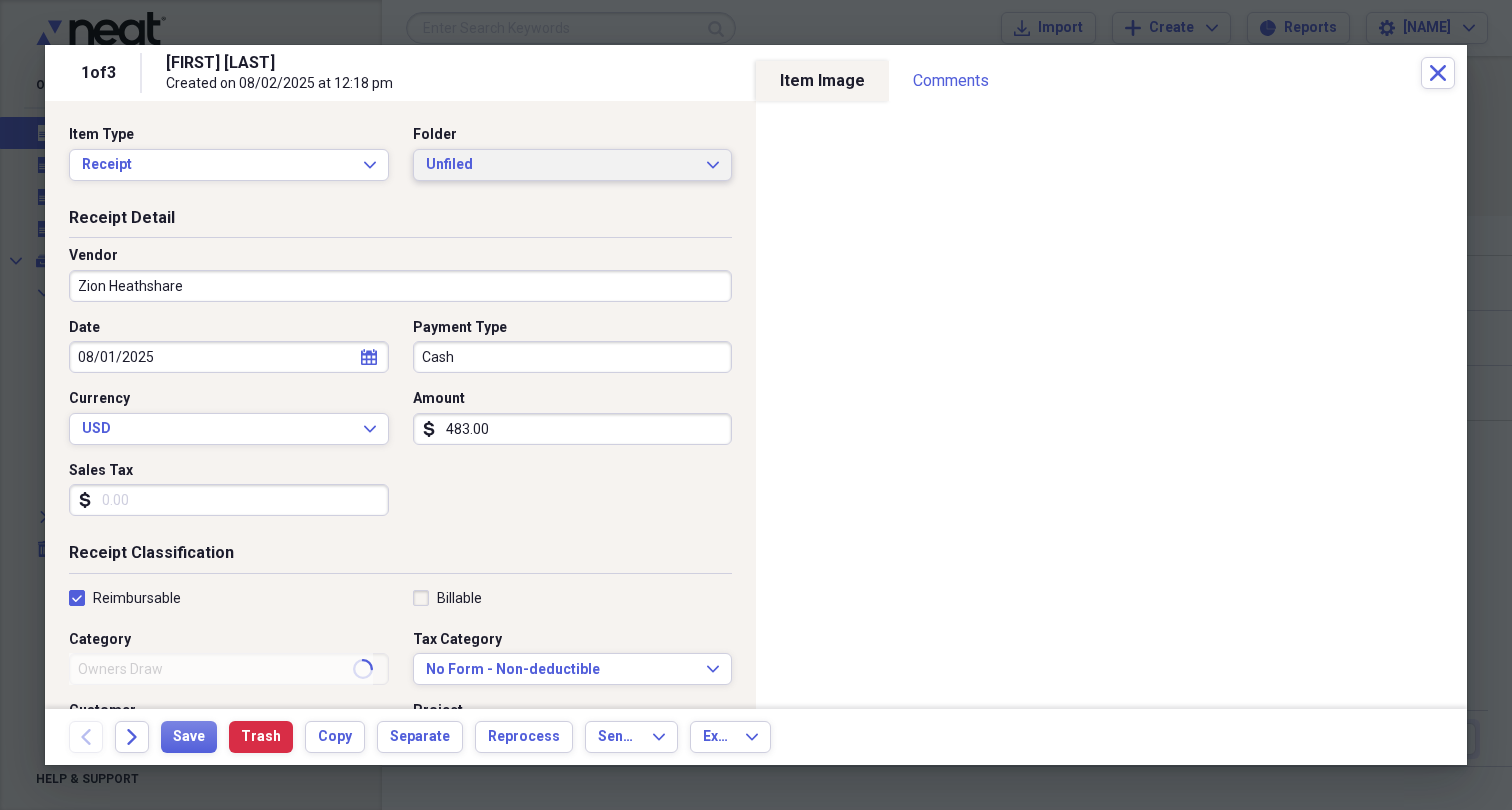 type on "Health Insurance" 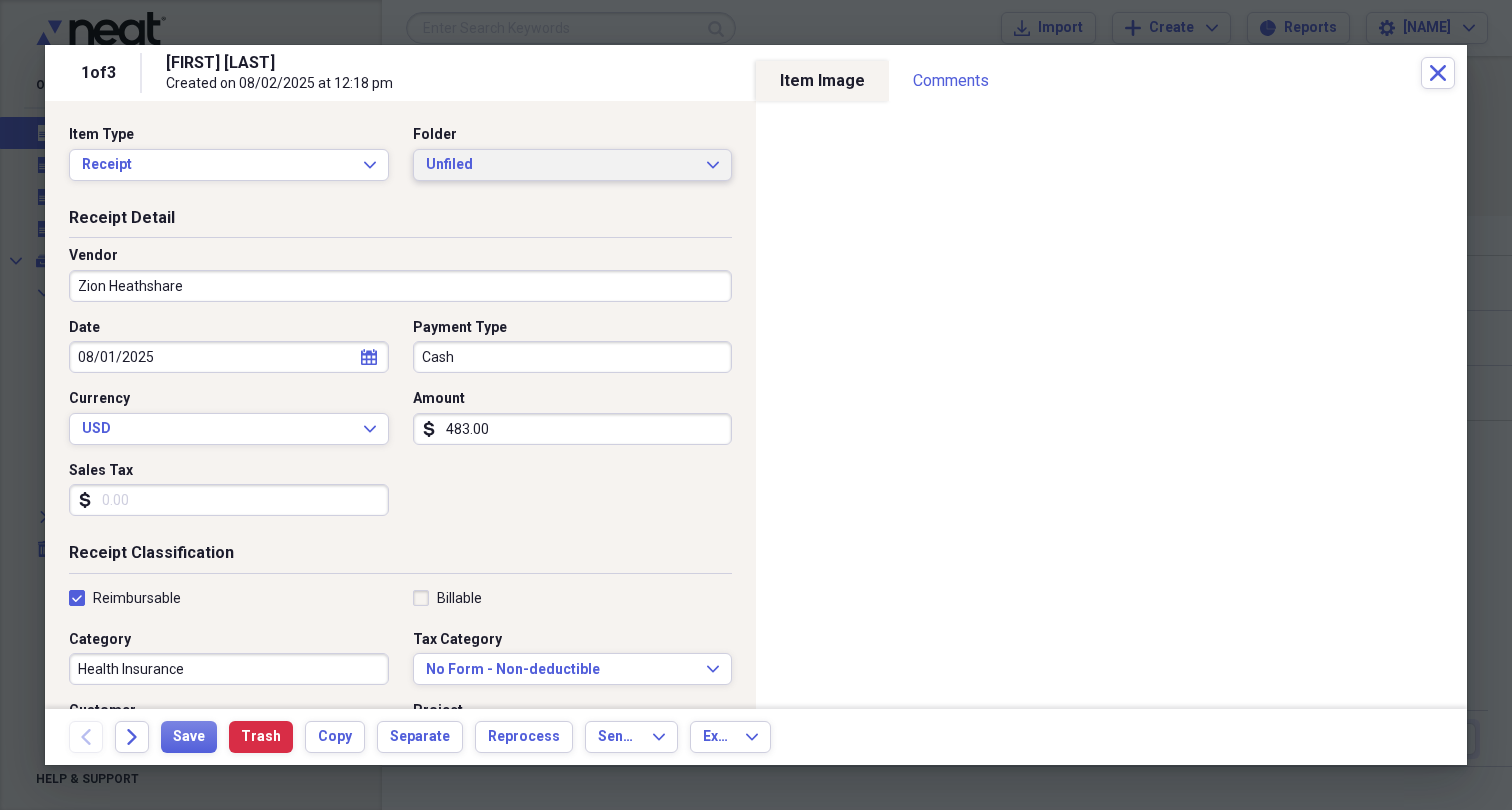 click on "Unfiled" at bounding box center [561, 165] 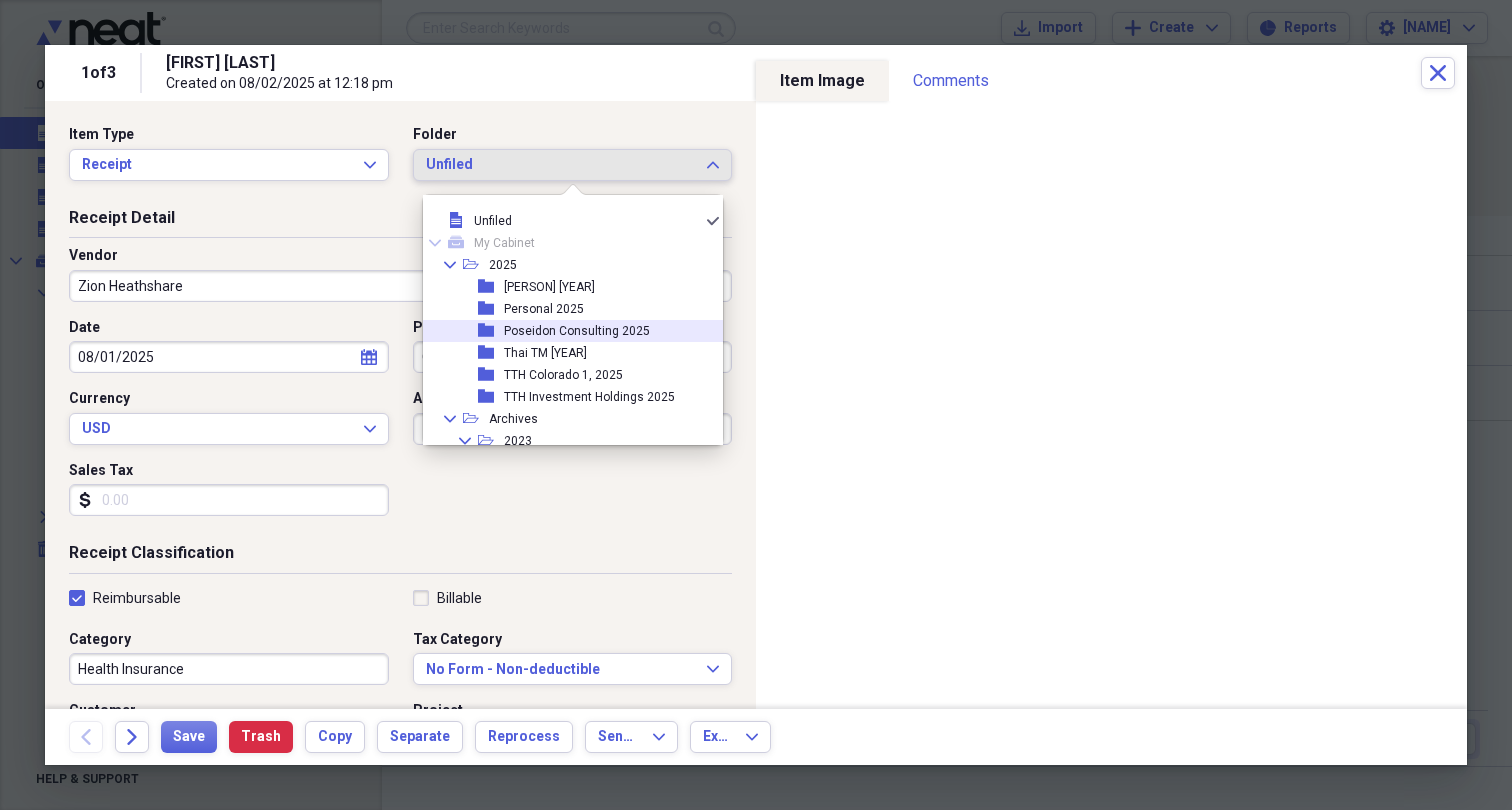 click on "Poseidon Consulting 2025" at bounding box center (577, 331) 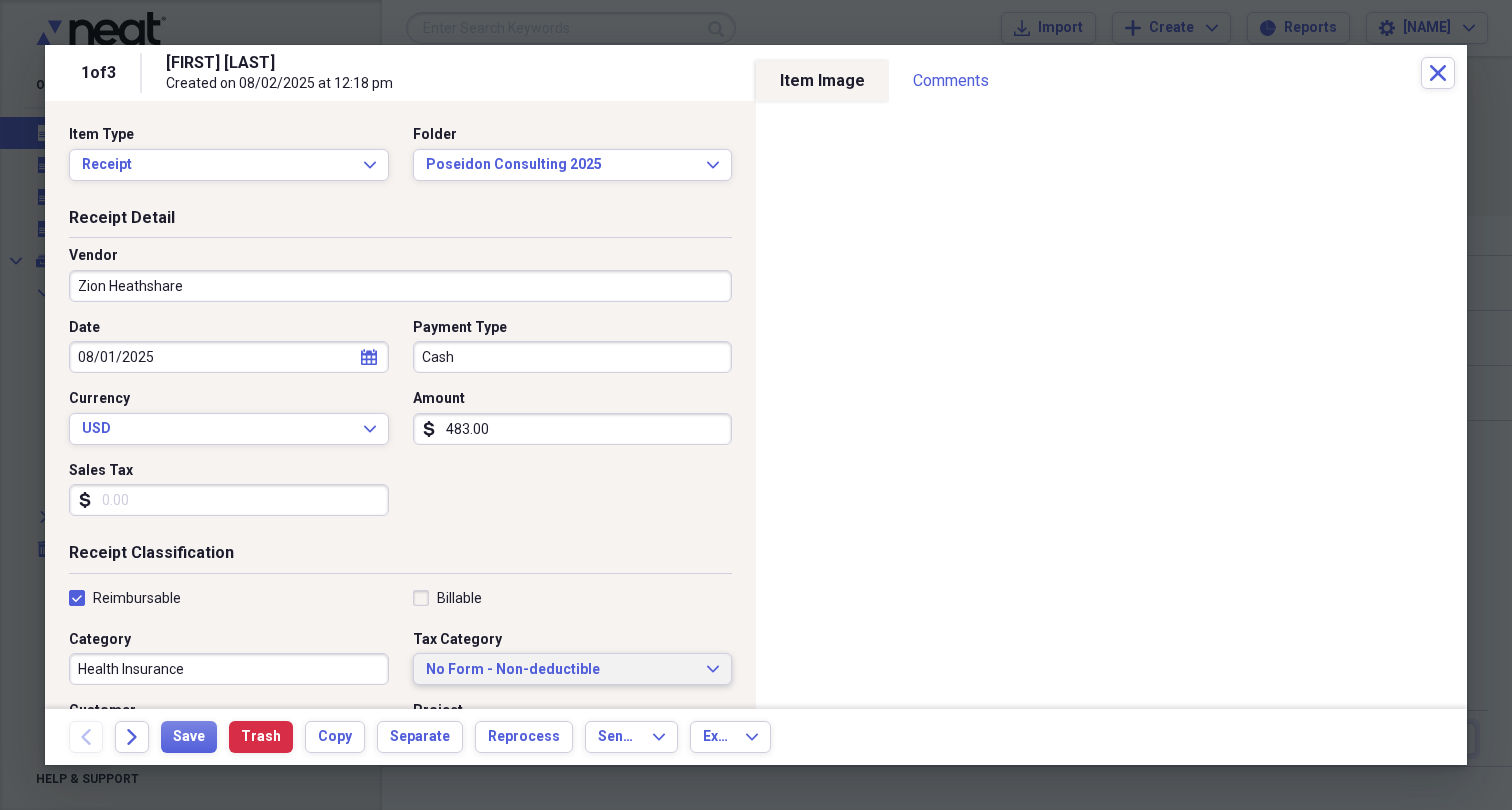 click on "No Form - Non-deductible" at bounding box center [561, 670] 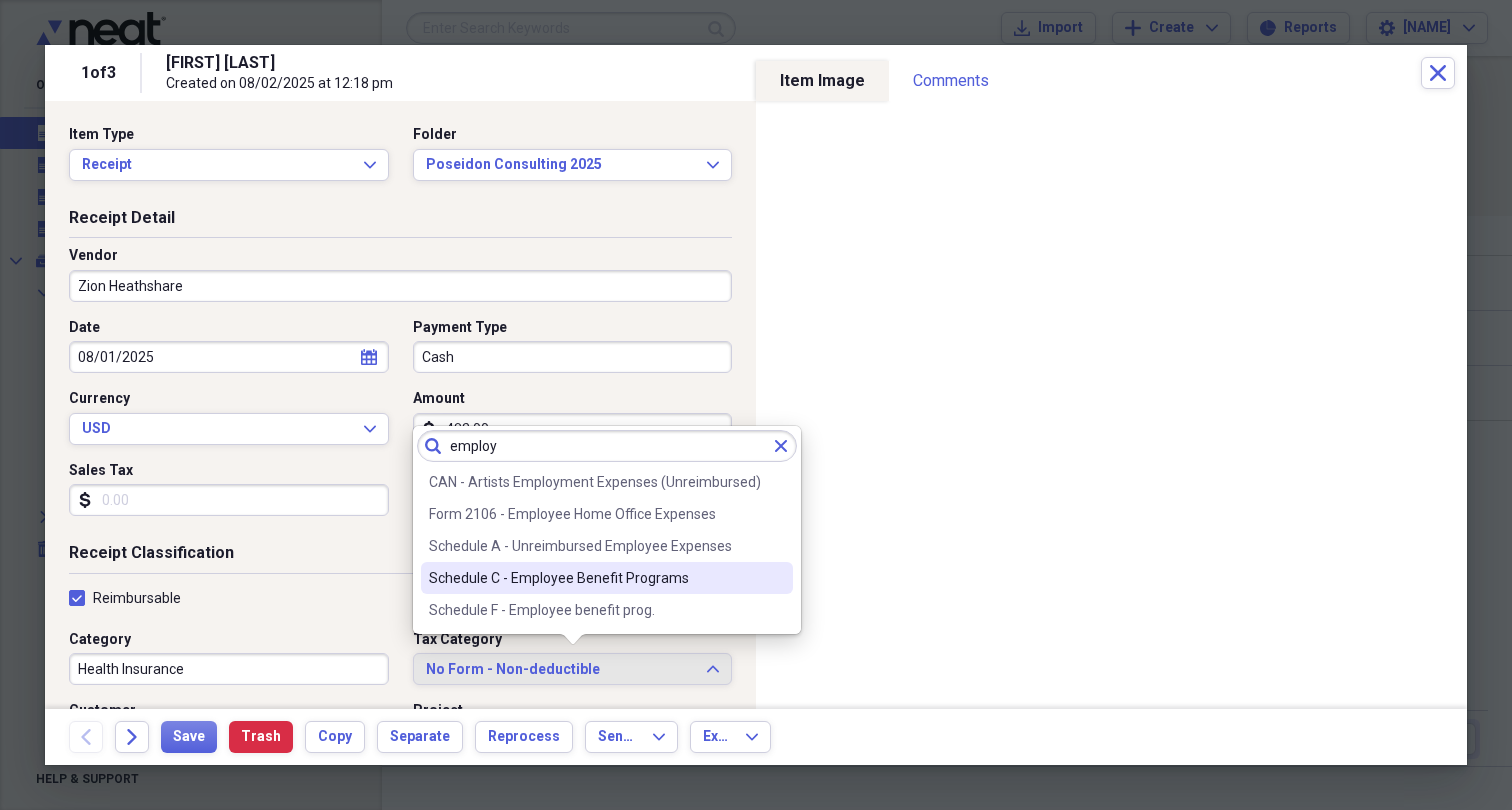 type on "employ" 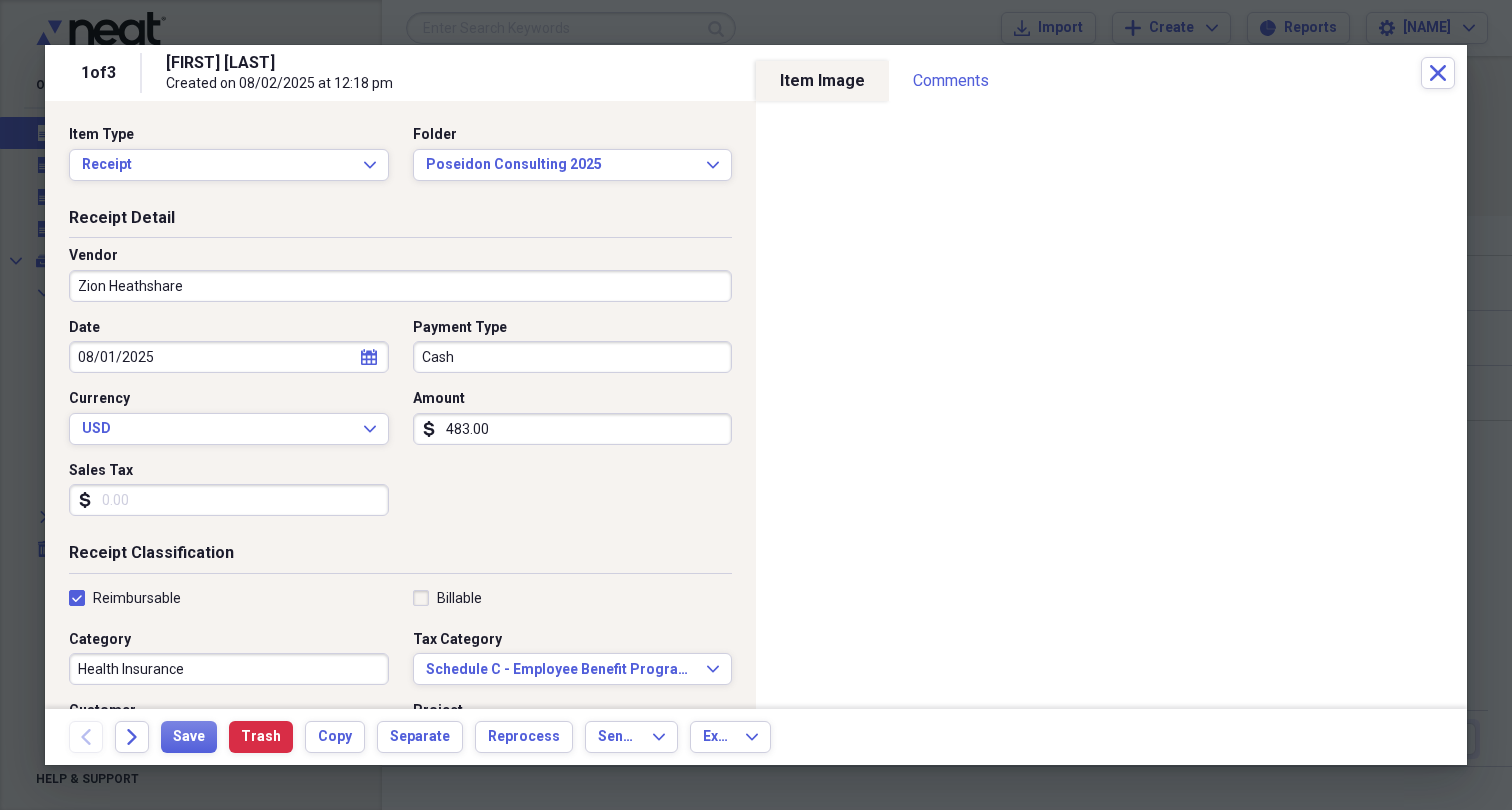 click on "Receipt Classification" at bounding box center [400, 557] 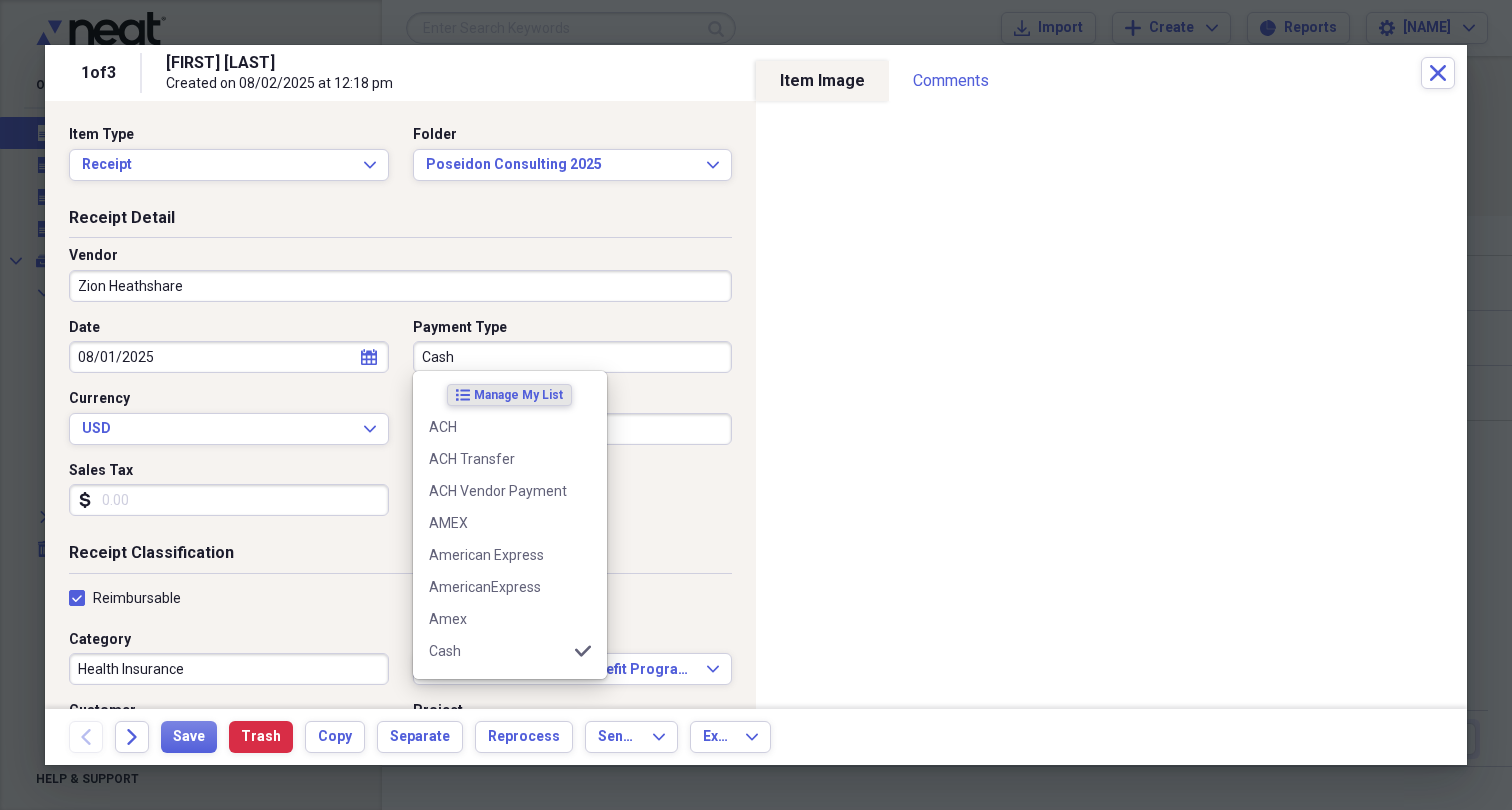 click on "Cash" at bounding box center (573, 357) 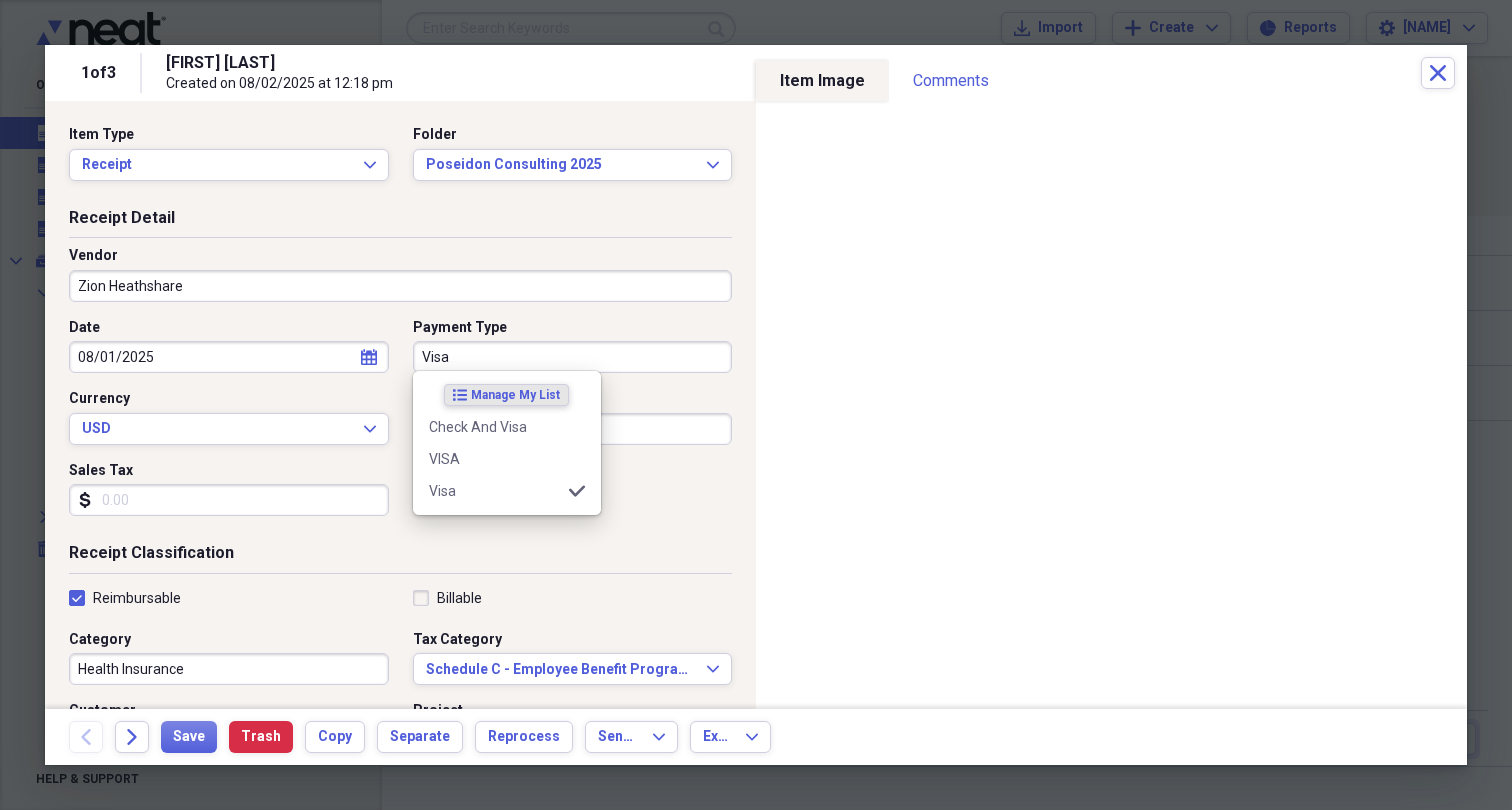 type on "Visa" 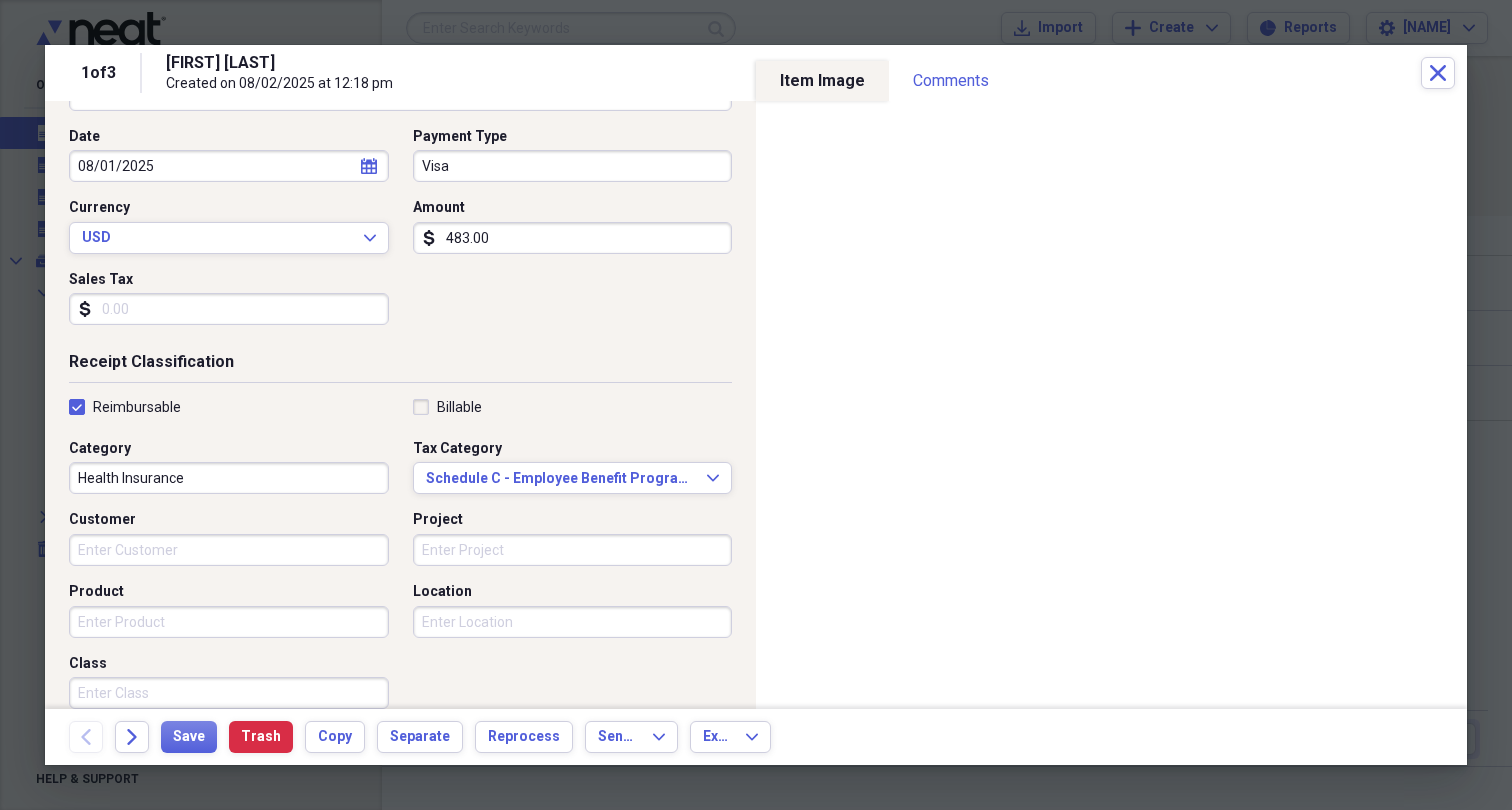 scroll, scrollTop: 195, scrollLeft: 0, axis: vertical 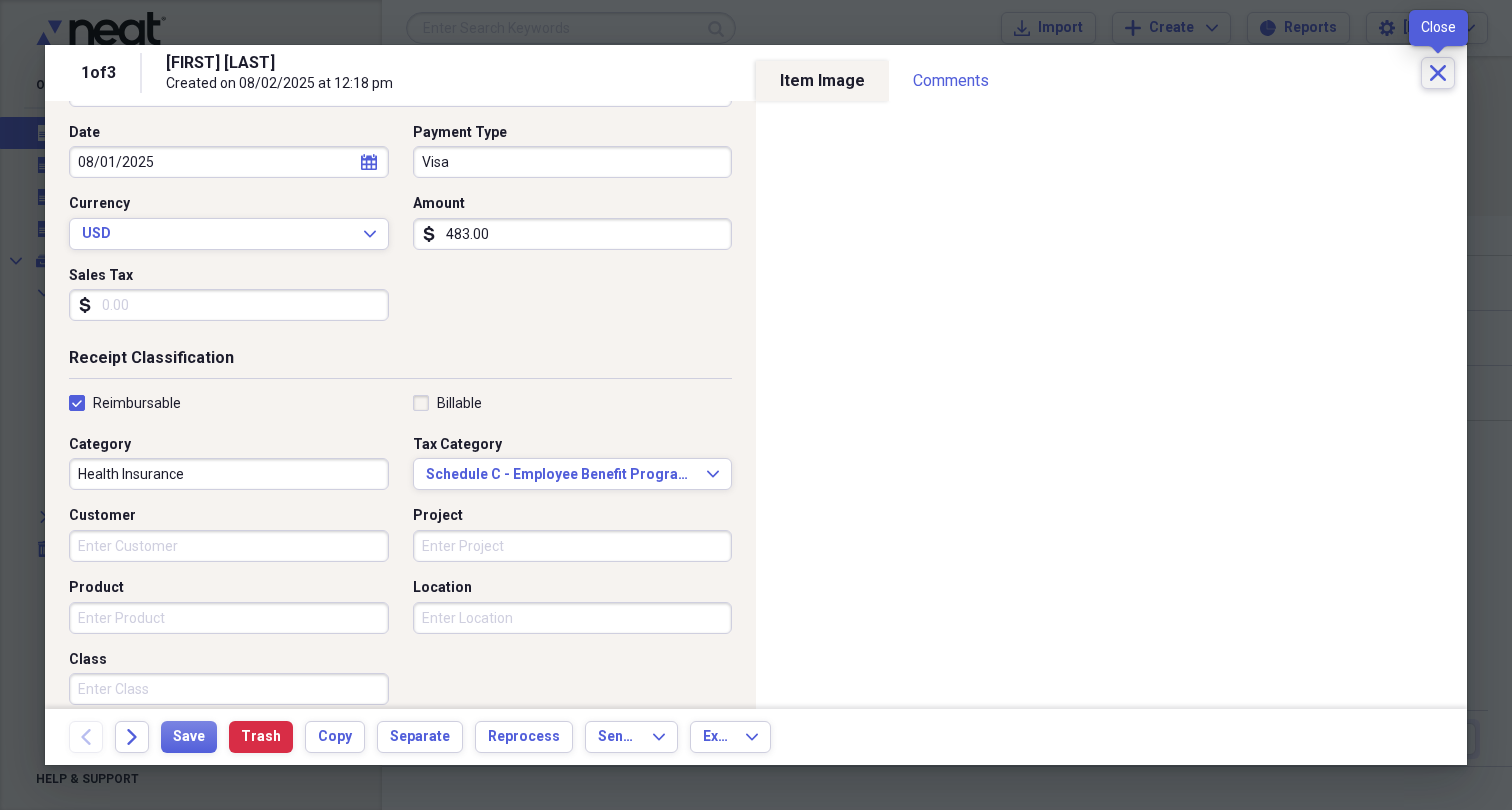 click on "Close" 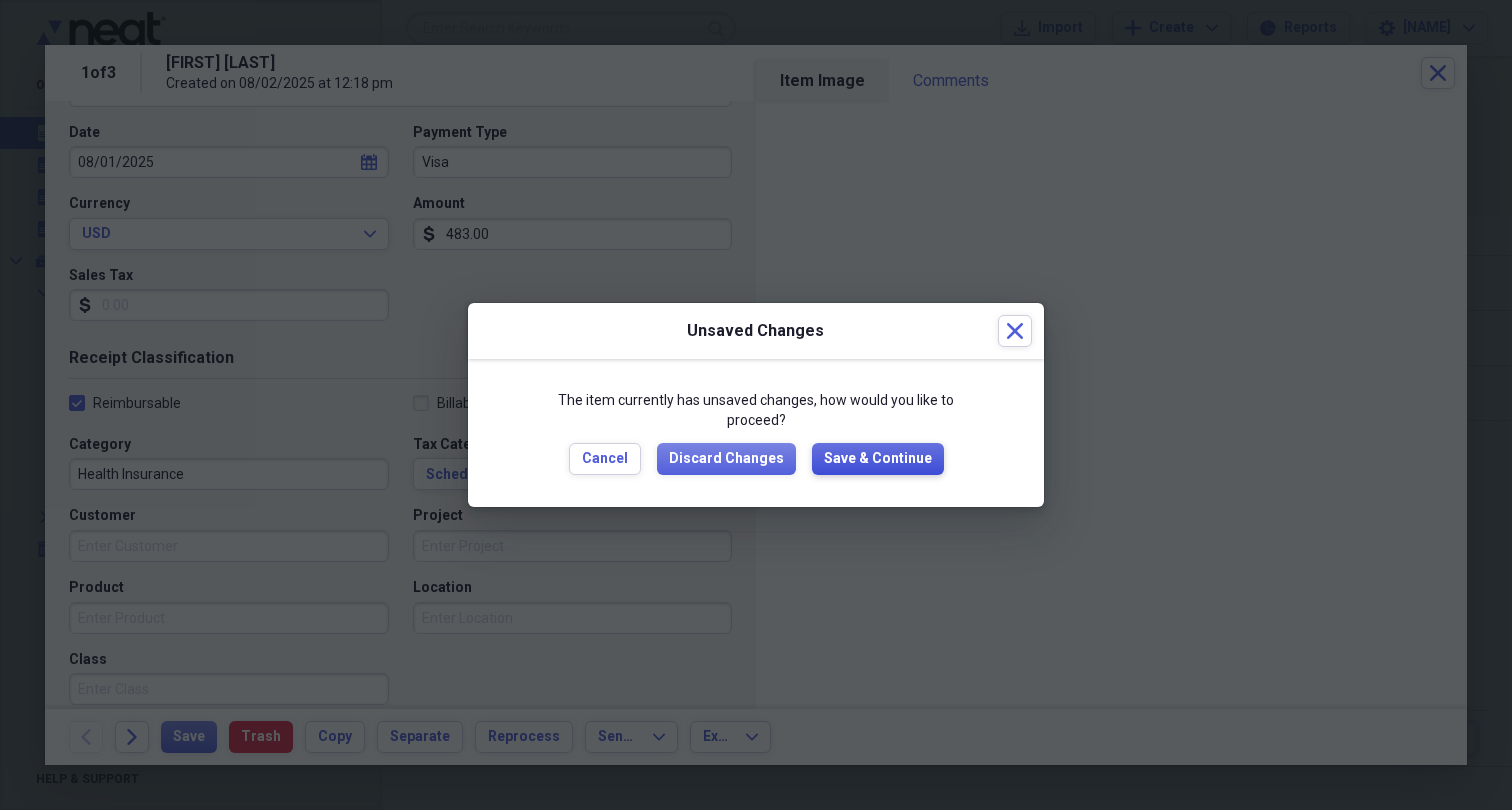 click on "Save & Continue" at bounding box center [878, 459] 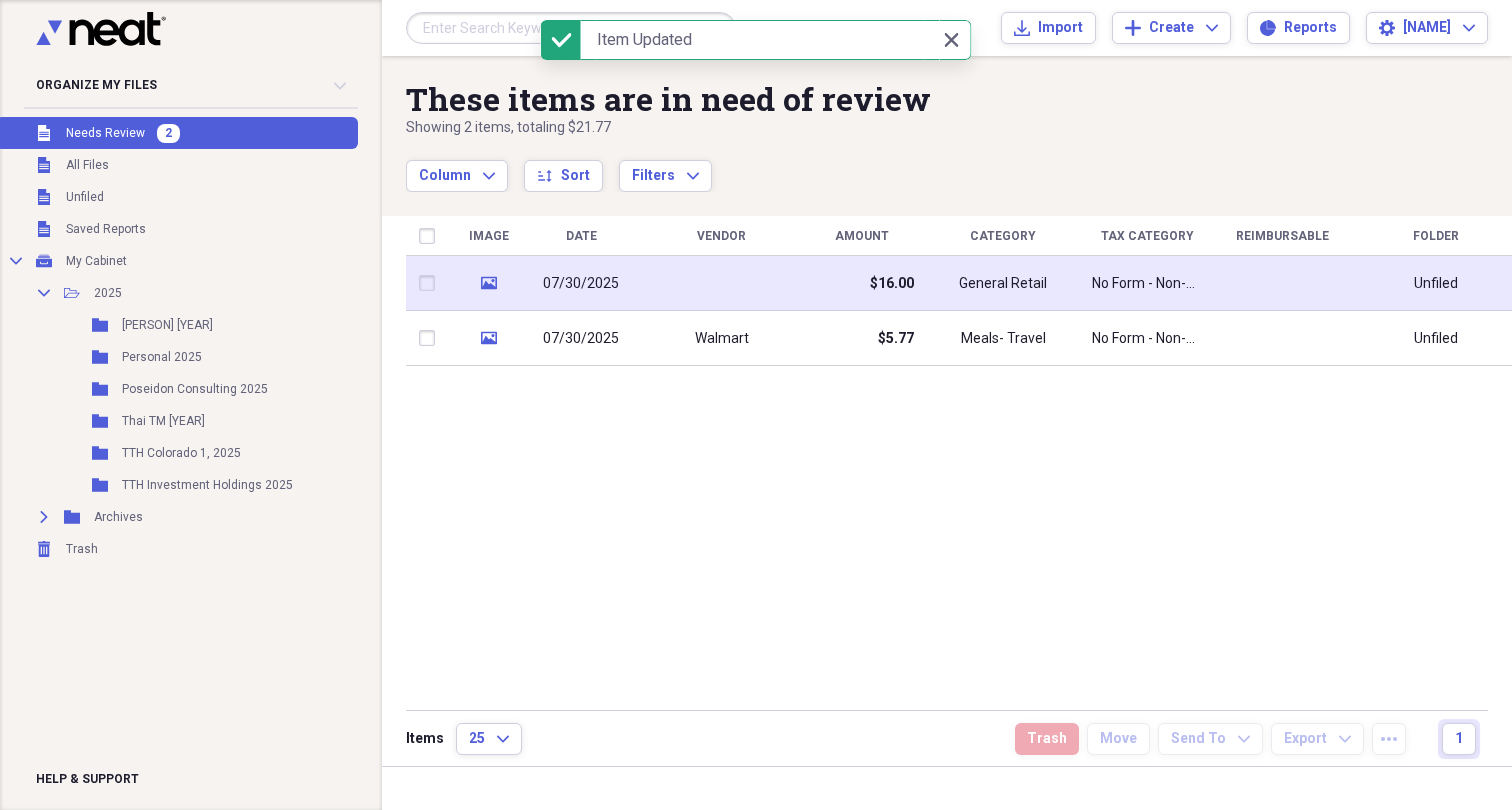 click at bounding box center (721, 283) 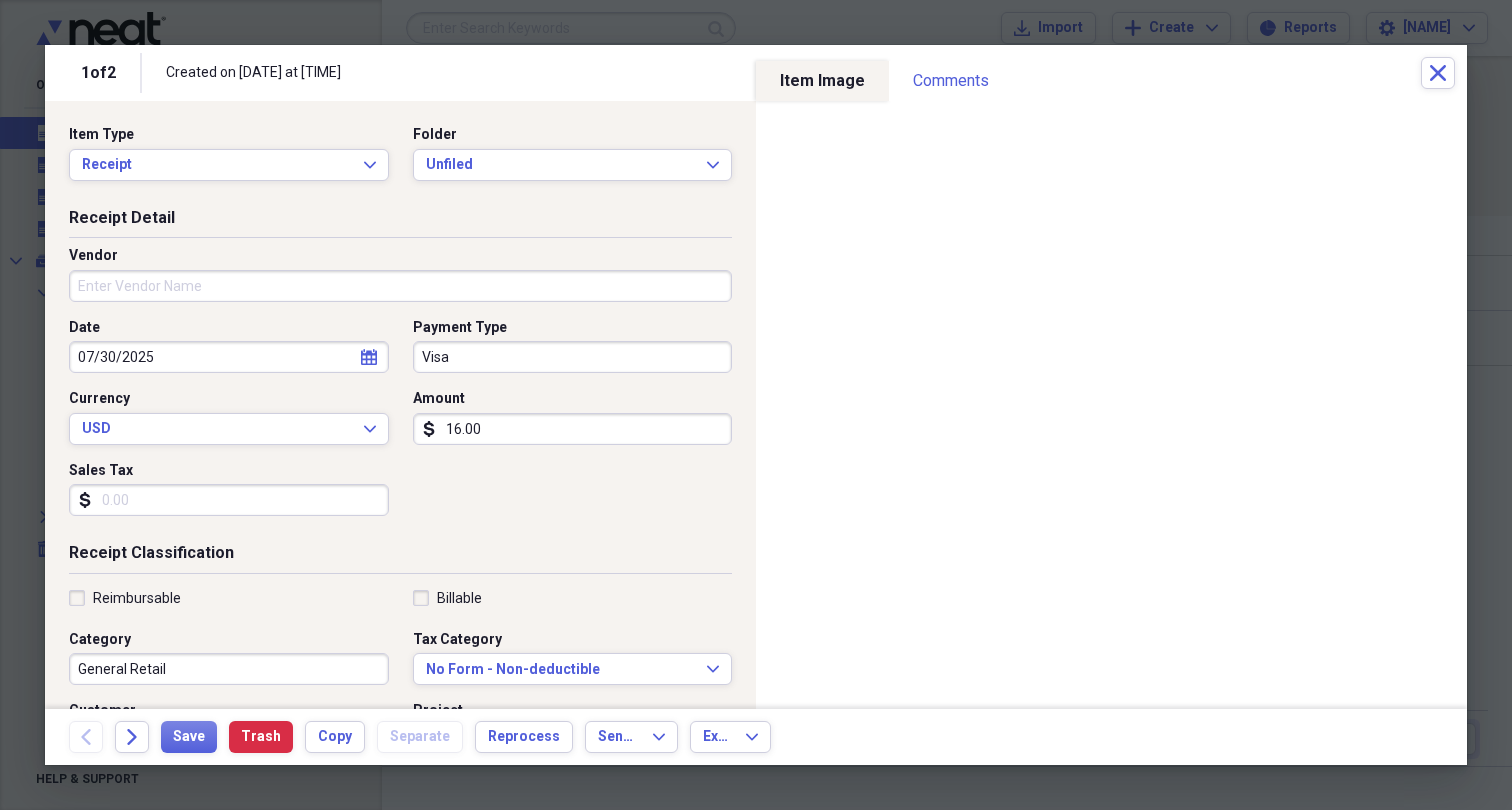 click on "Vendor" at bounding box center [400, 286] 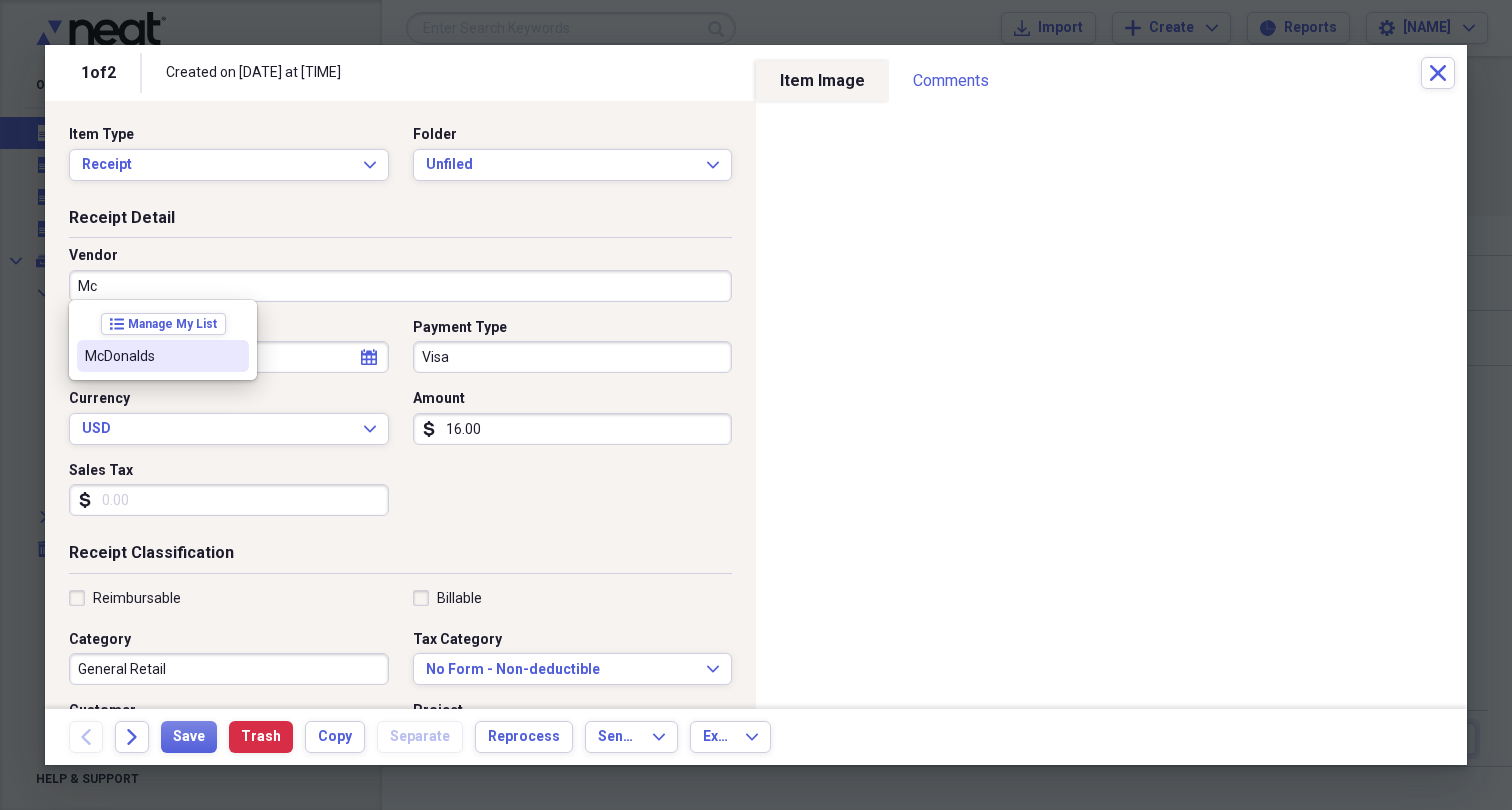 click on "McDonalds" at bounding box center (151, 356) 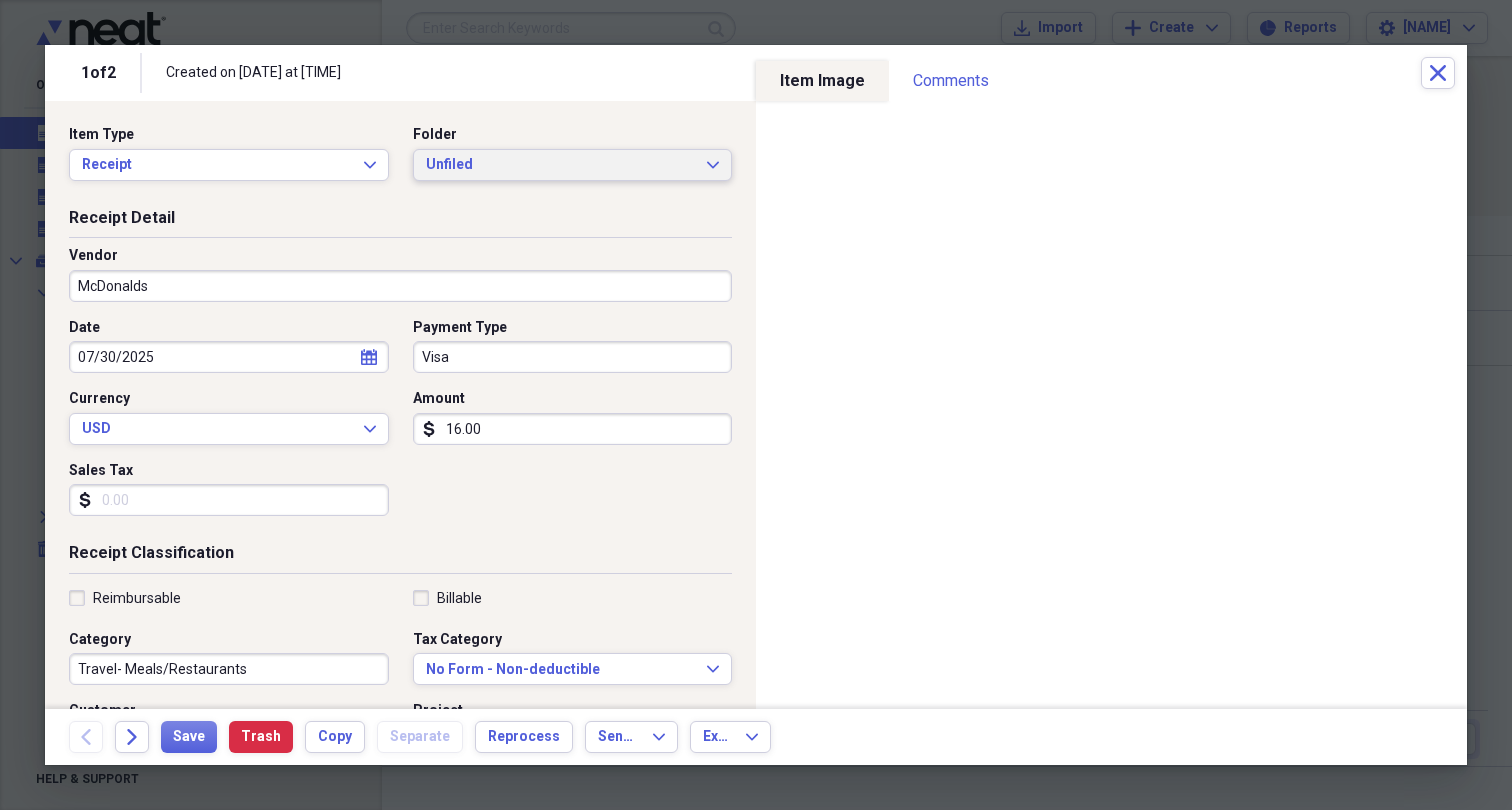 click on "Unfiled" at bounding box center (561, 165) 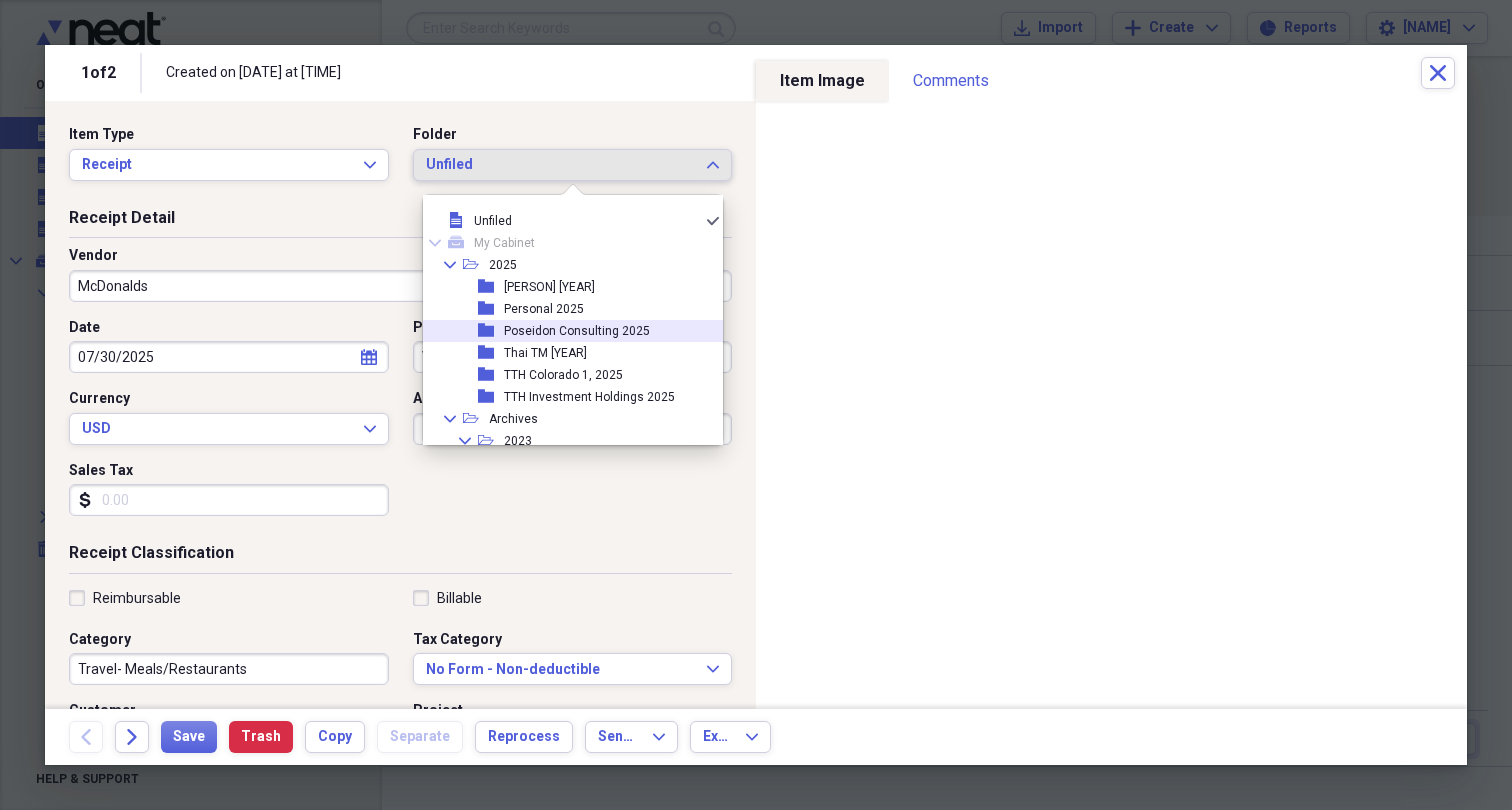 click on "Poseidon Consulting 2025" at bounding box center [577, 331] 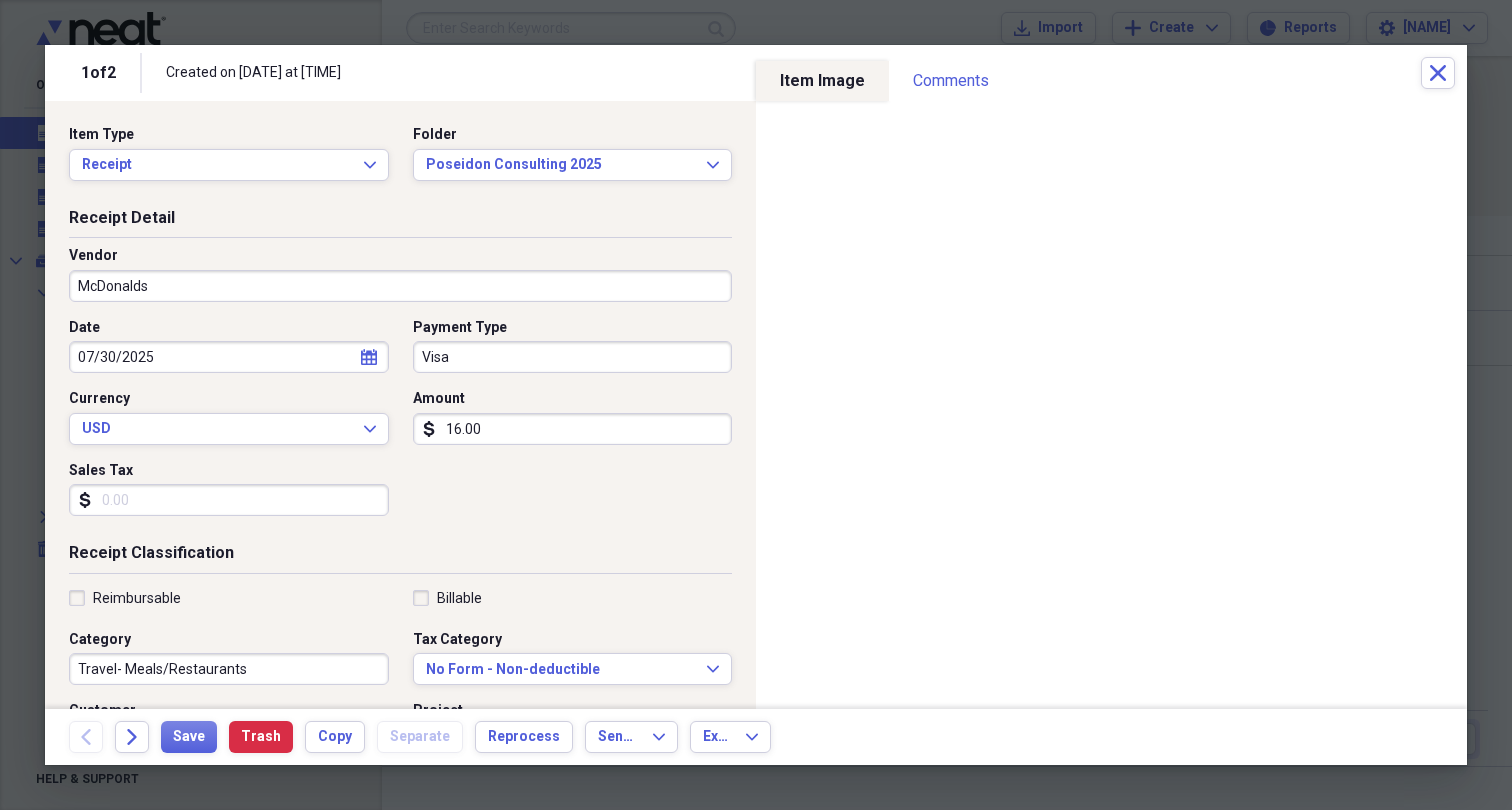 click on "Travel- Meals/Restaurants" at bounding box center (229, 669) 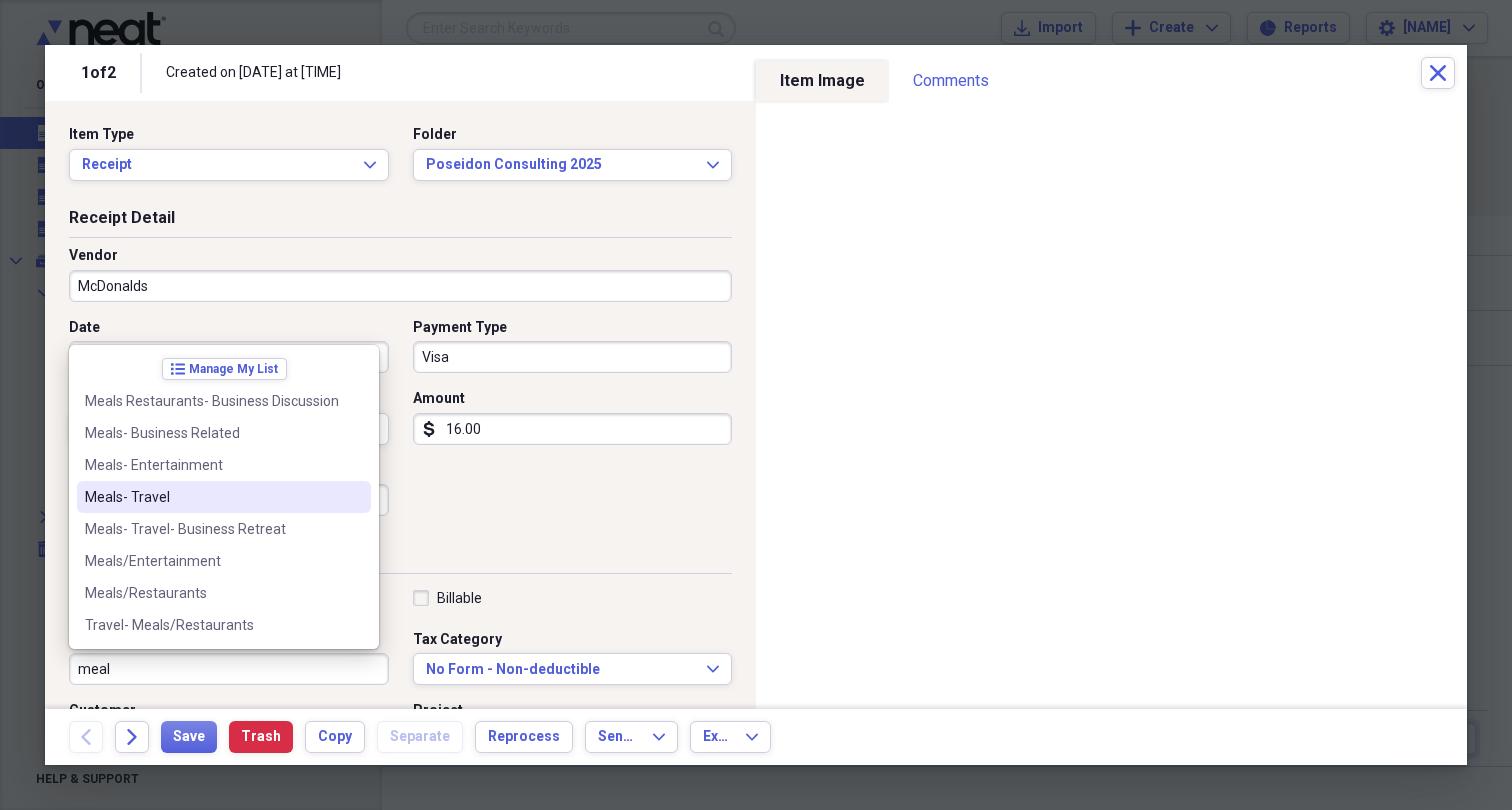 click on "Meals- Travel" at bounding box center (212, 497) 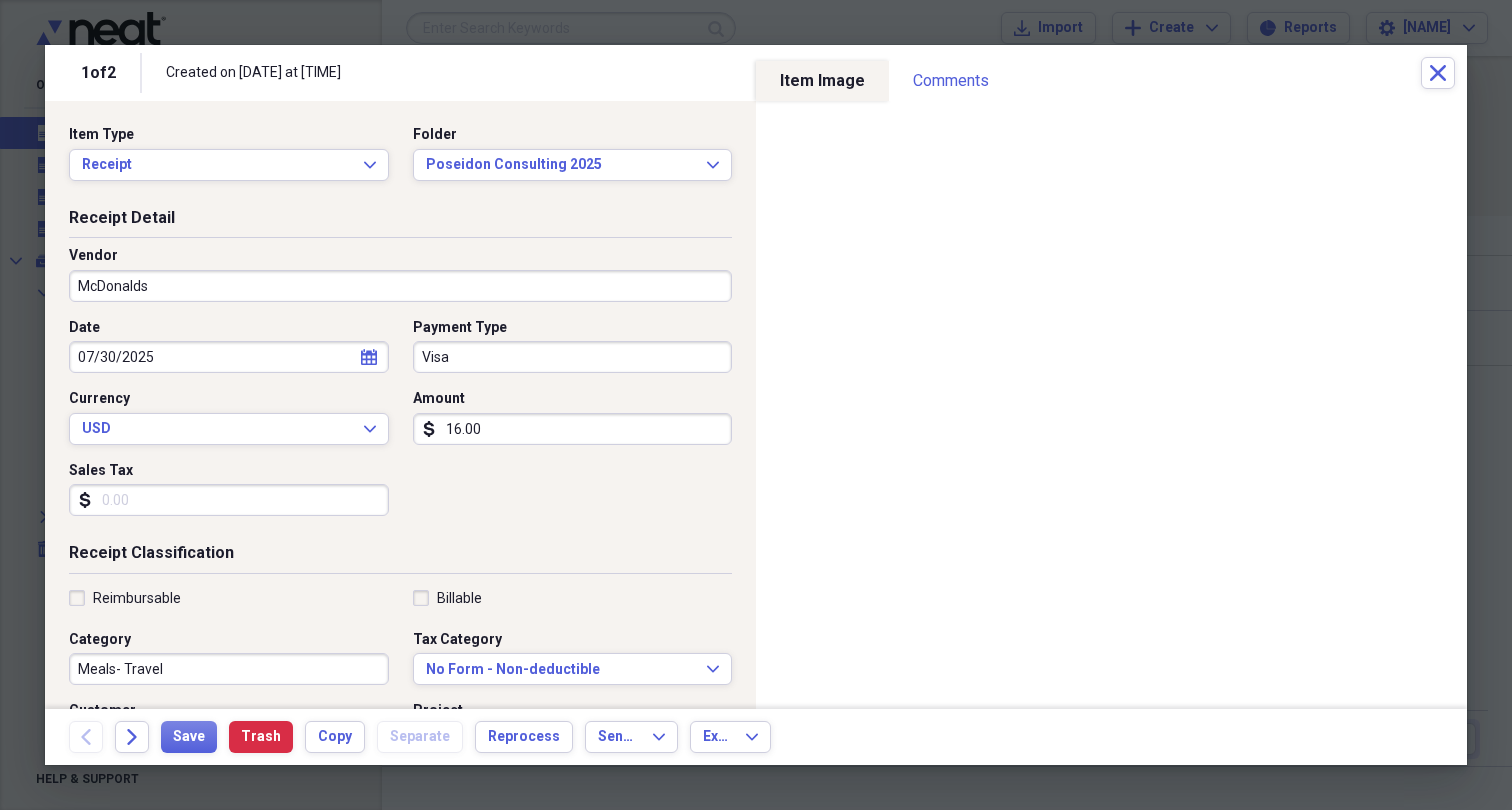click on "Date 07/30/2025 calendar Calendar Payment Type Visa Currency USD Expand Amount dollar-sign 16.00 Sales Tax dollar-sign" at bounding box center (400, 425) 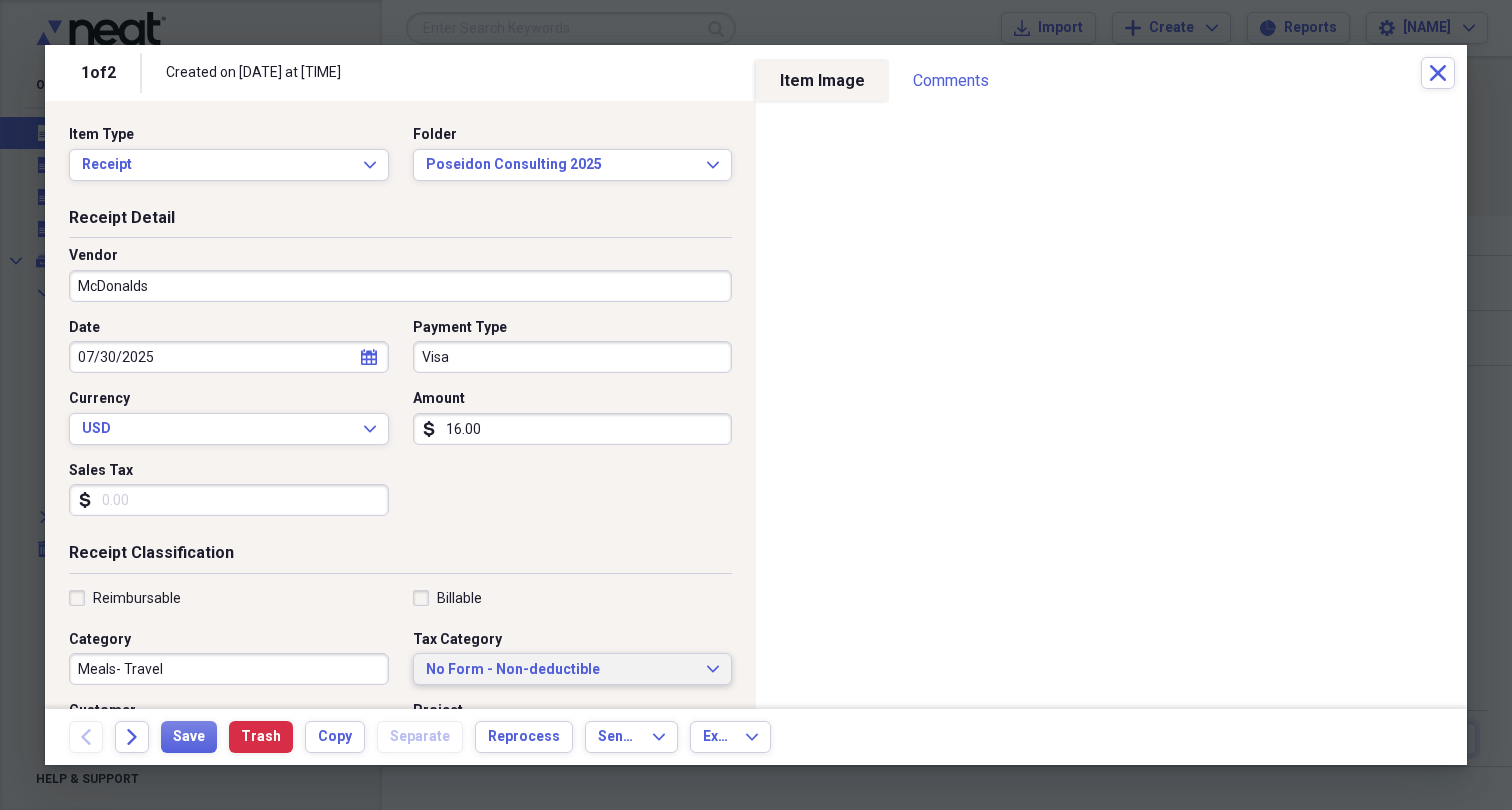 click on "No Form - Non-deductible" at bounding box center (561, 670) 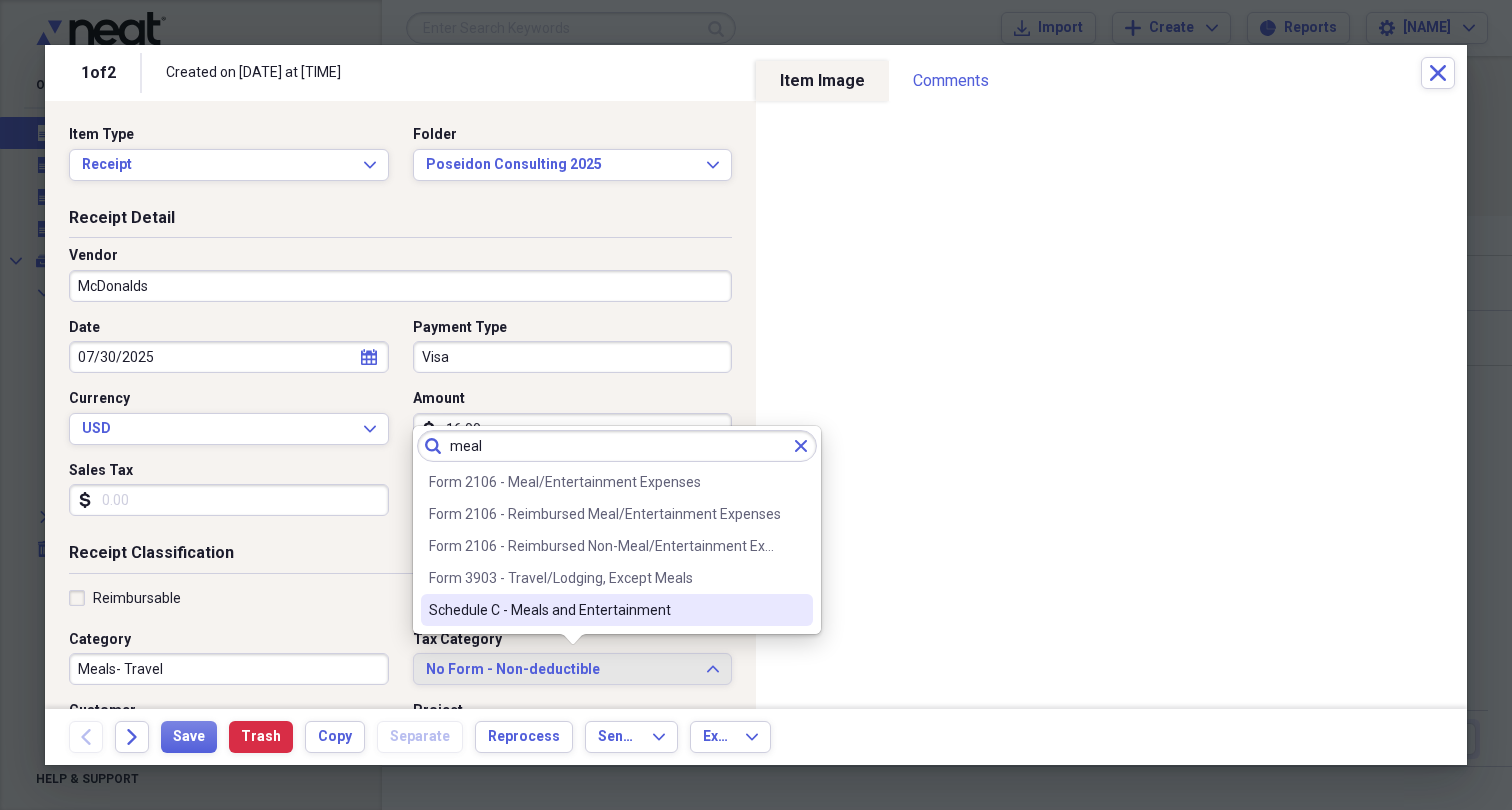 type on "meal" 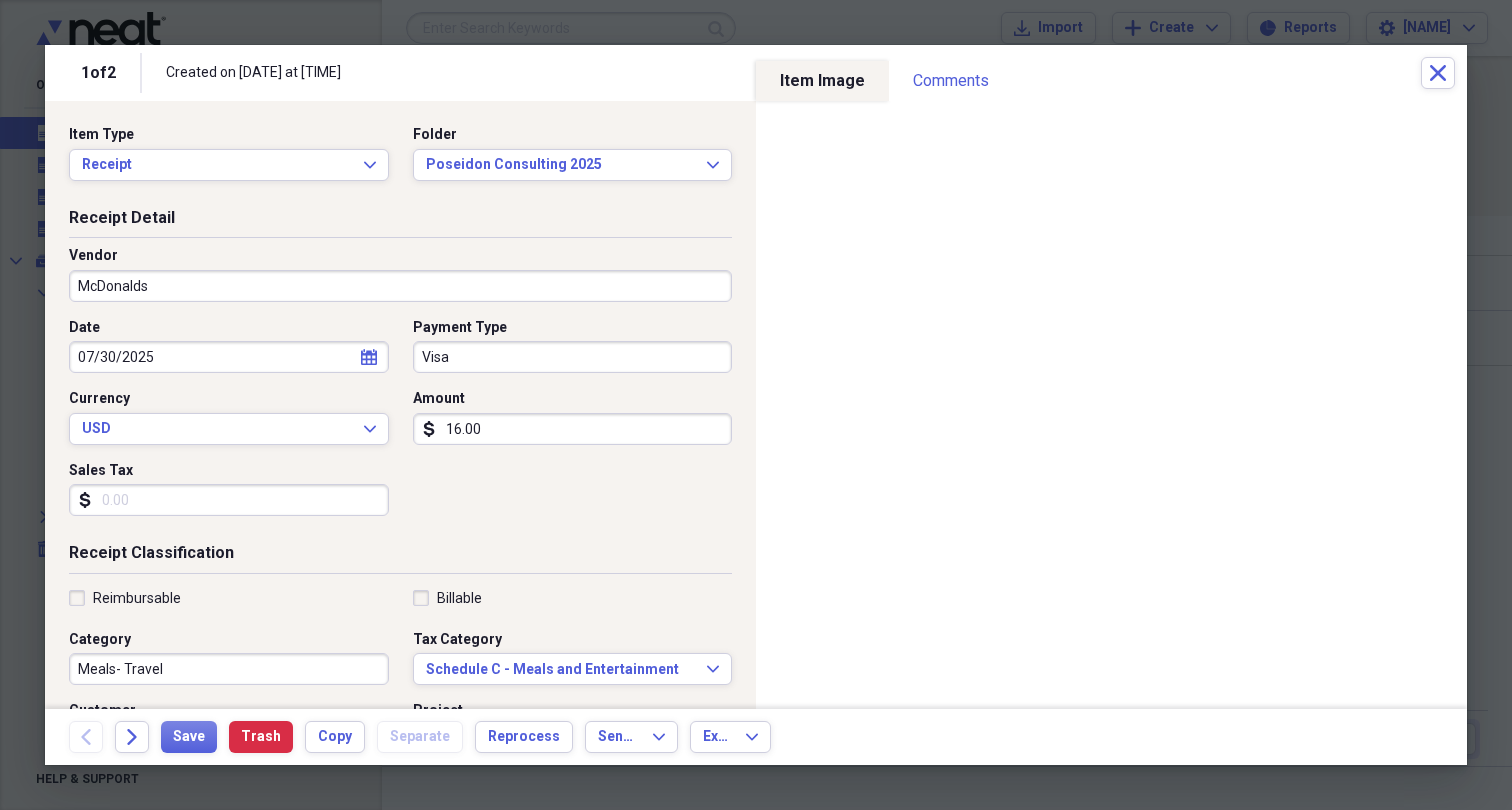 click on "Receipt Classification" at bounding box center (400, 557) 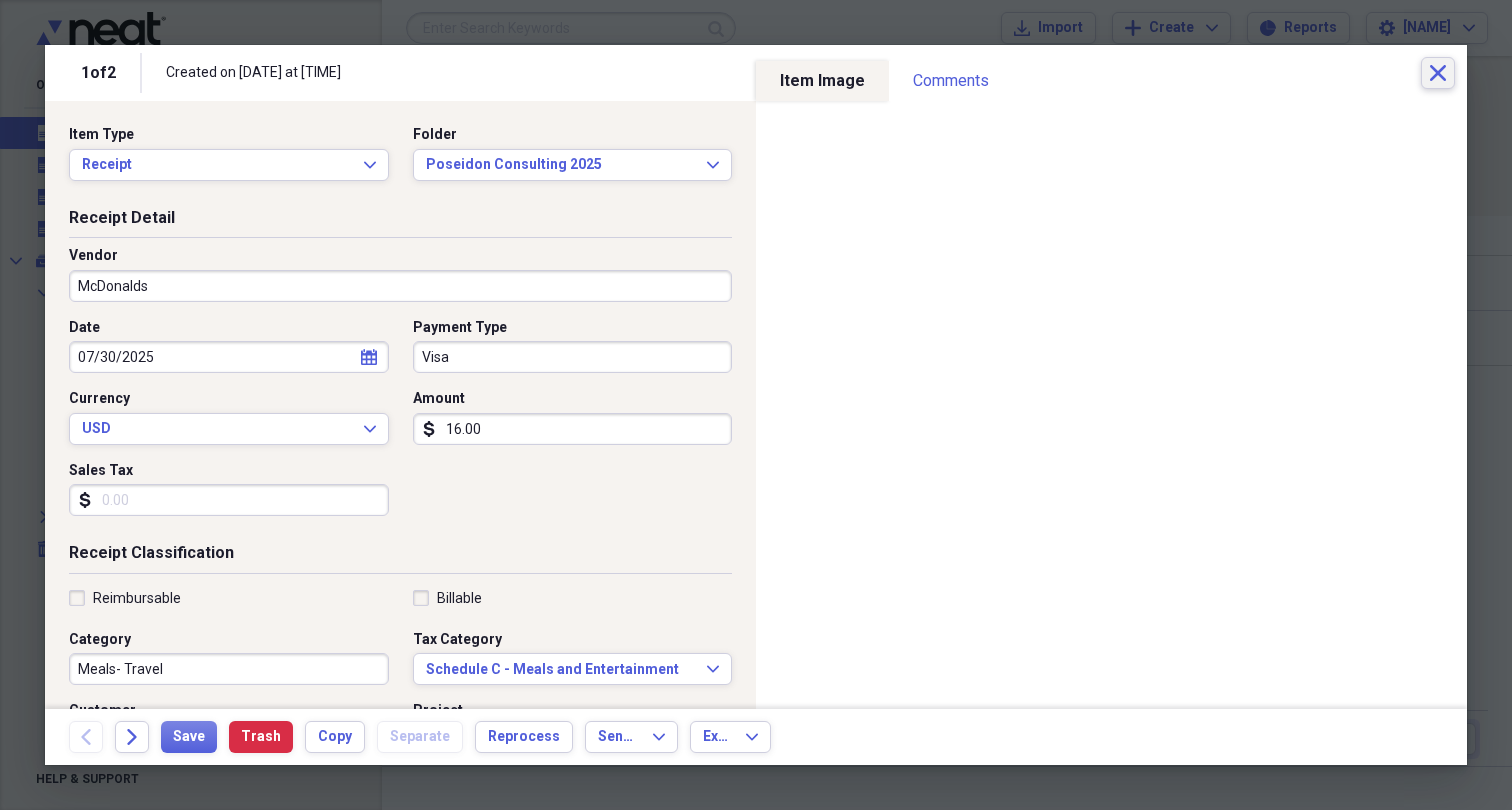 click on "Close" 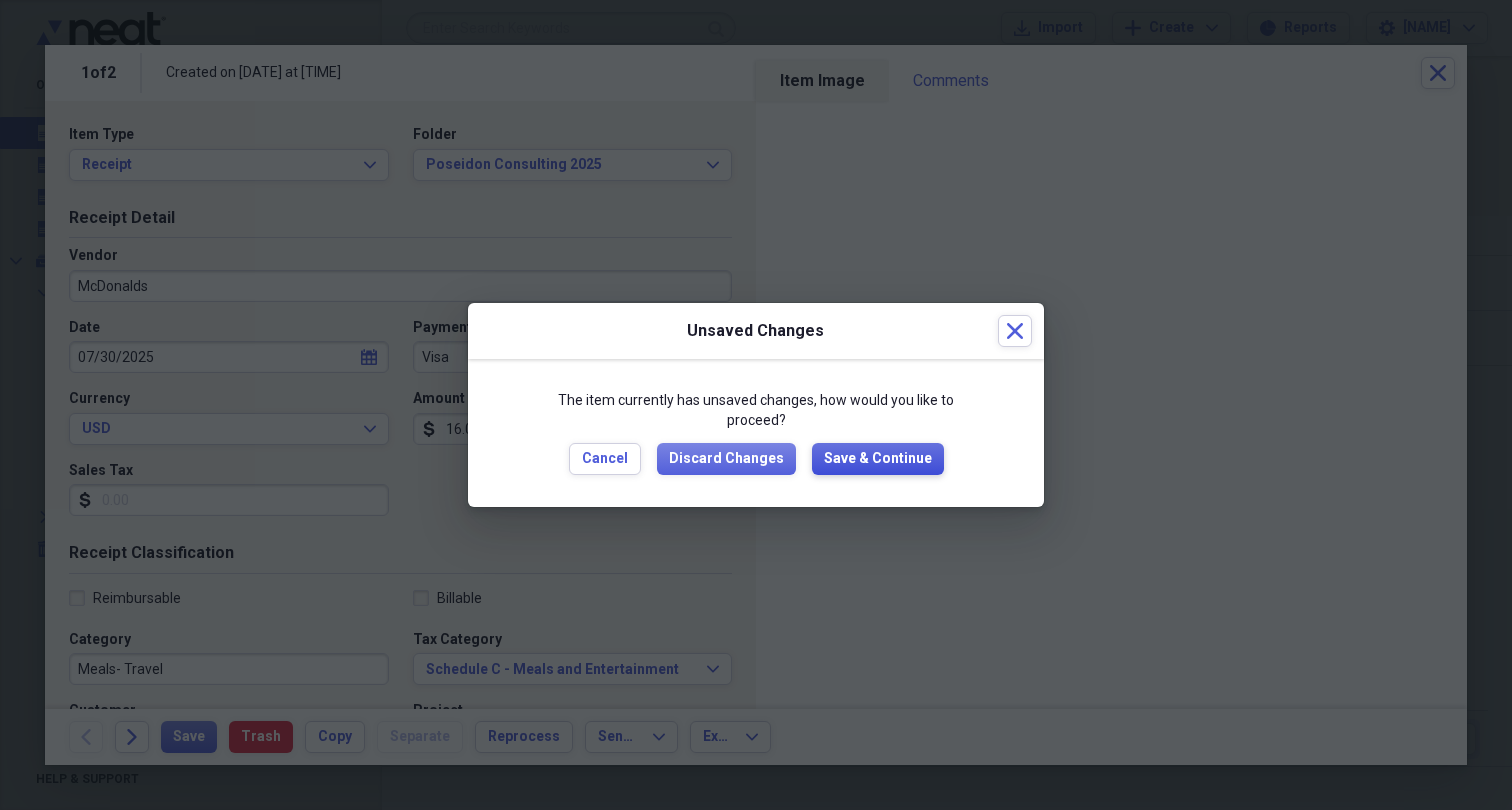 click on "Save & Continue" at bounding box center (878, 459) 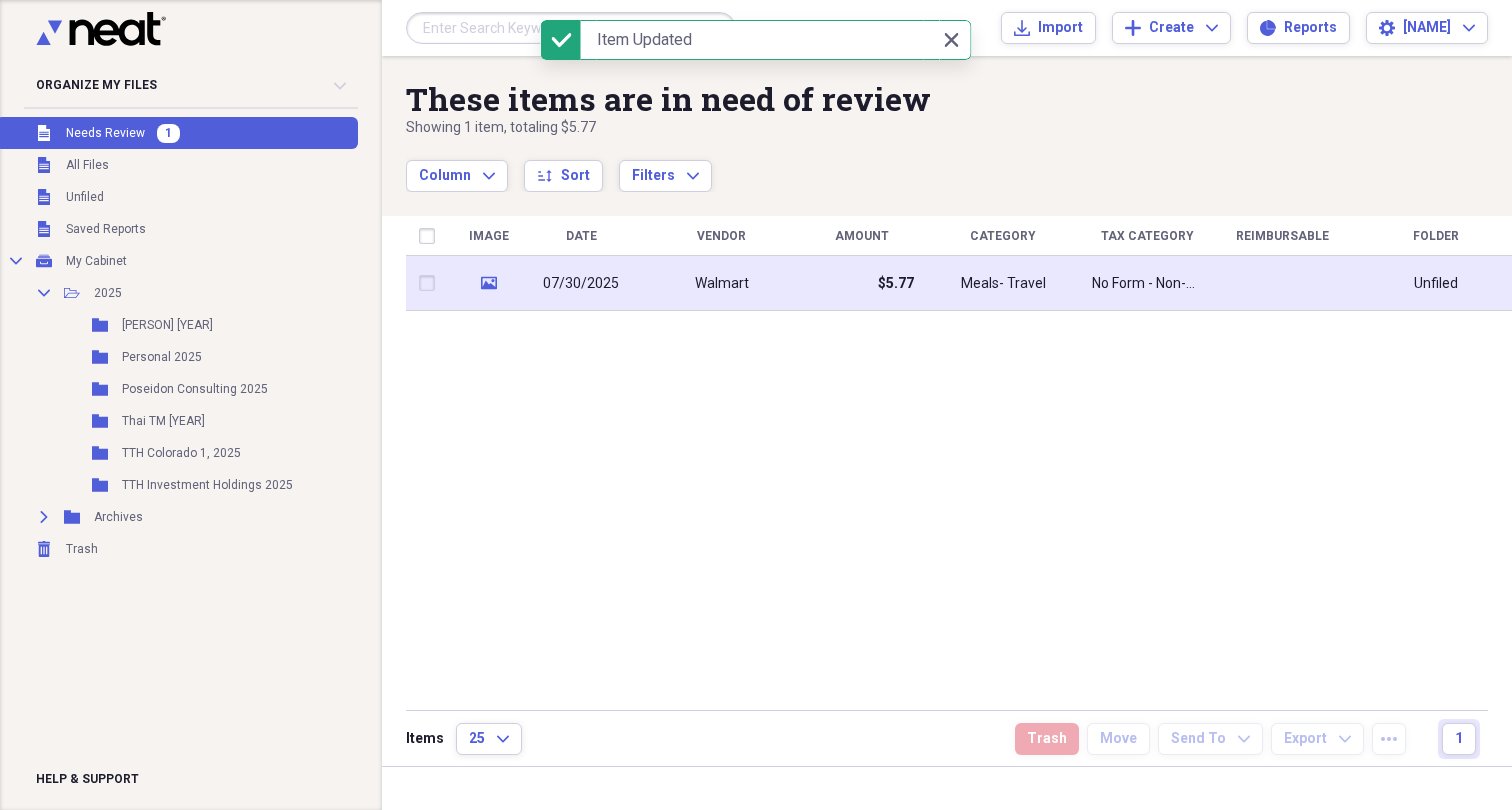 click on "$5.77" at bounding box center [862, 283] 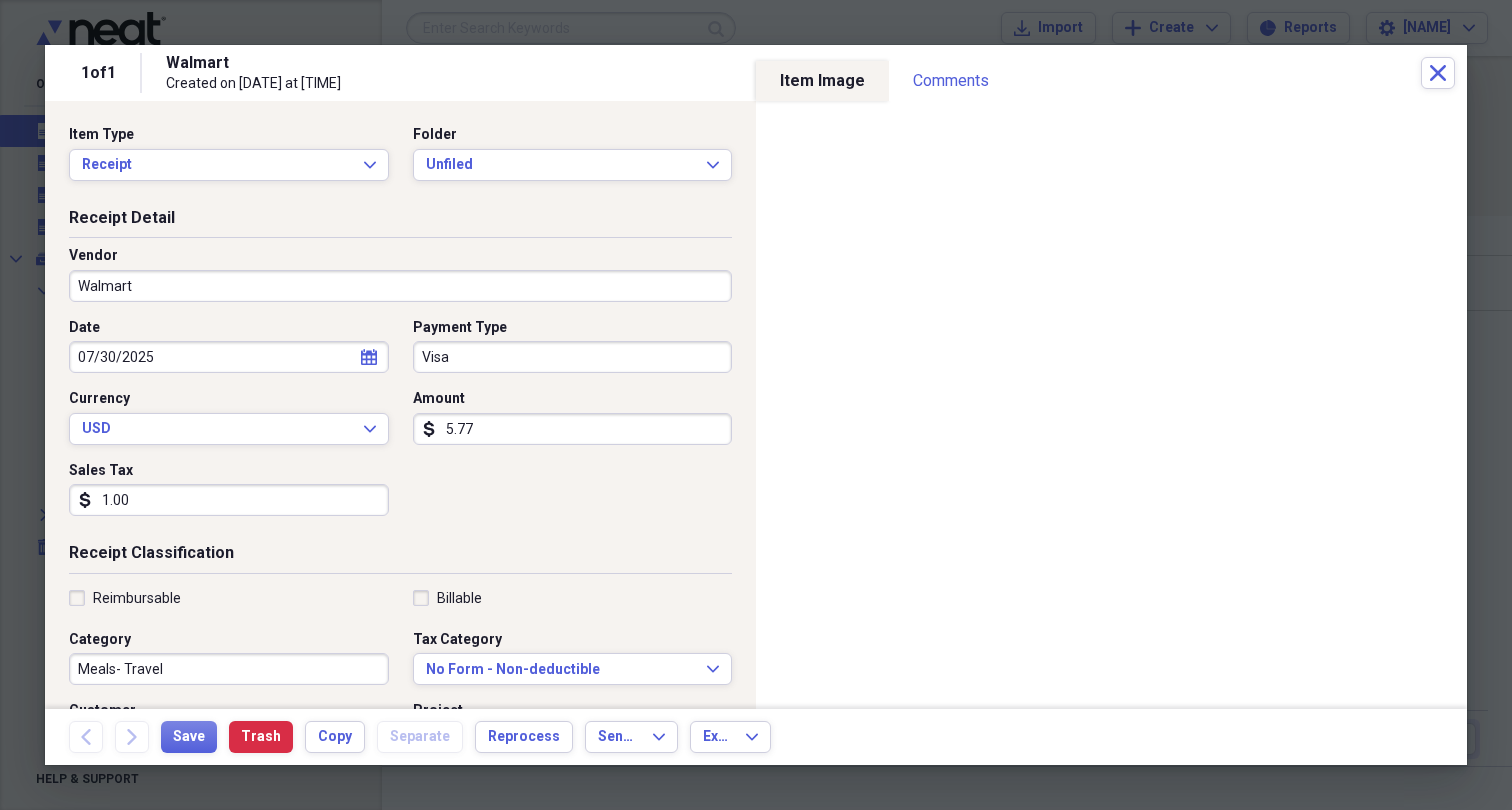 click on "5.77" at bounding box center [573, 429] 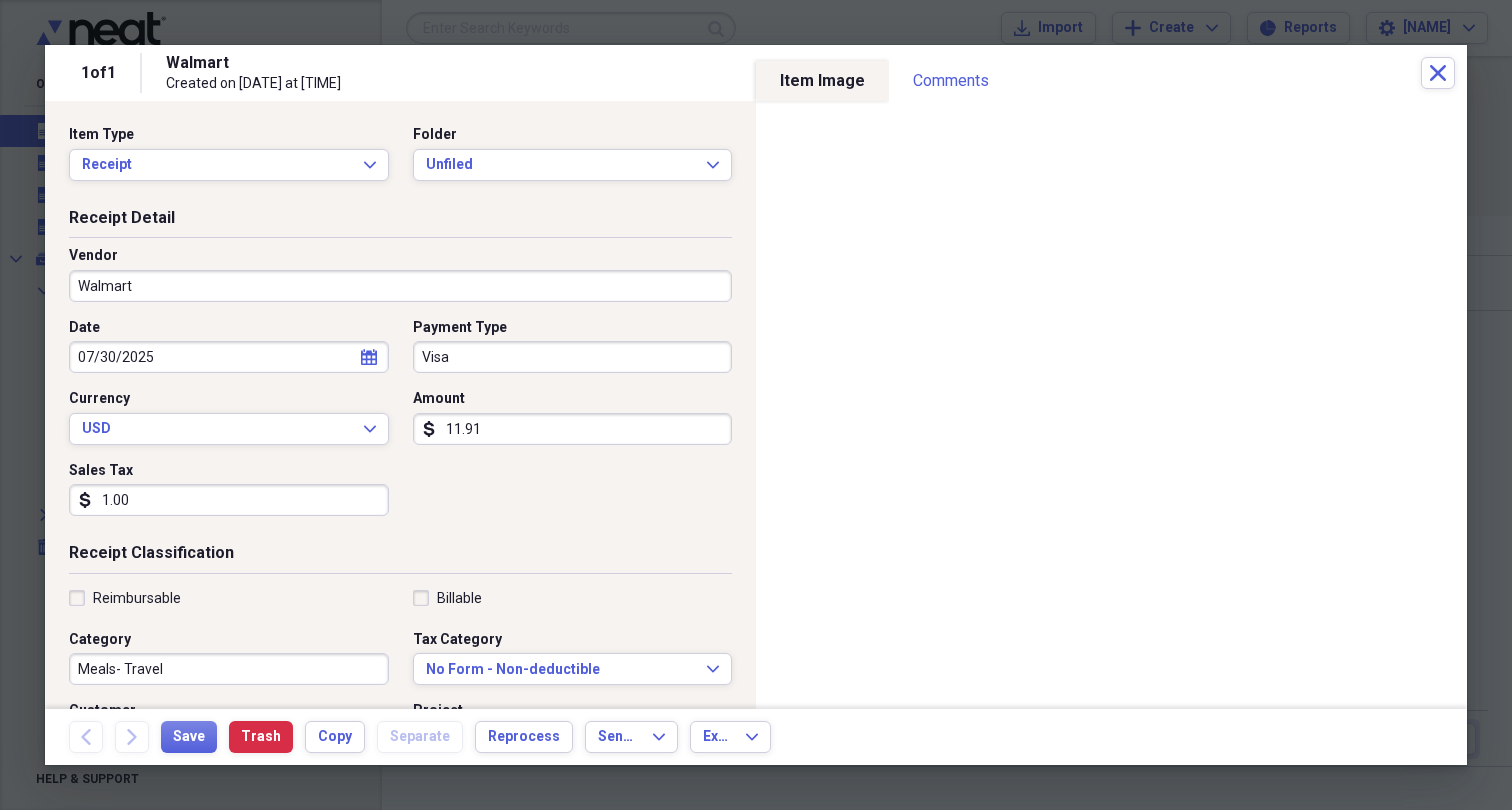 type on "119.10" 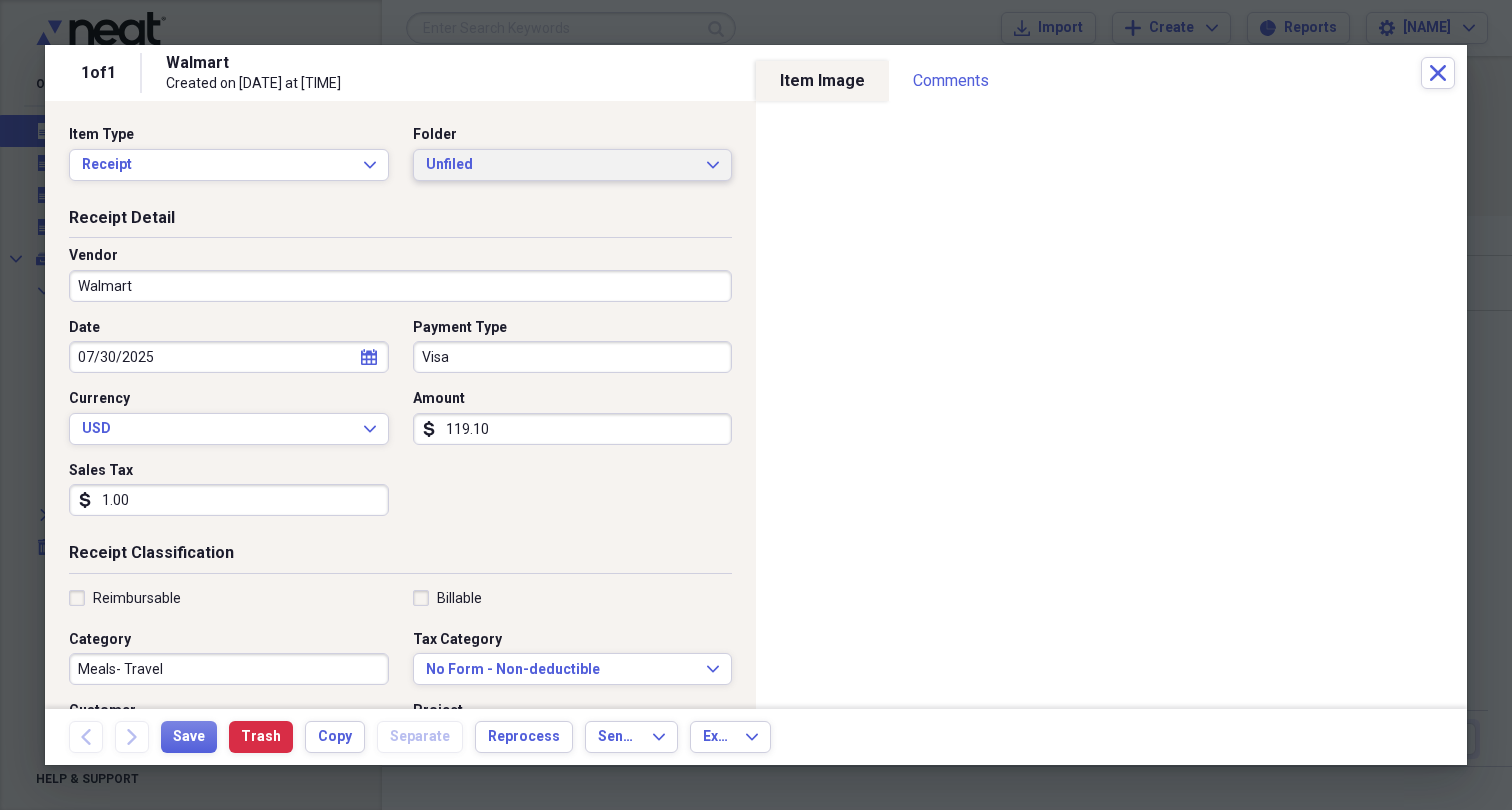 click on "Unfiled" at bounding box center [561, 165] 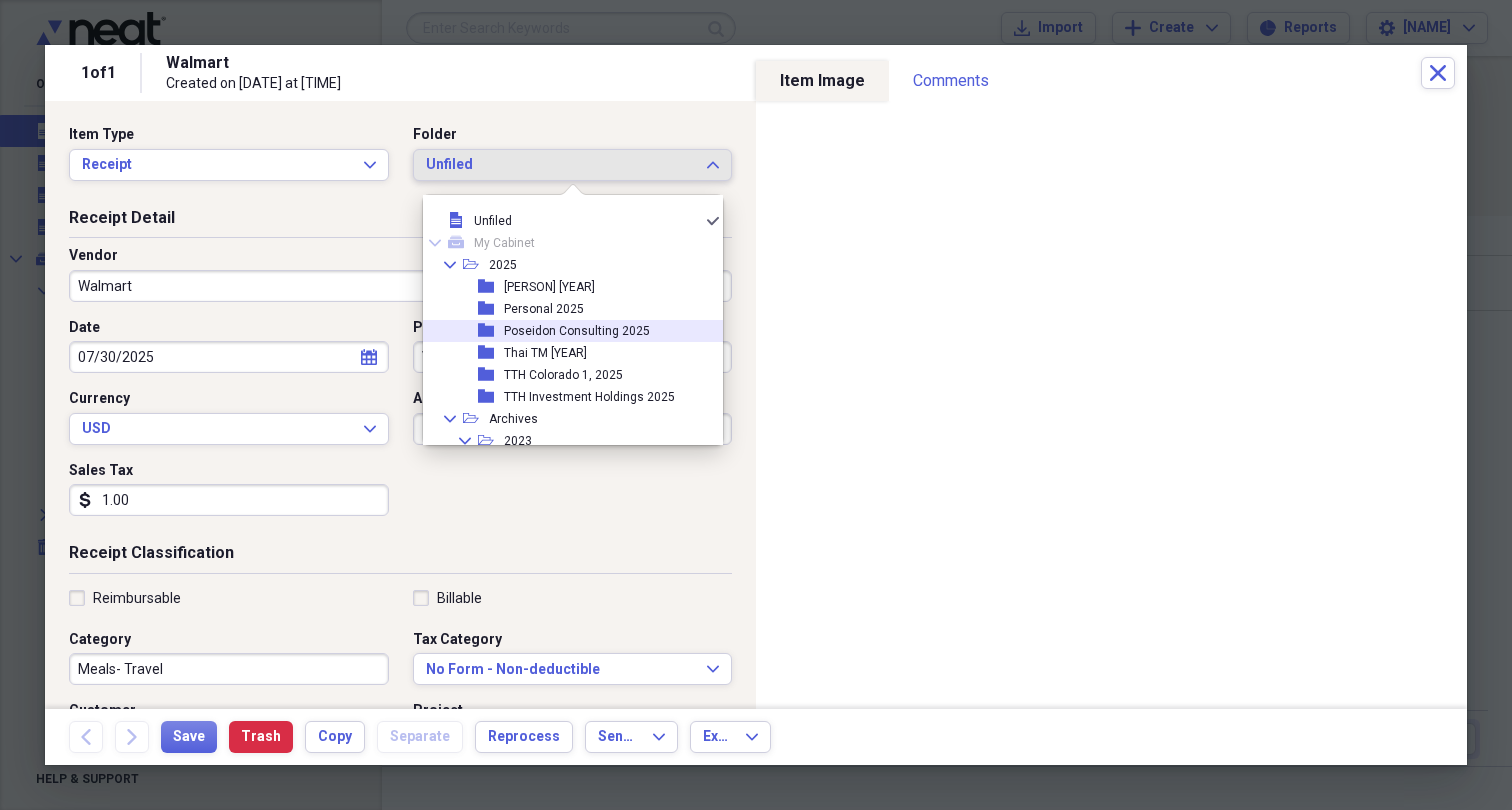 click on "Poseidon Consulting 2025" at bounding box center (577, 331) 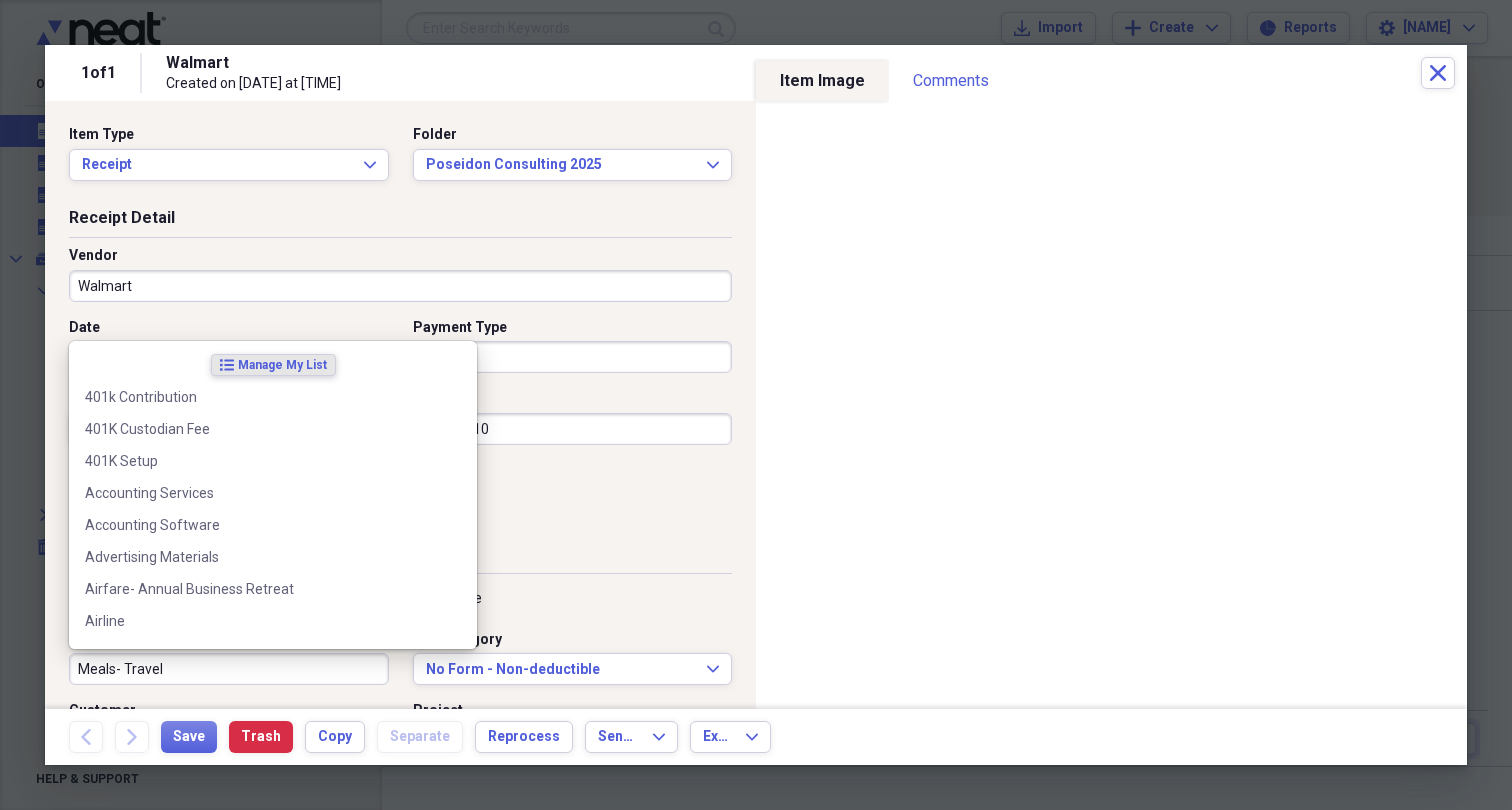 click on "Meals- Travel" at bounding box center (229, 669) 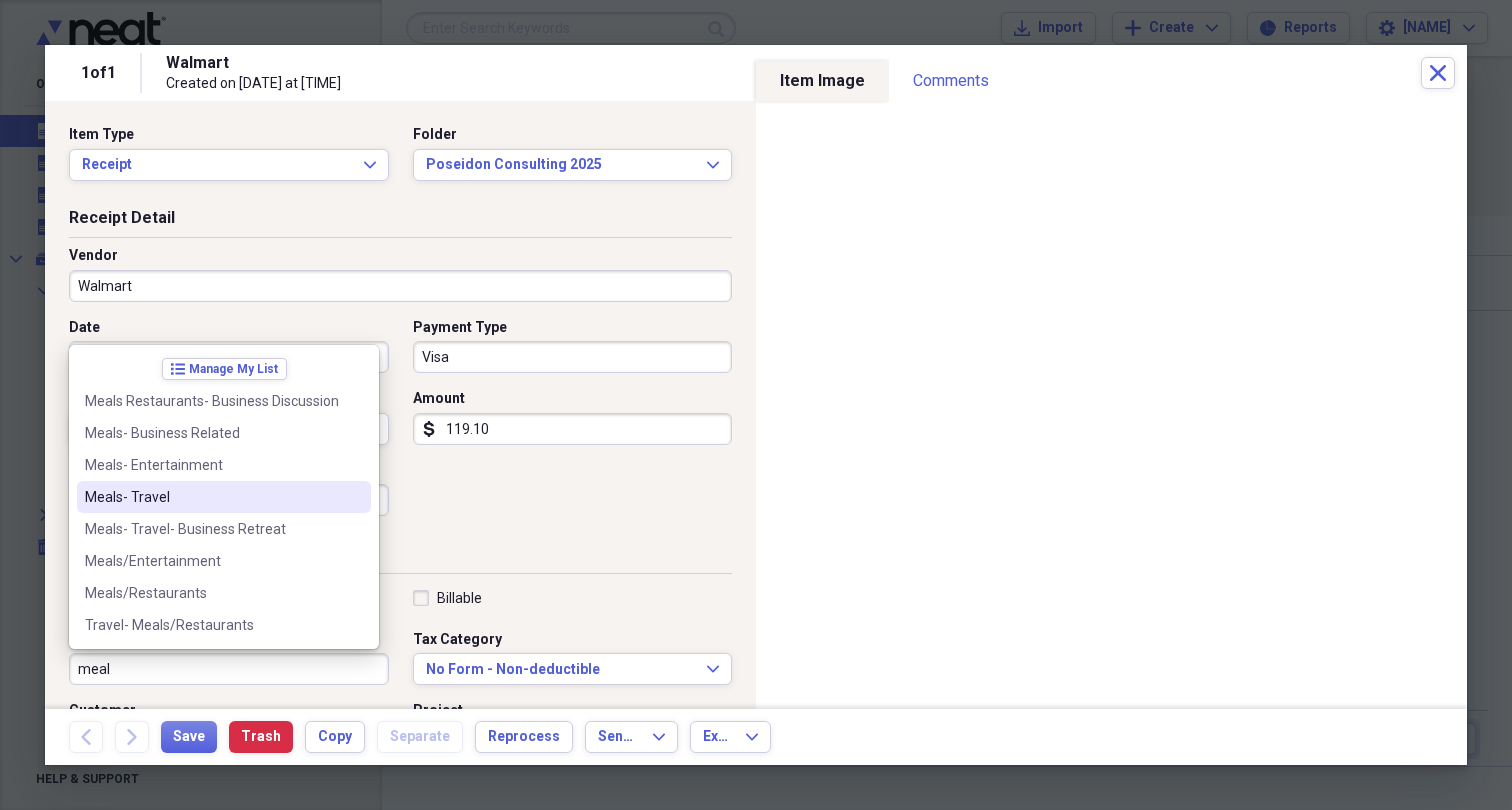 click on "Meals- Travel" at bounding box center [212, 497] 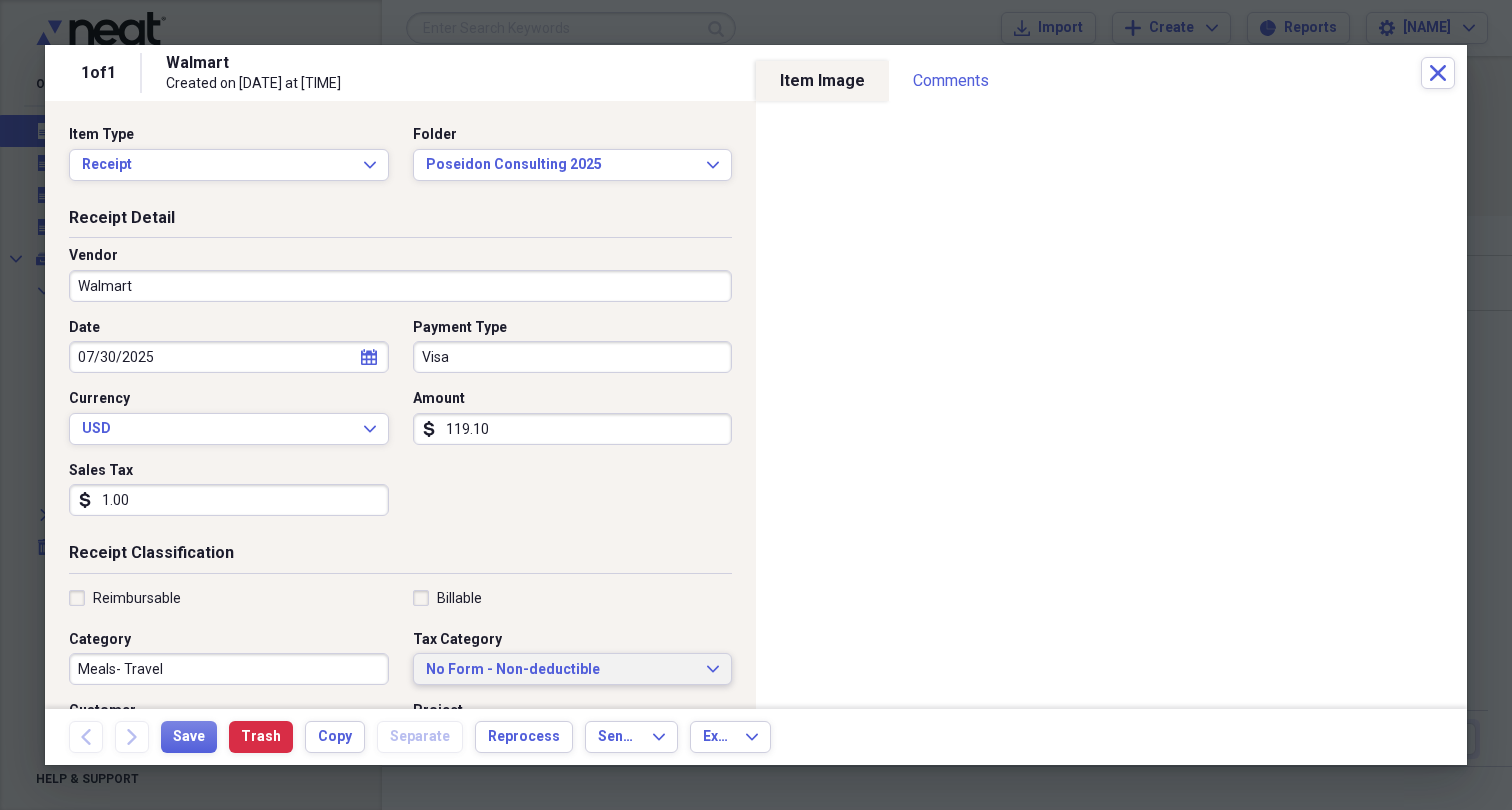 click on "No Form - Non-deductible" at bounding box center (561, 670) 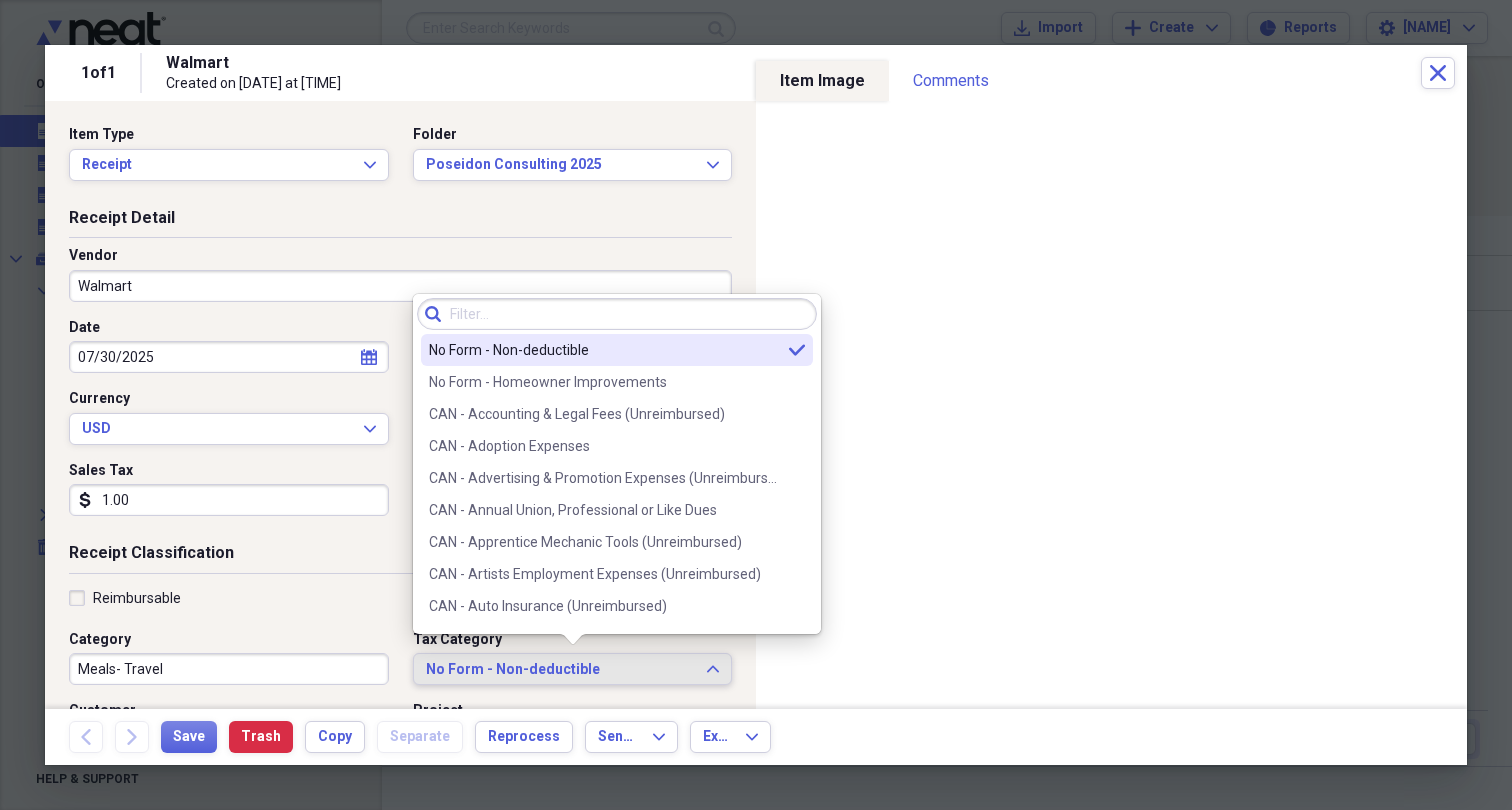 type on "e" 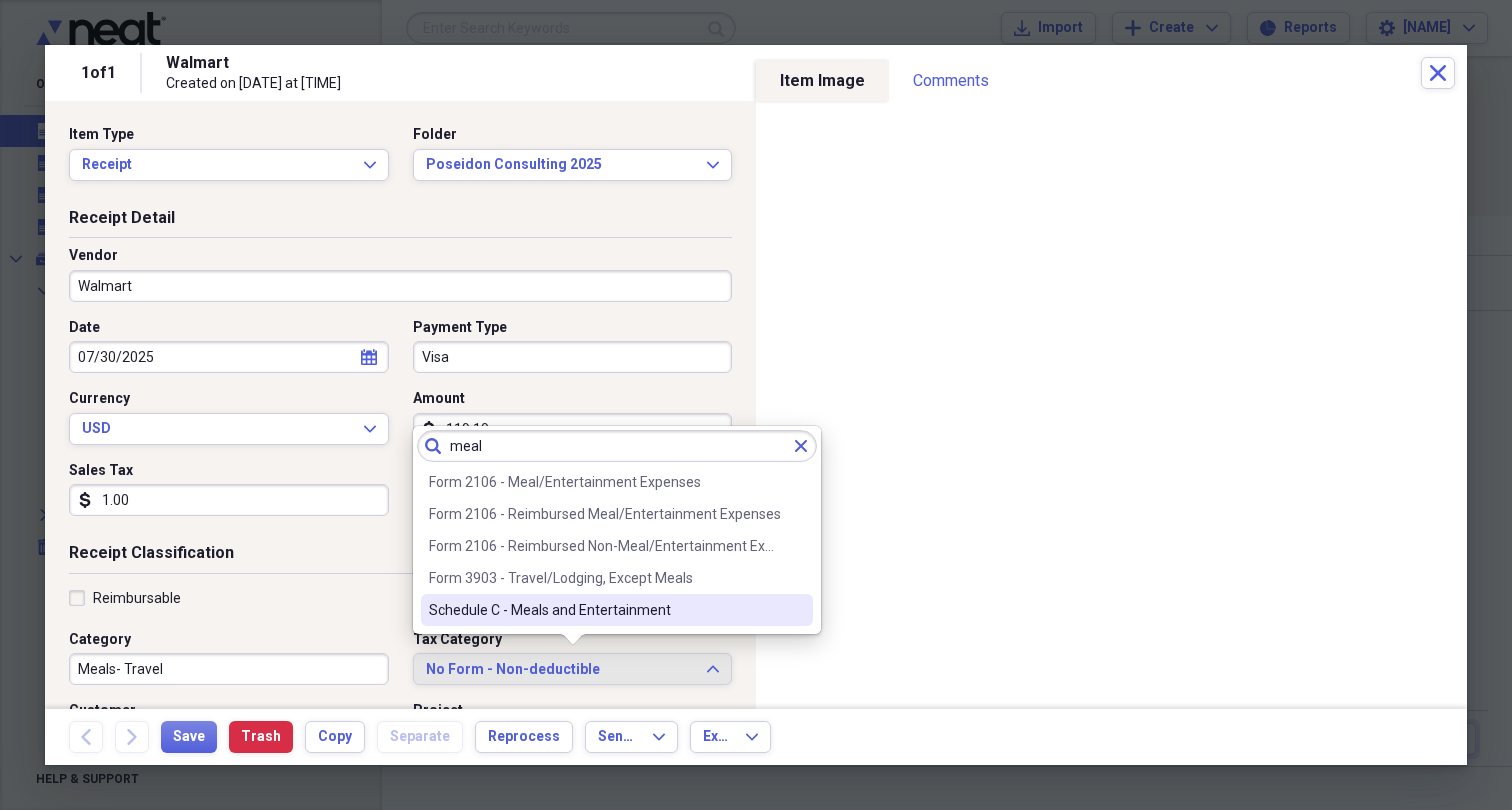 type on "meal" 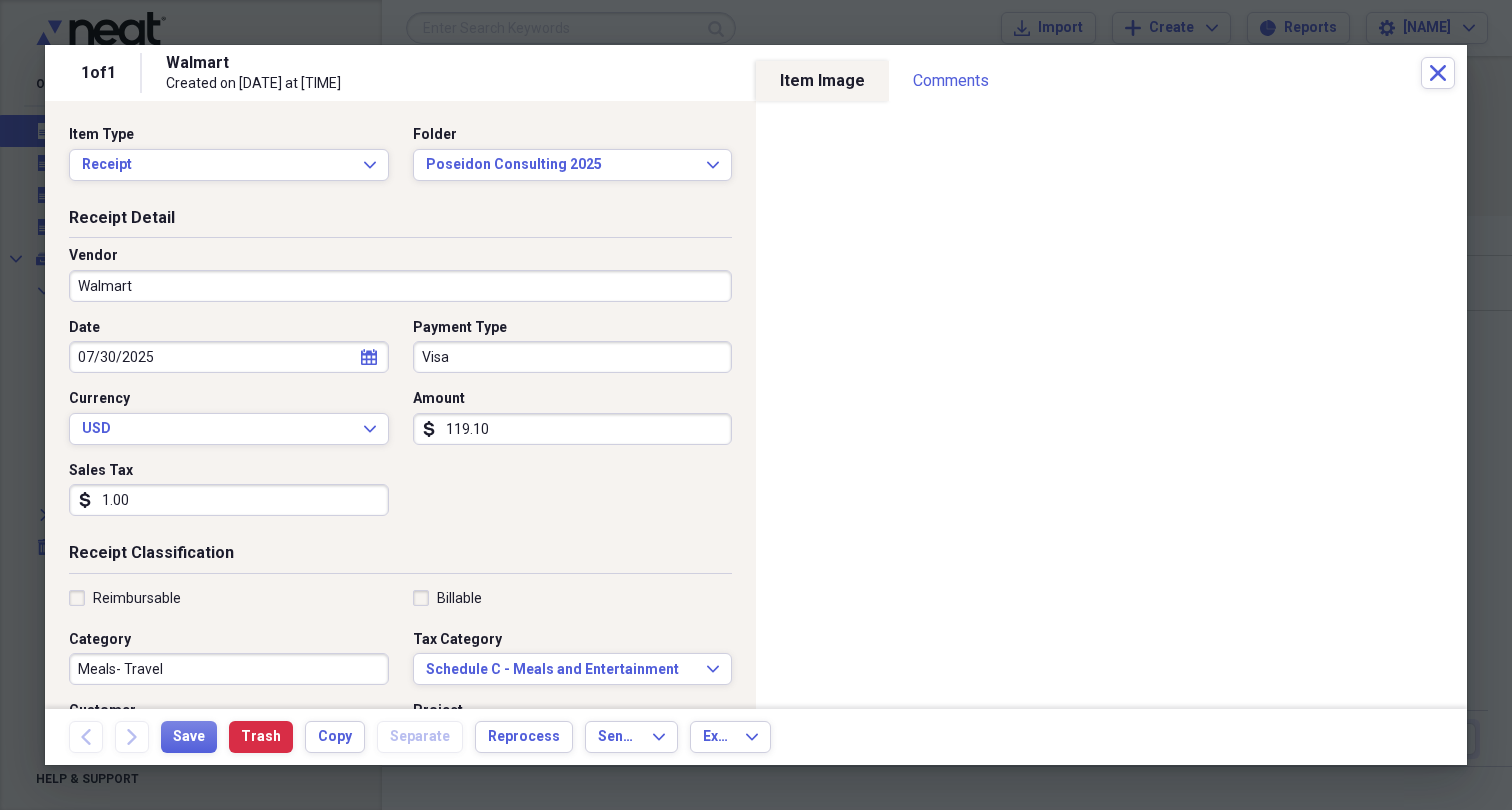 click on "Receipt Classification Reimbursable Billable Category Meals- Travel Tax Category Schedule C - Meals and Entertainment Expand Customer Project Product Location Class" at bounding box center [400, 734] 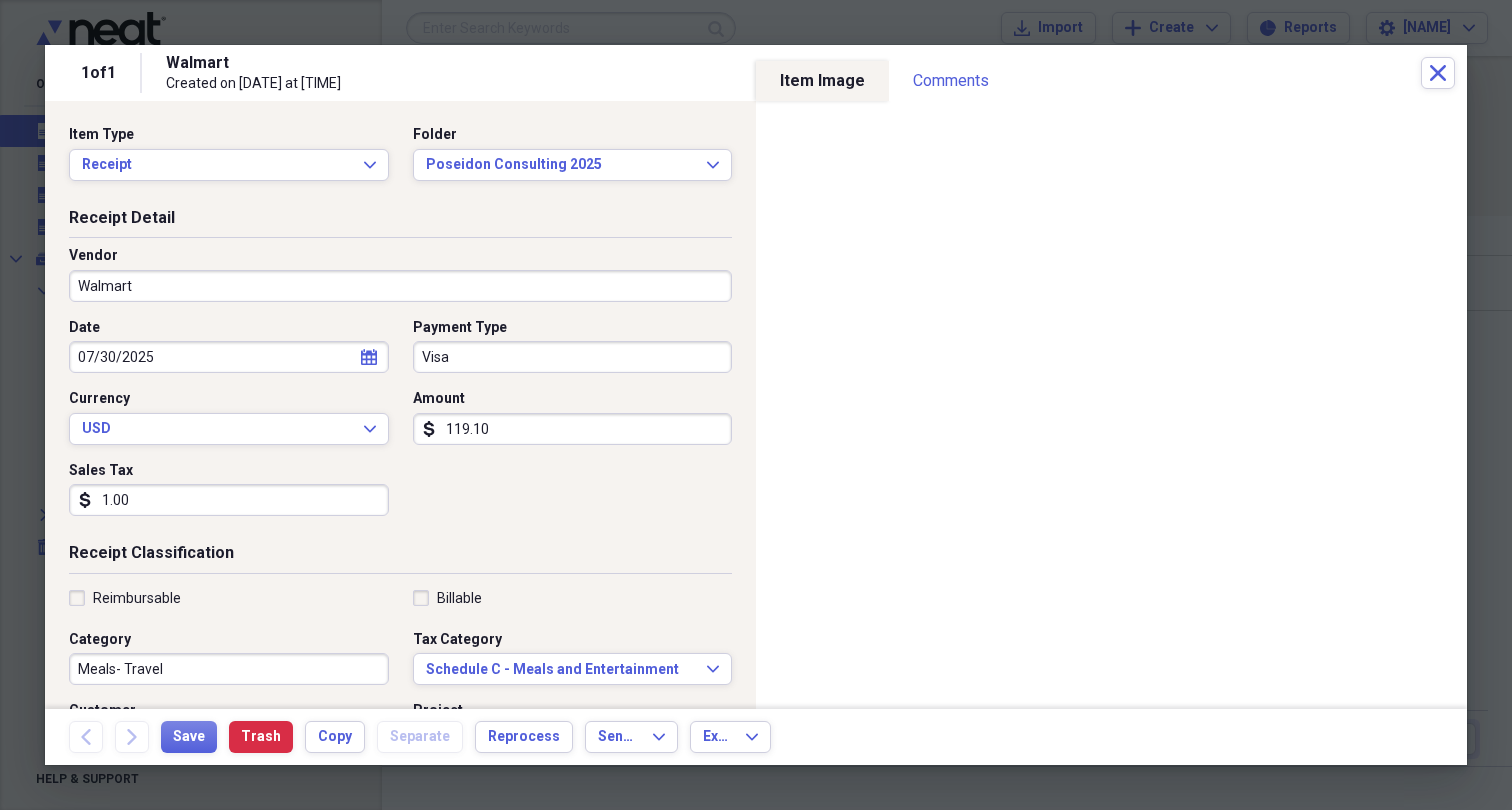 scroll, scrollTop: 0, scrollLeft: 0, axis: both 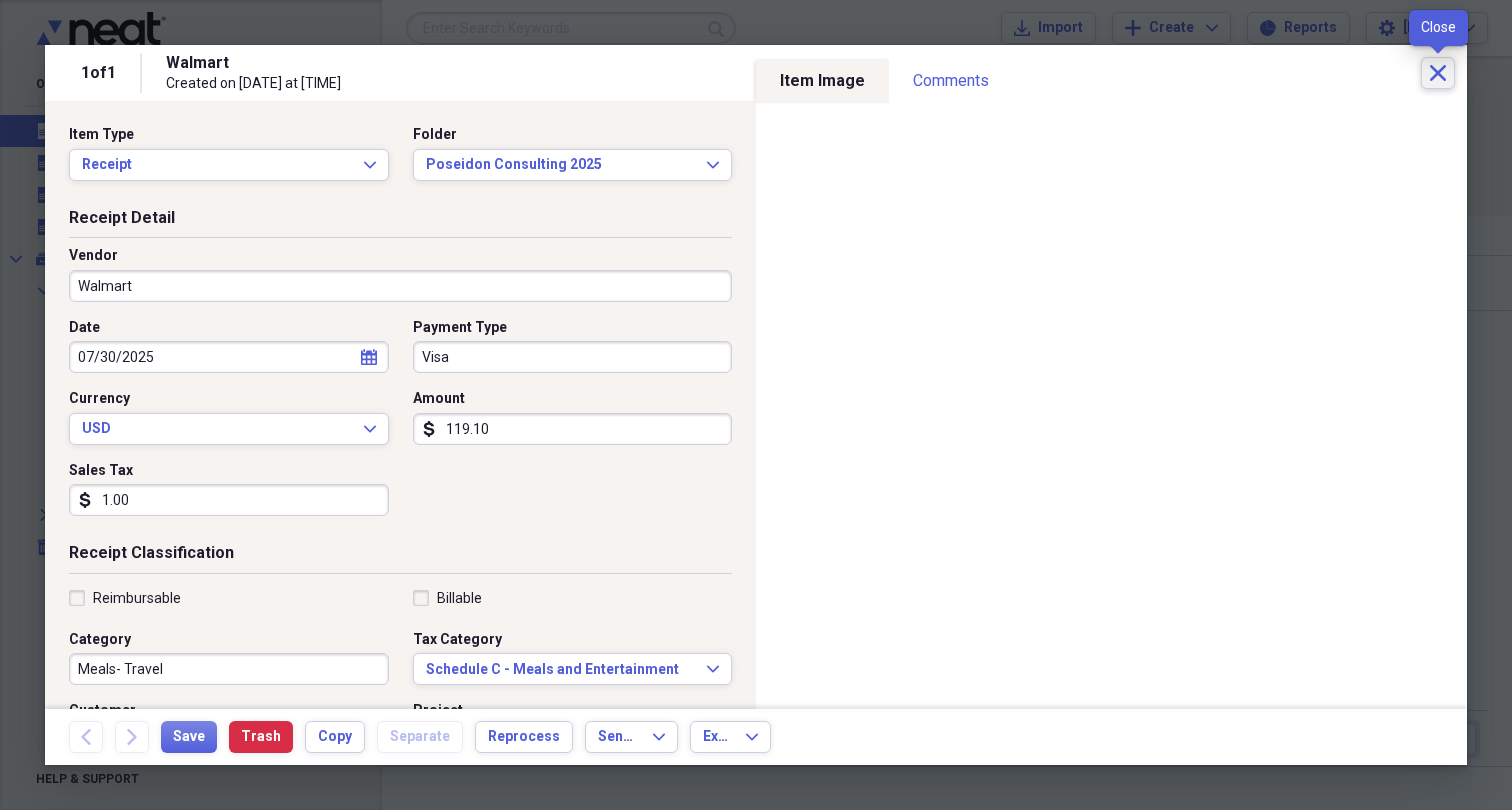 click 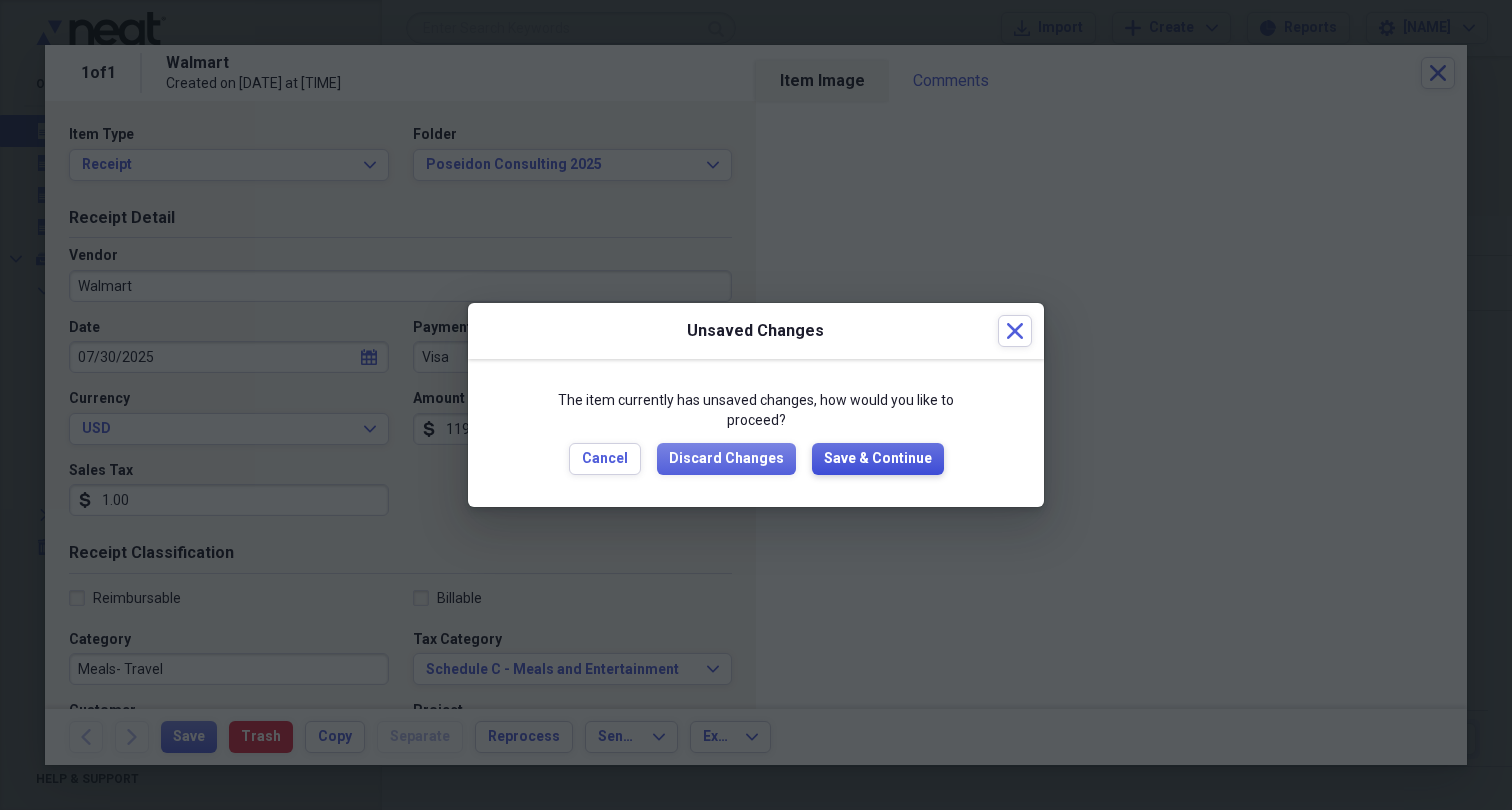 click on "Save & Continue" at bounding box center (878, 459) 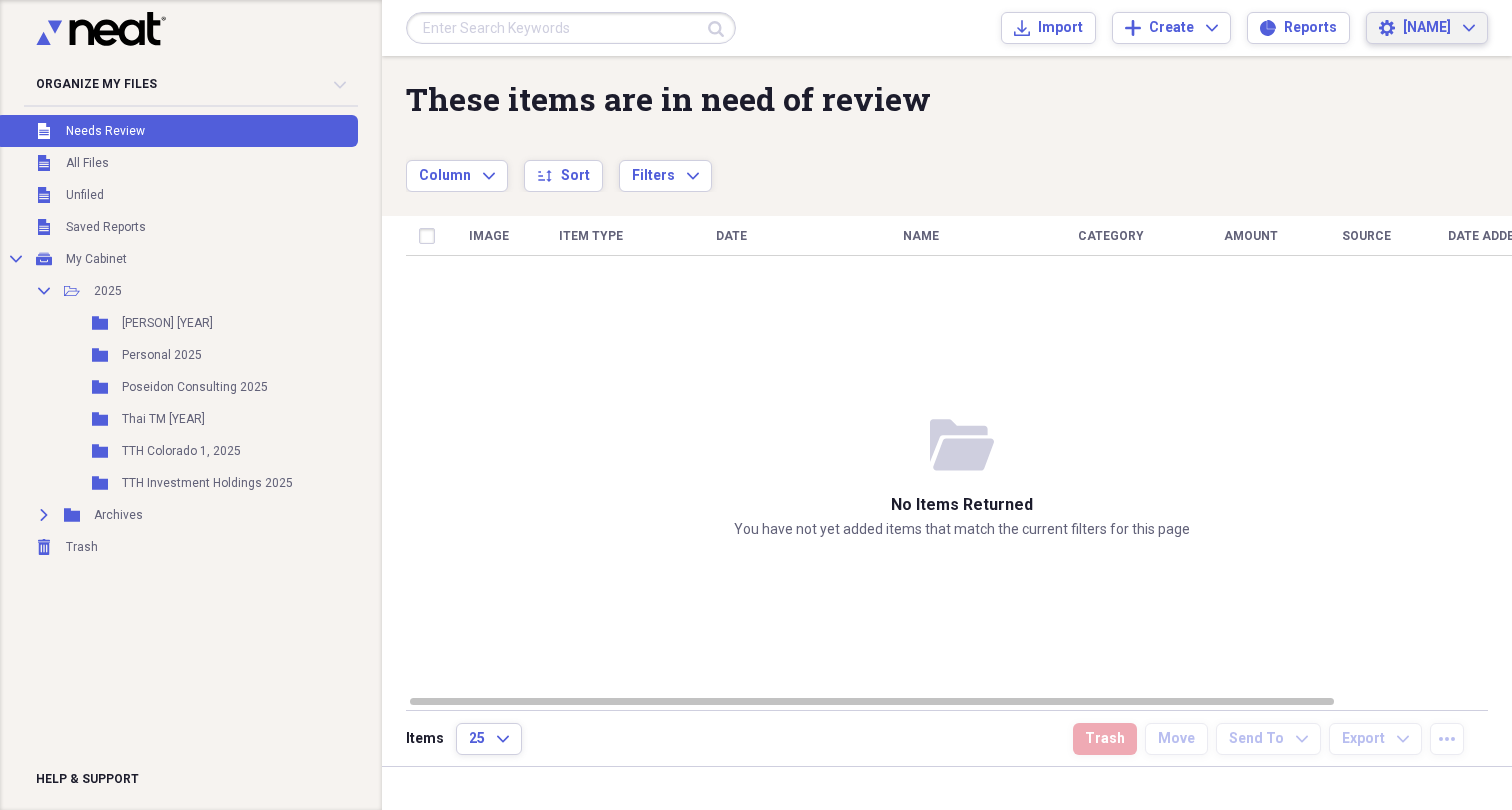 click on "Troy Expand" at bounding box center (1439, 28) 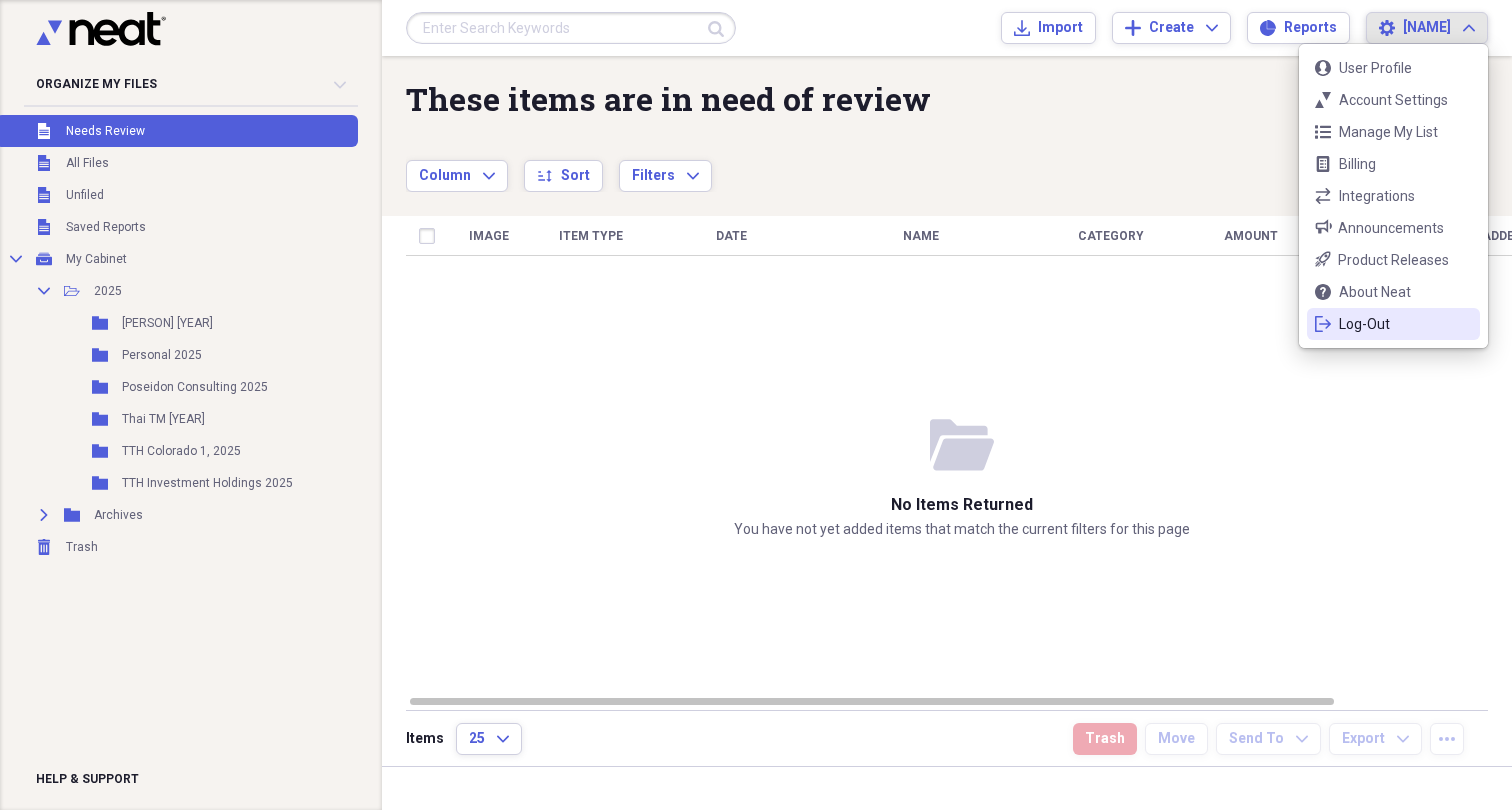 click on "Log-Out" at bounding box center (1393, 324) 